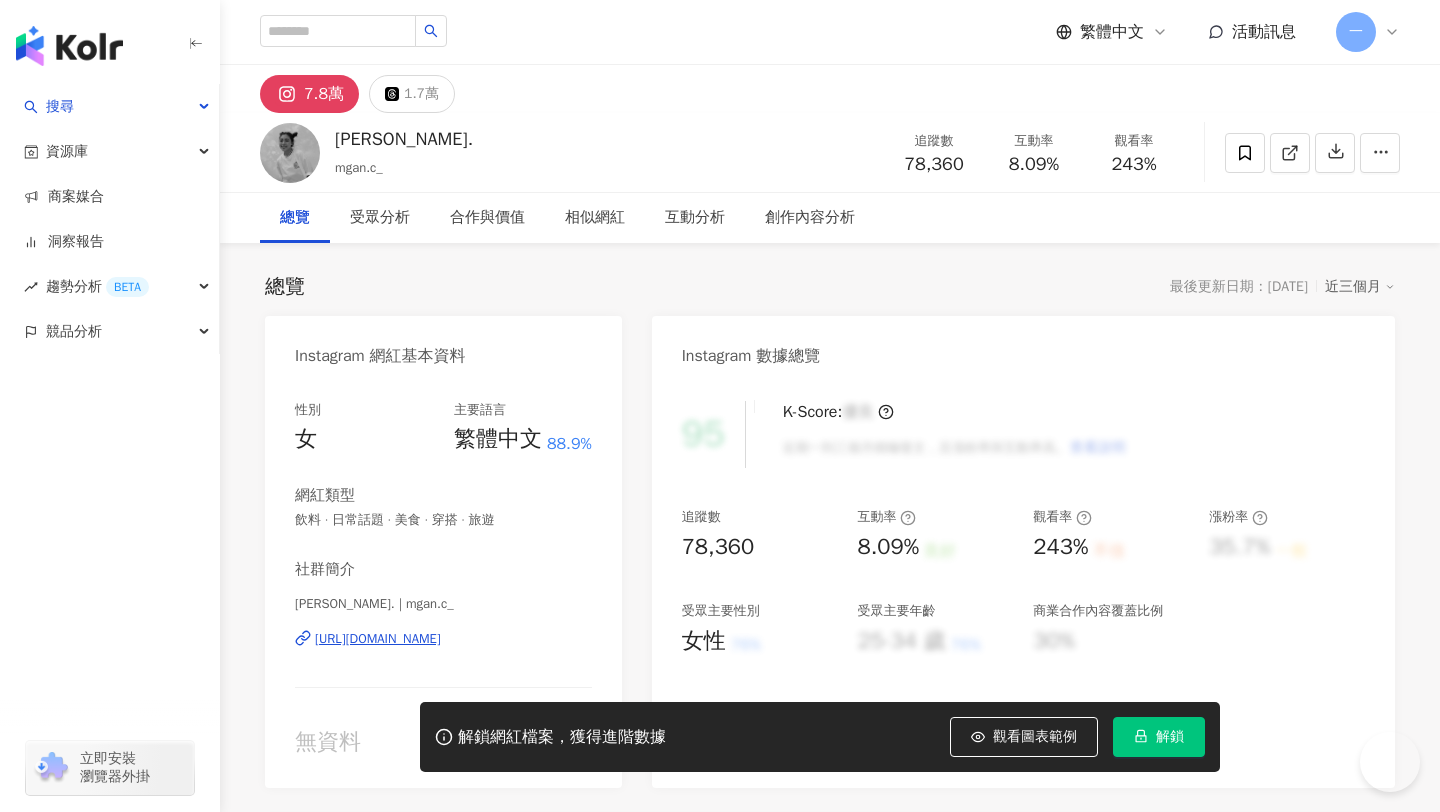 scroll, scrollTop: 0, scrollLeft: 0, axis: both 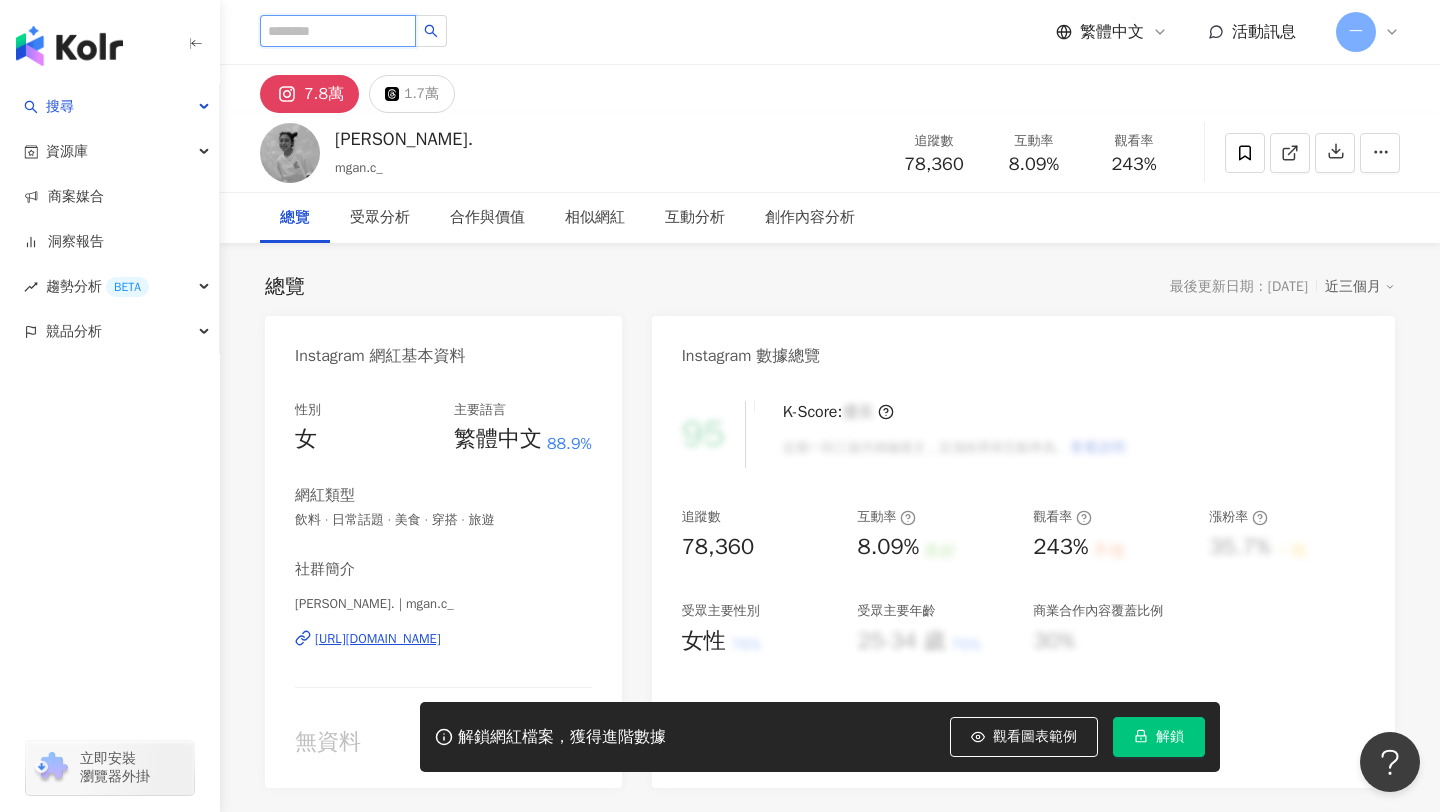 click at bounding box center [338, 31] 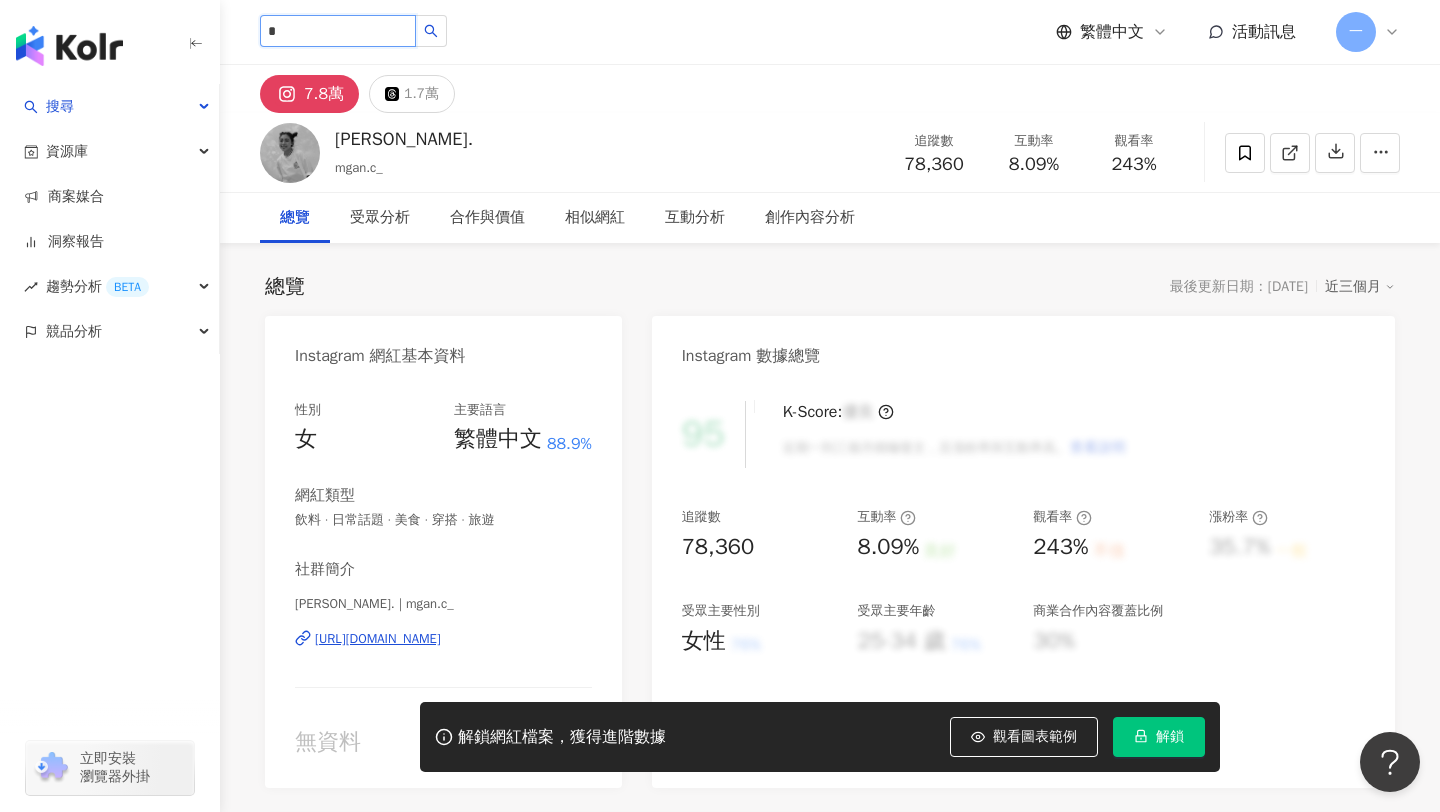 type on "*" 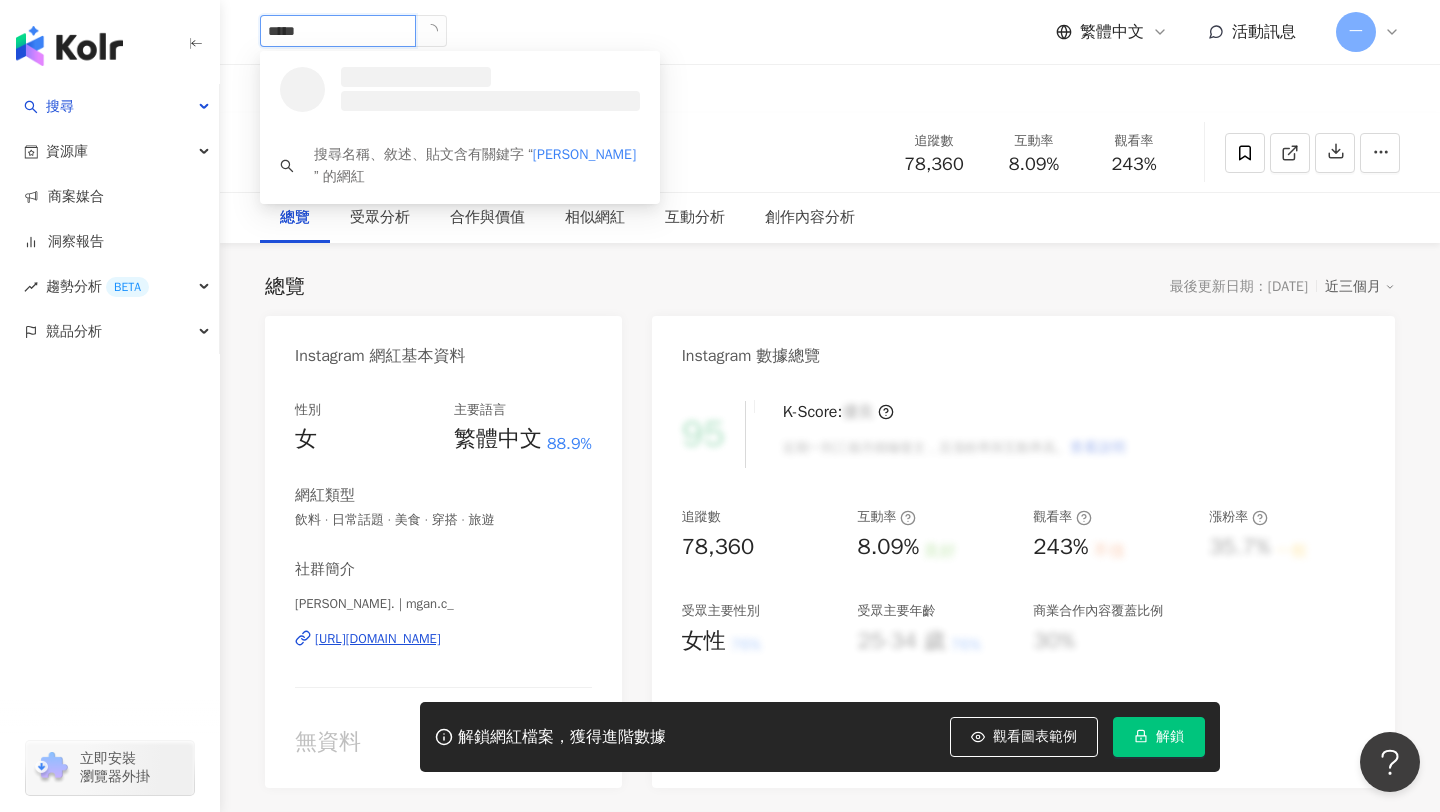type on "*****" 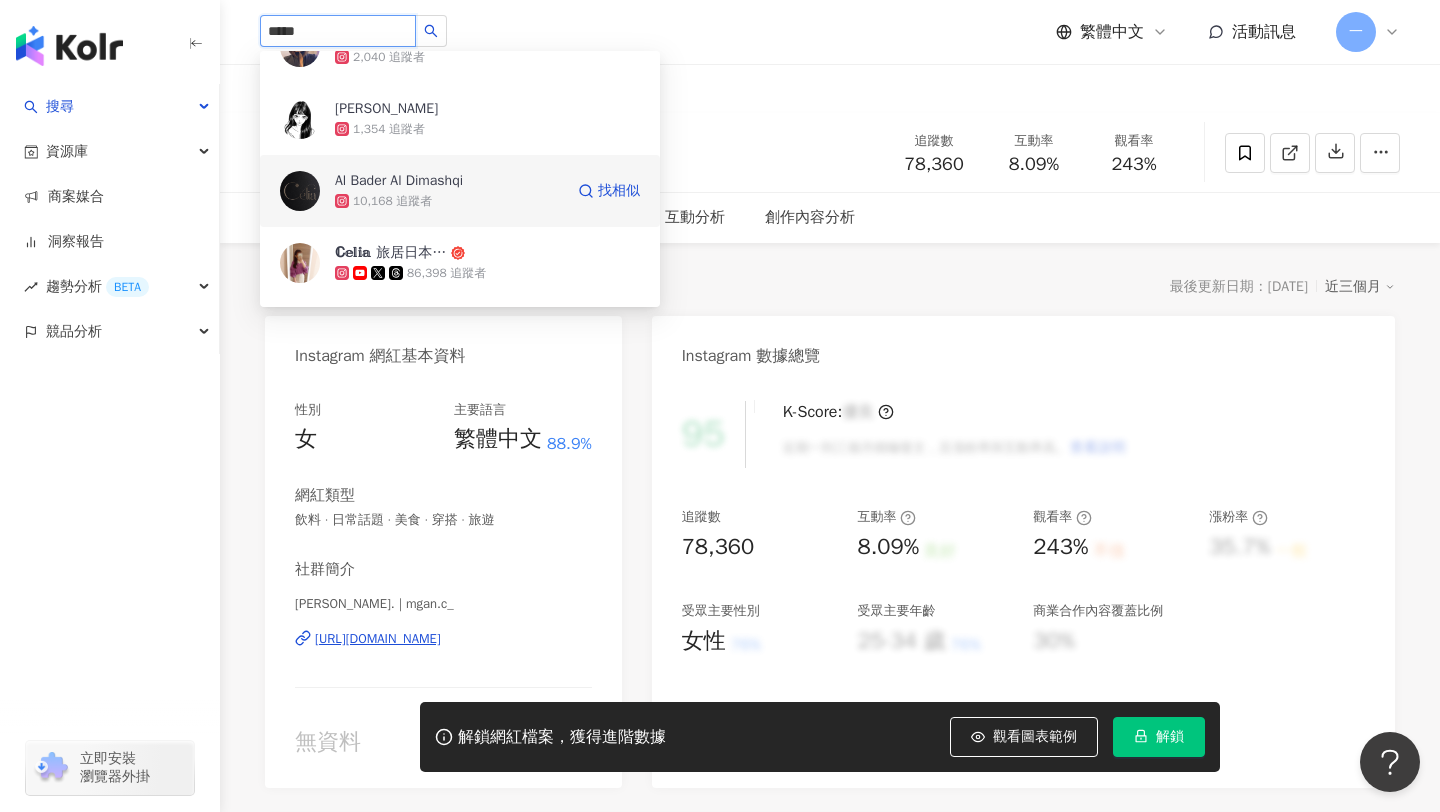 scroll, scrollTop: 45, scrollLeft: 0, axis: vertical 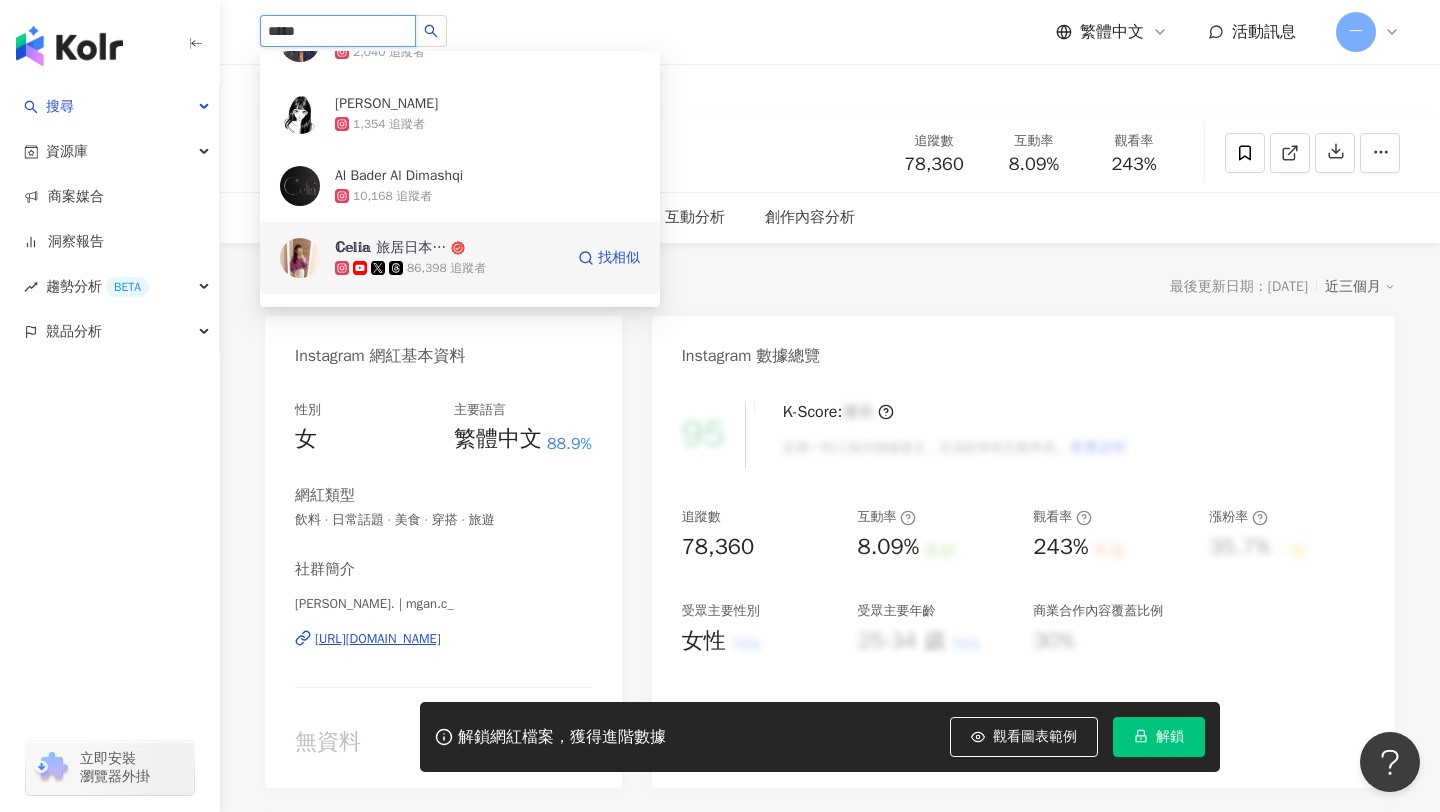 click on "ℂ𝕖𝕝𝕚𝕒 旅居日本｜分享在日生活" at bounding box center (391, 248) 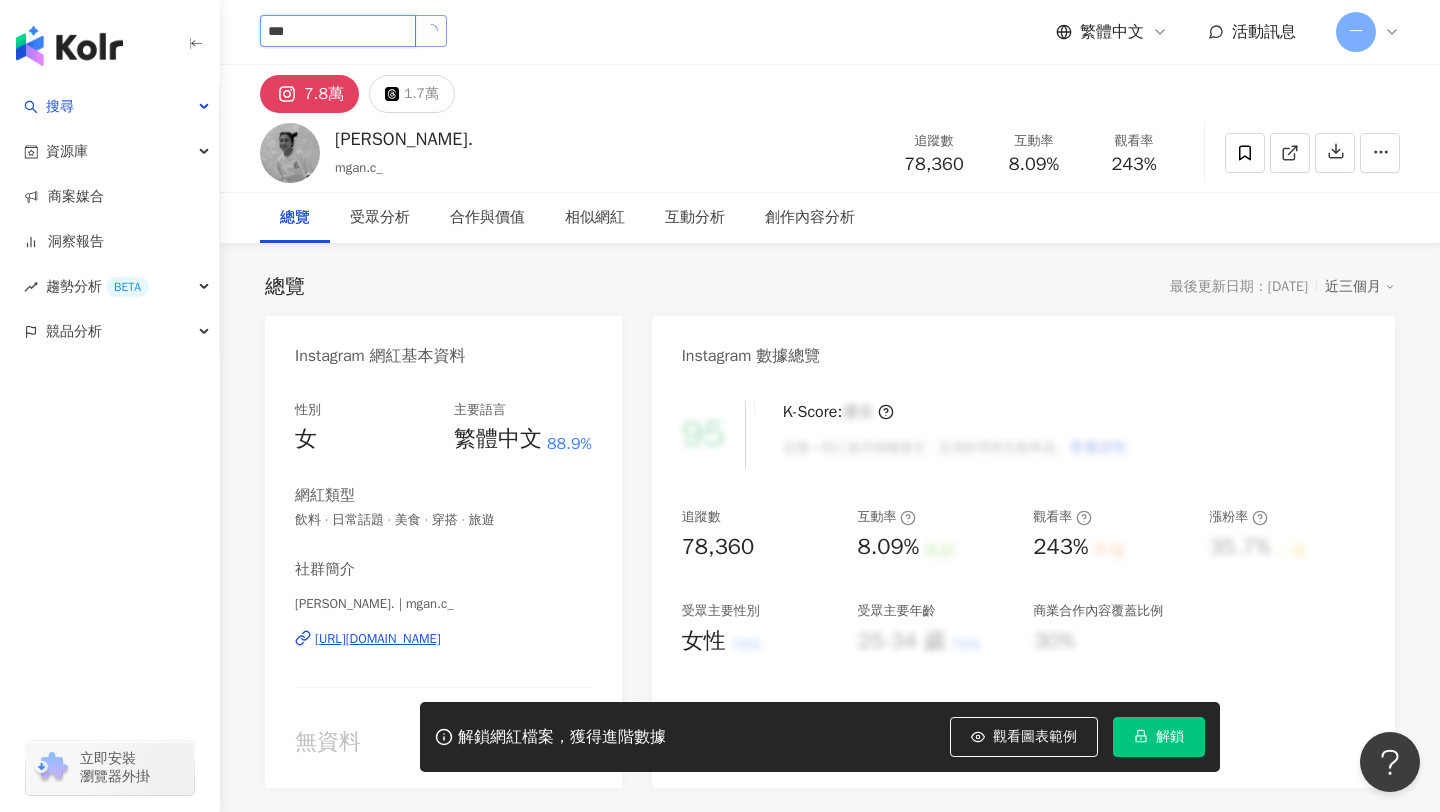 scroll, scrollTop: 0, scrollLeft: 0, axis: both 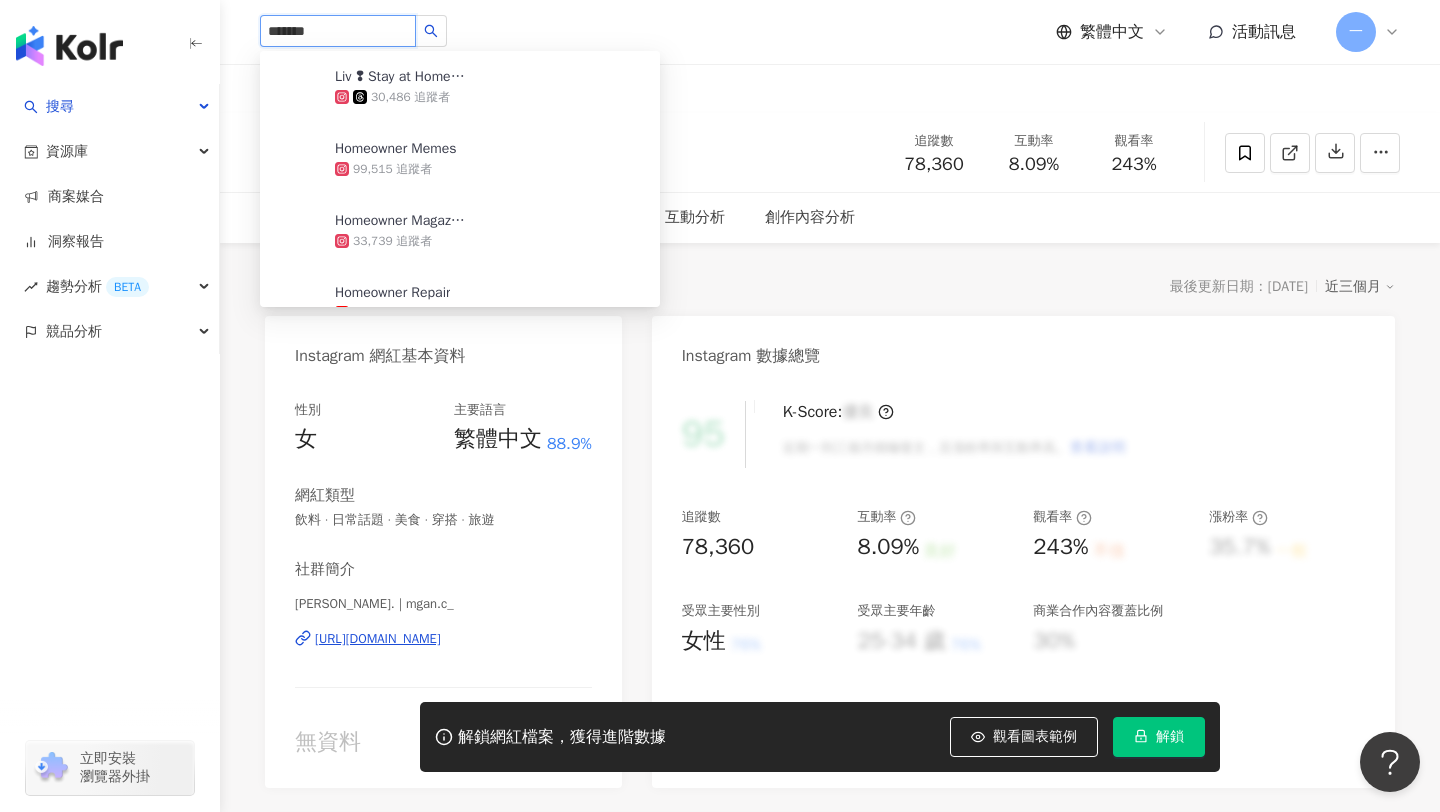 type on "********" 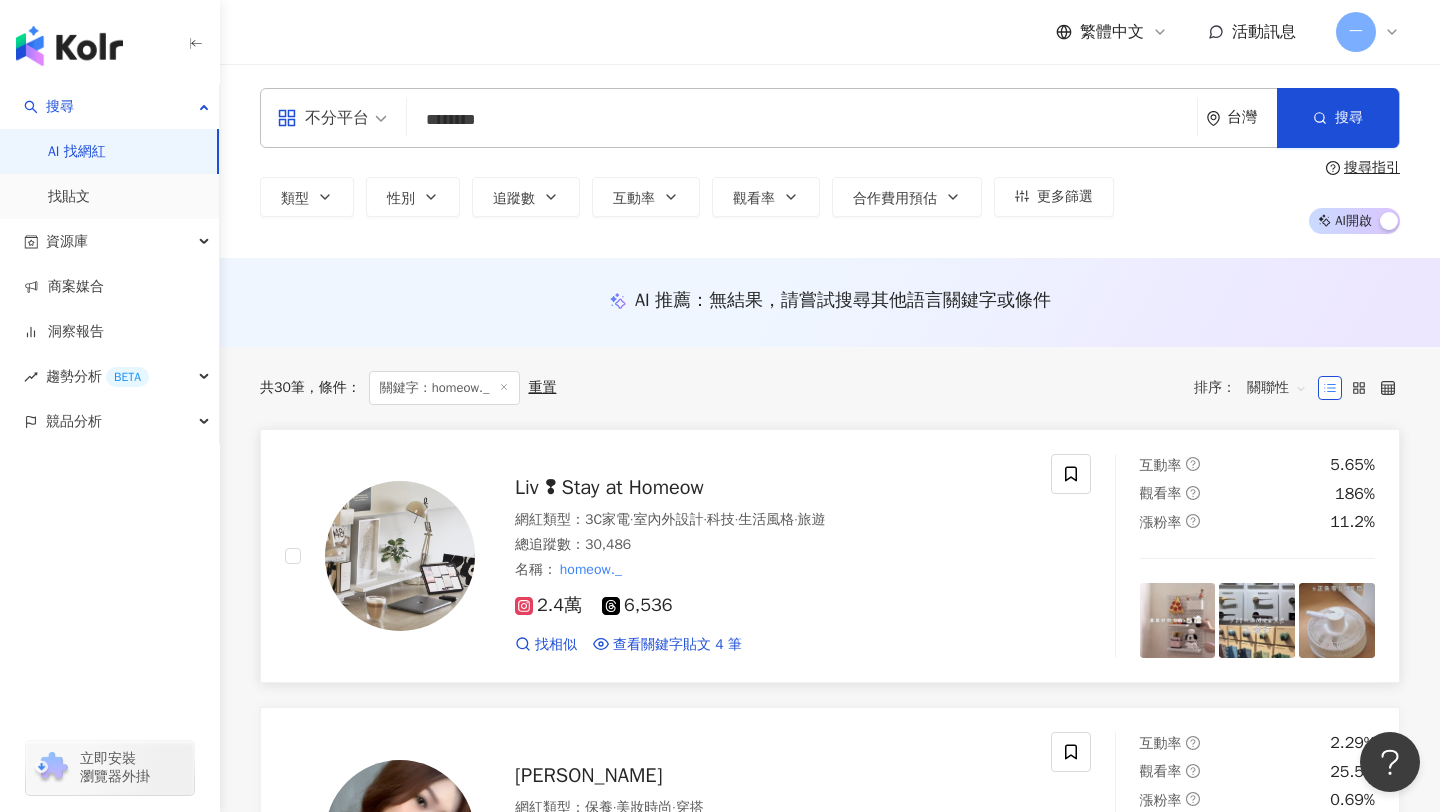 click on "網紅類型 ： 3C家電  ·  室內外設計  ·  科技  ·  生活風格  ·  旅遊" at bounding box center [771, 520] 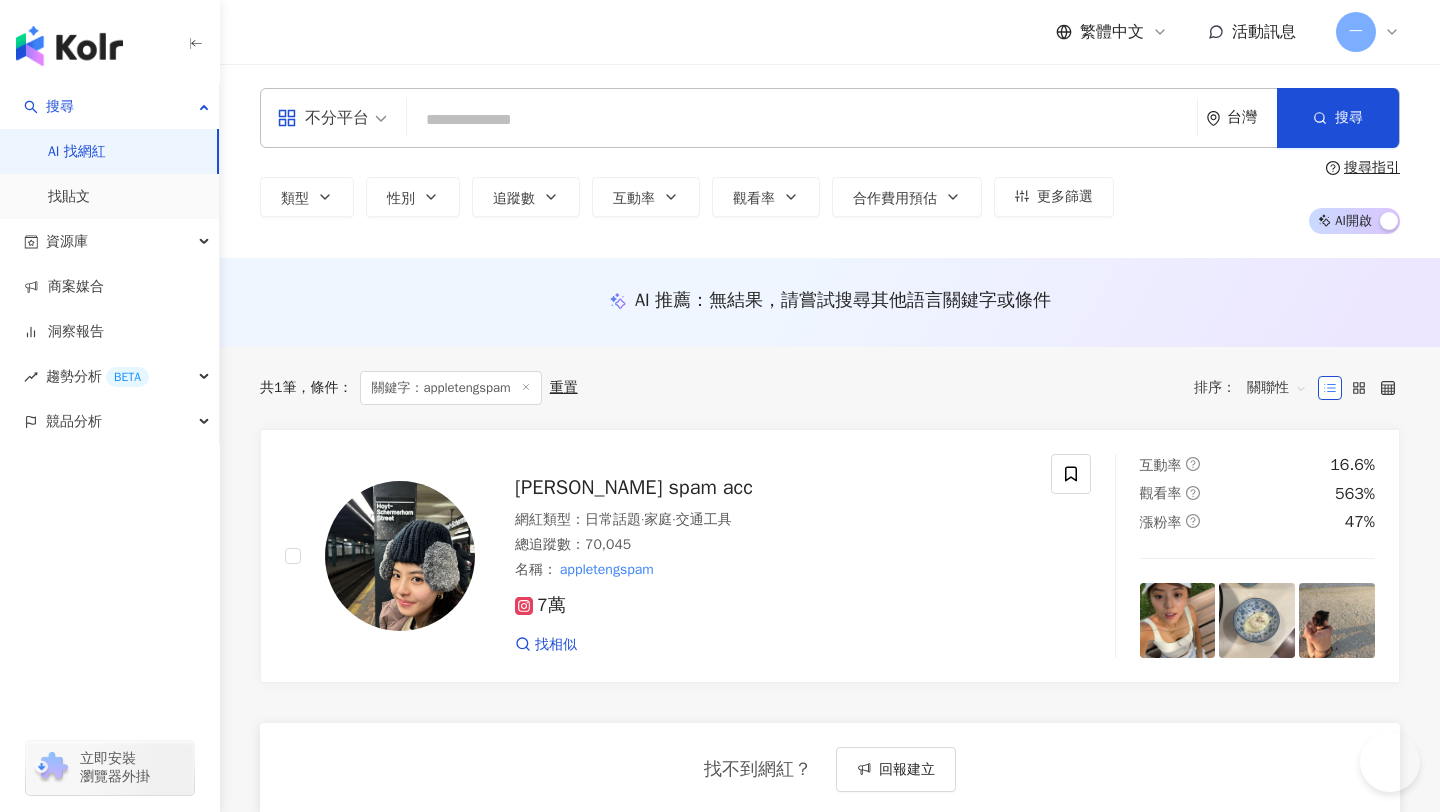 scroll, scrollTop: 0, scrollLeft: 0, axis: both 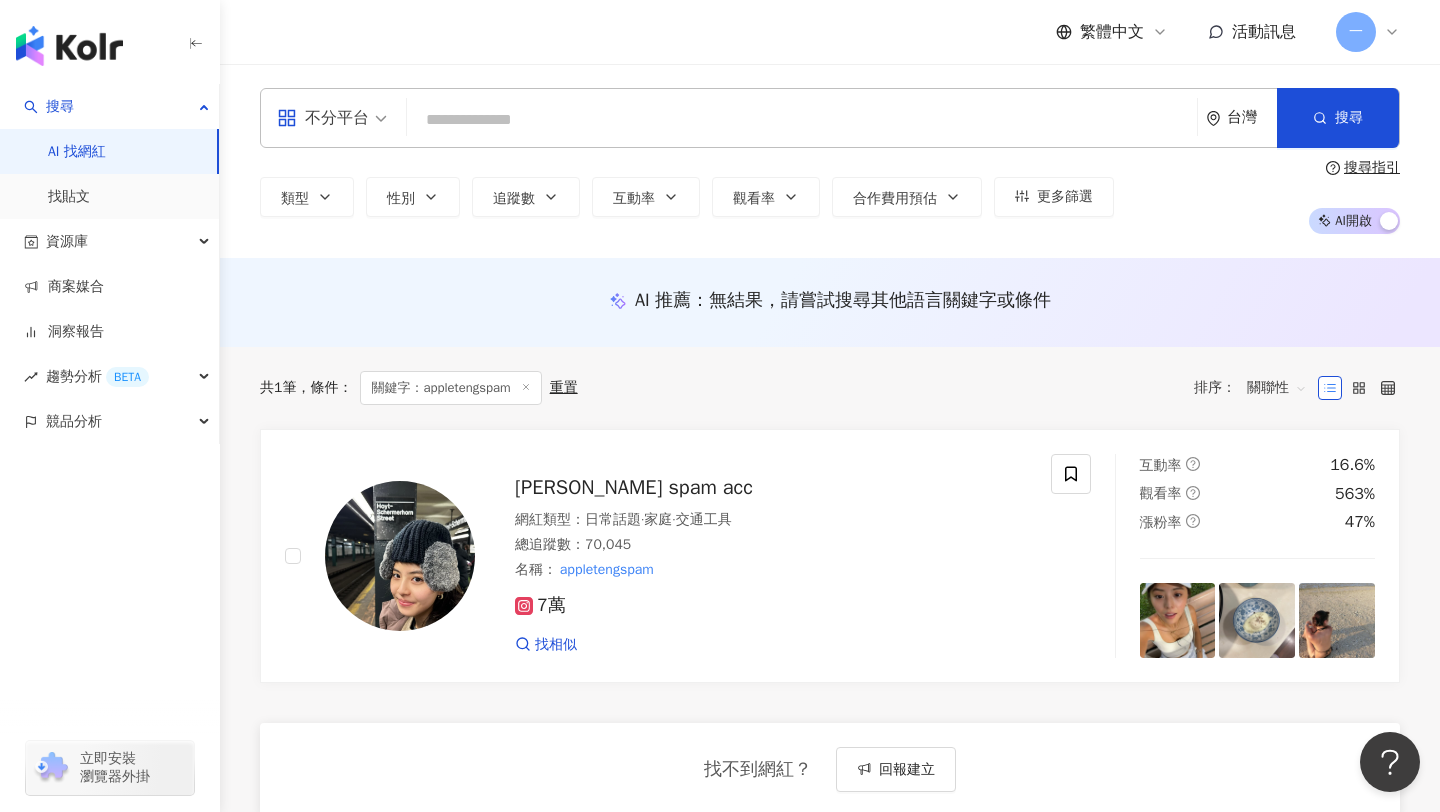 click at bounding box center (802, 120) 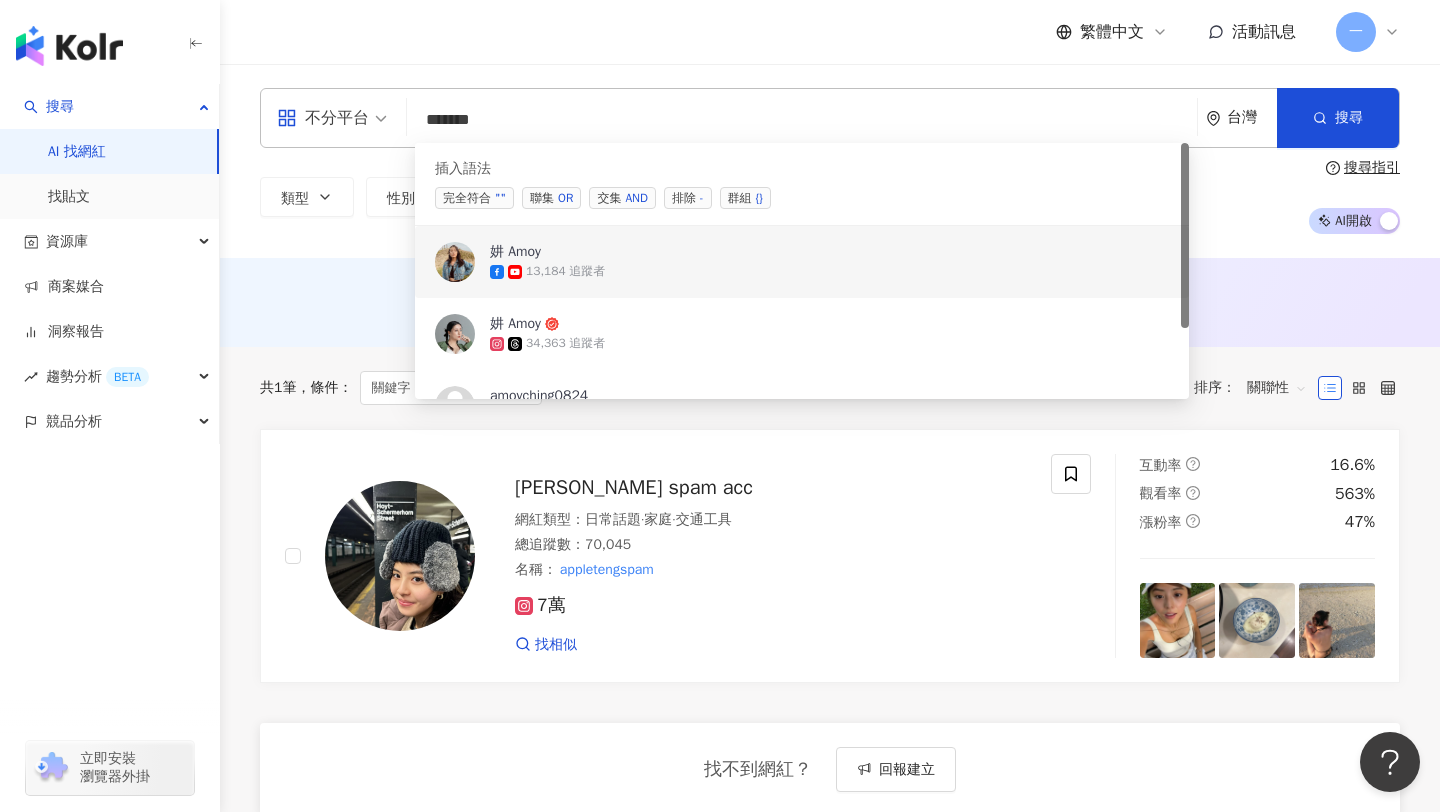 click on "妌 Amoy" at bounding box center [791, 252] 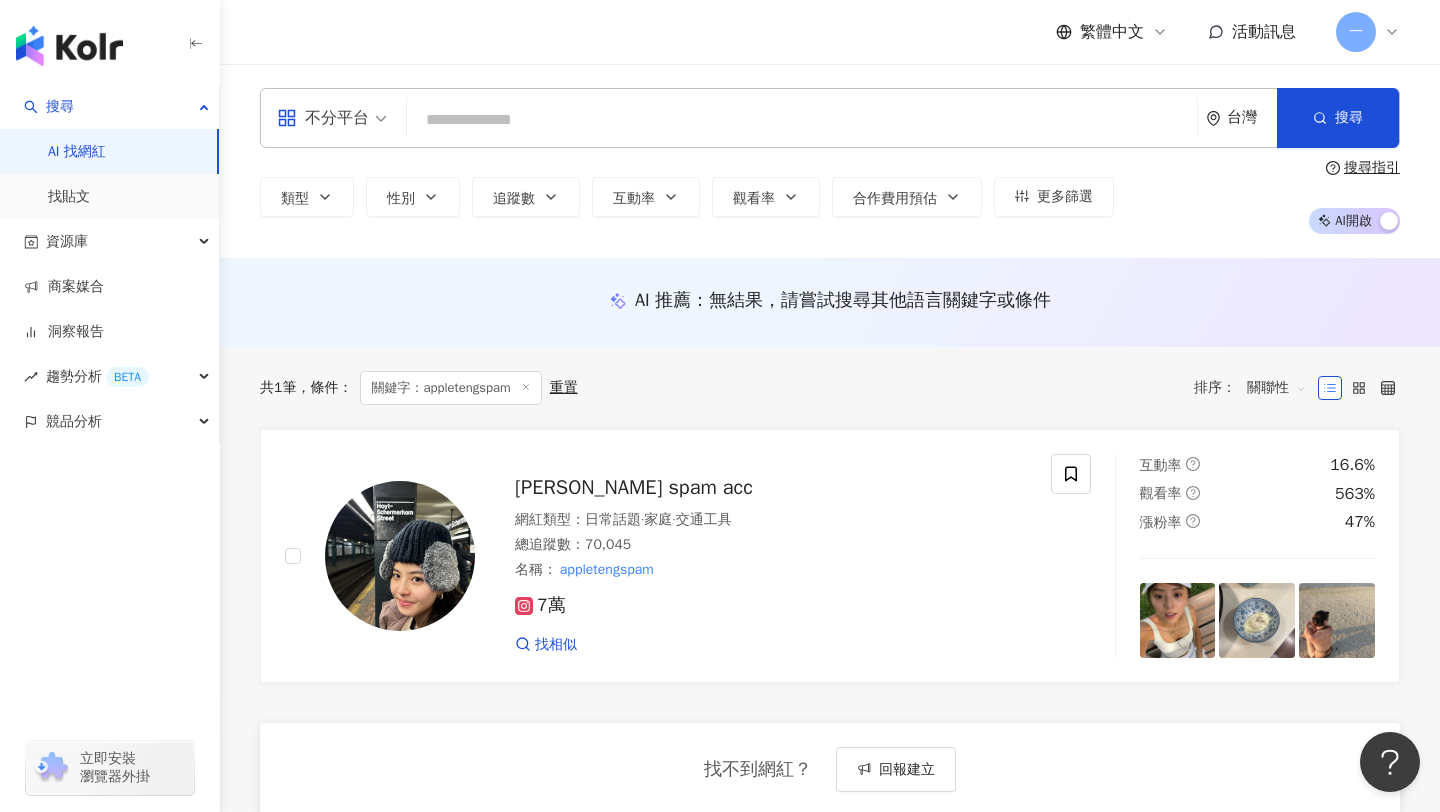 click at bounding box center [802, 120] 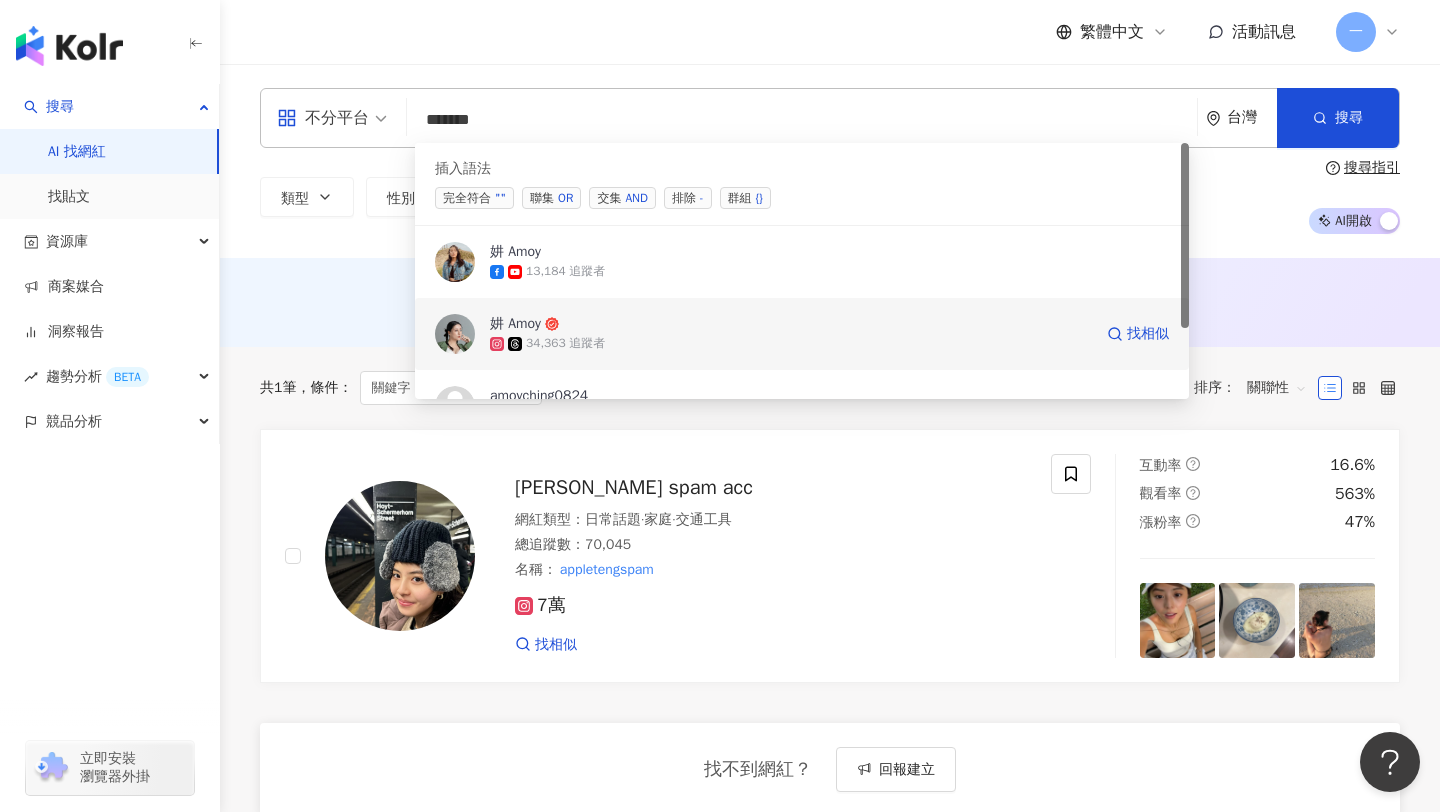 click on "妌 Amoy" at bounding box center (791, 324) 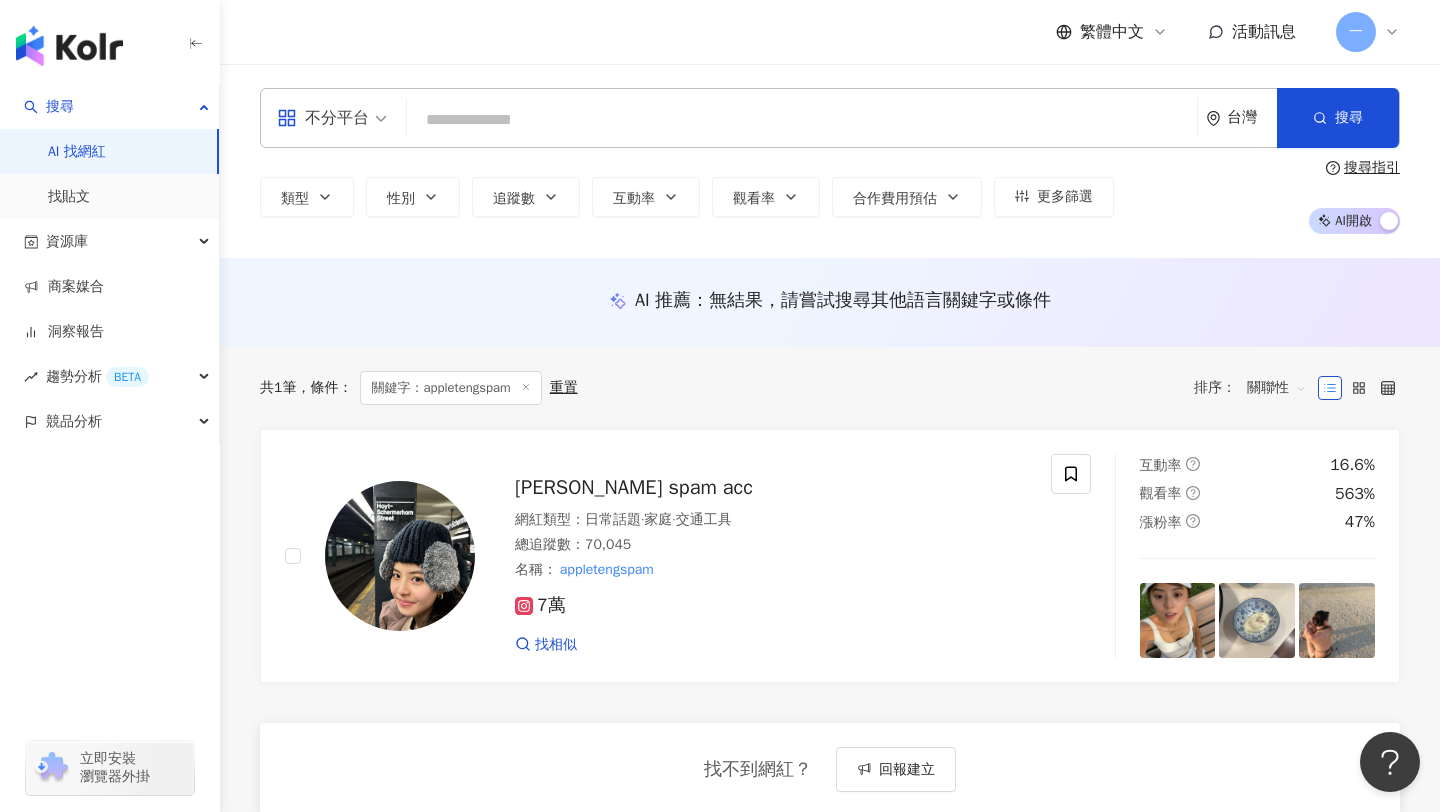 type on "*" 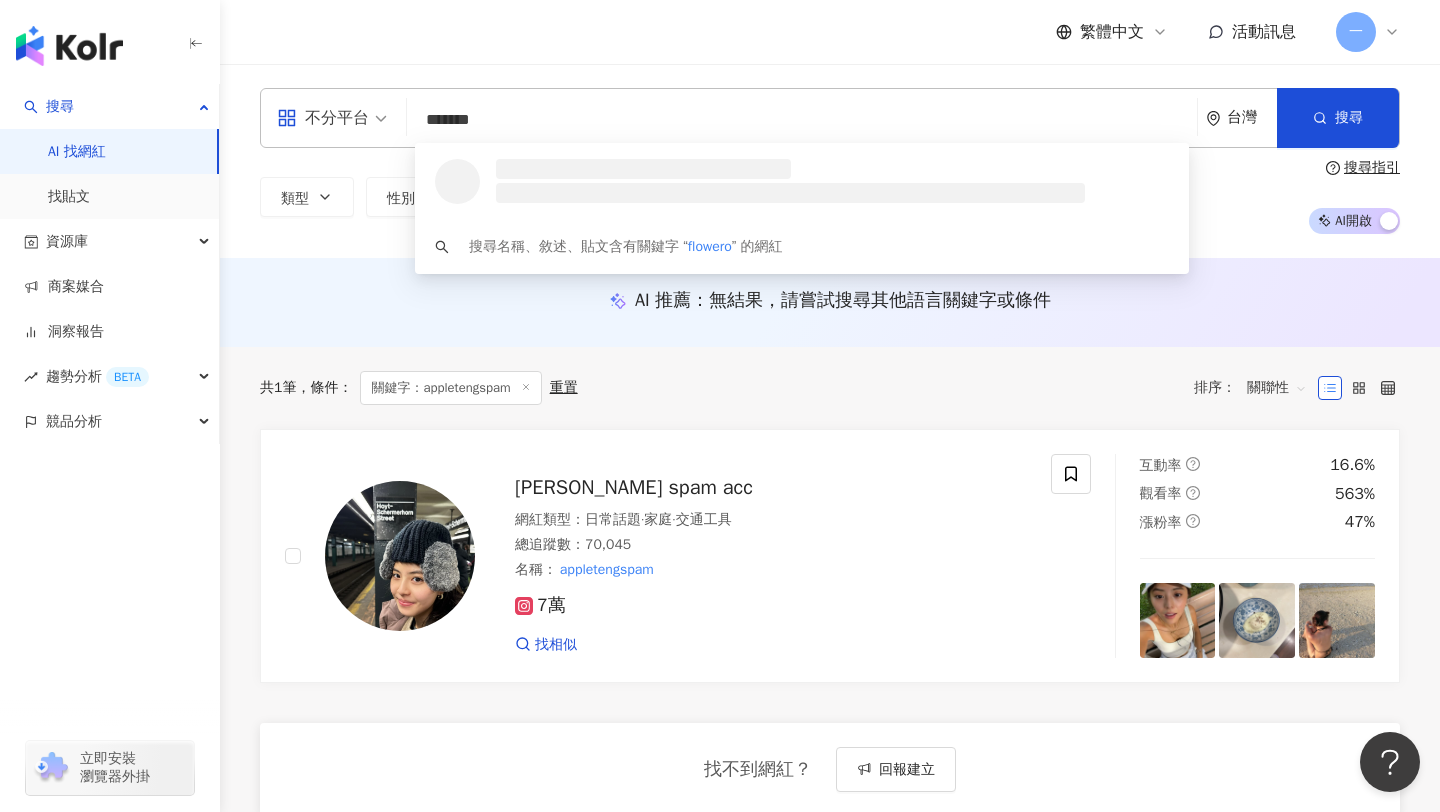 type on "********" 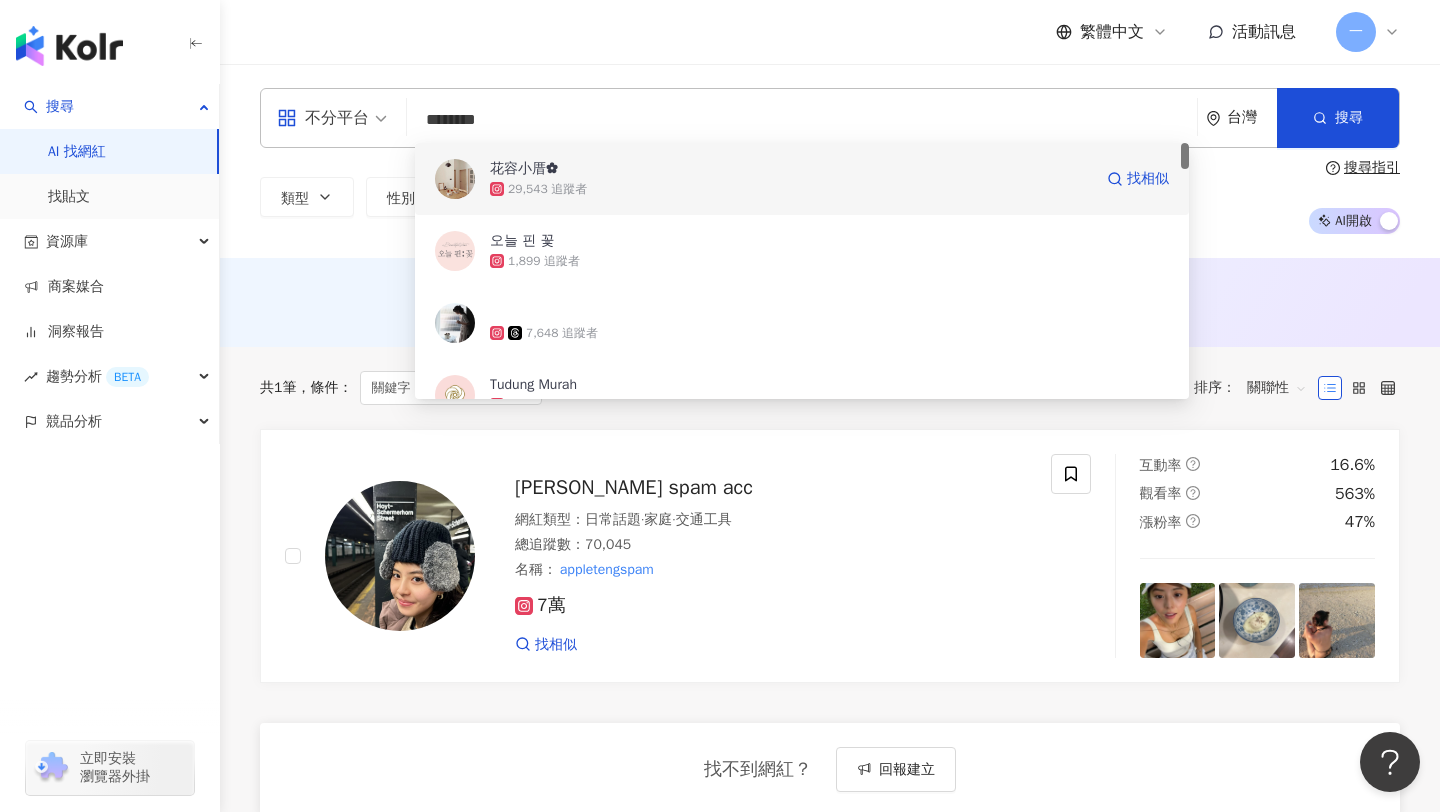 click on "29,543   追蹤者" at bounding box center (547, 189) 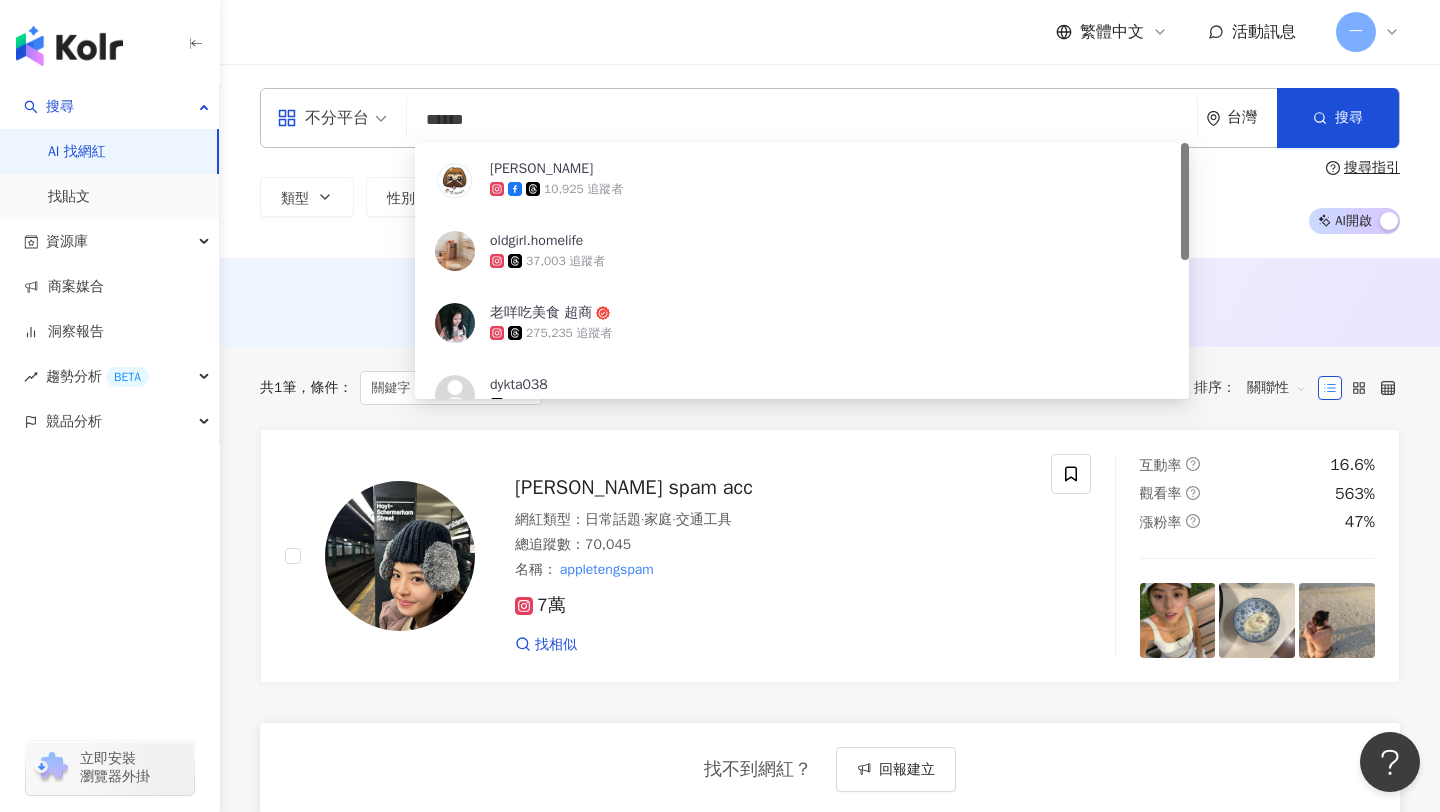 type on "****" 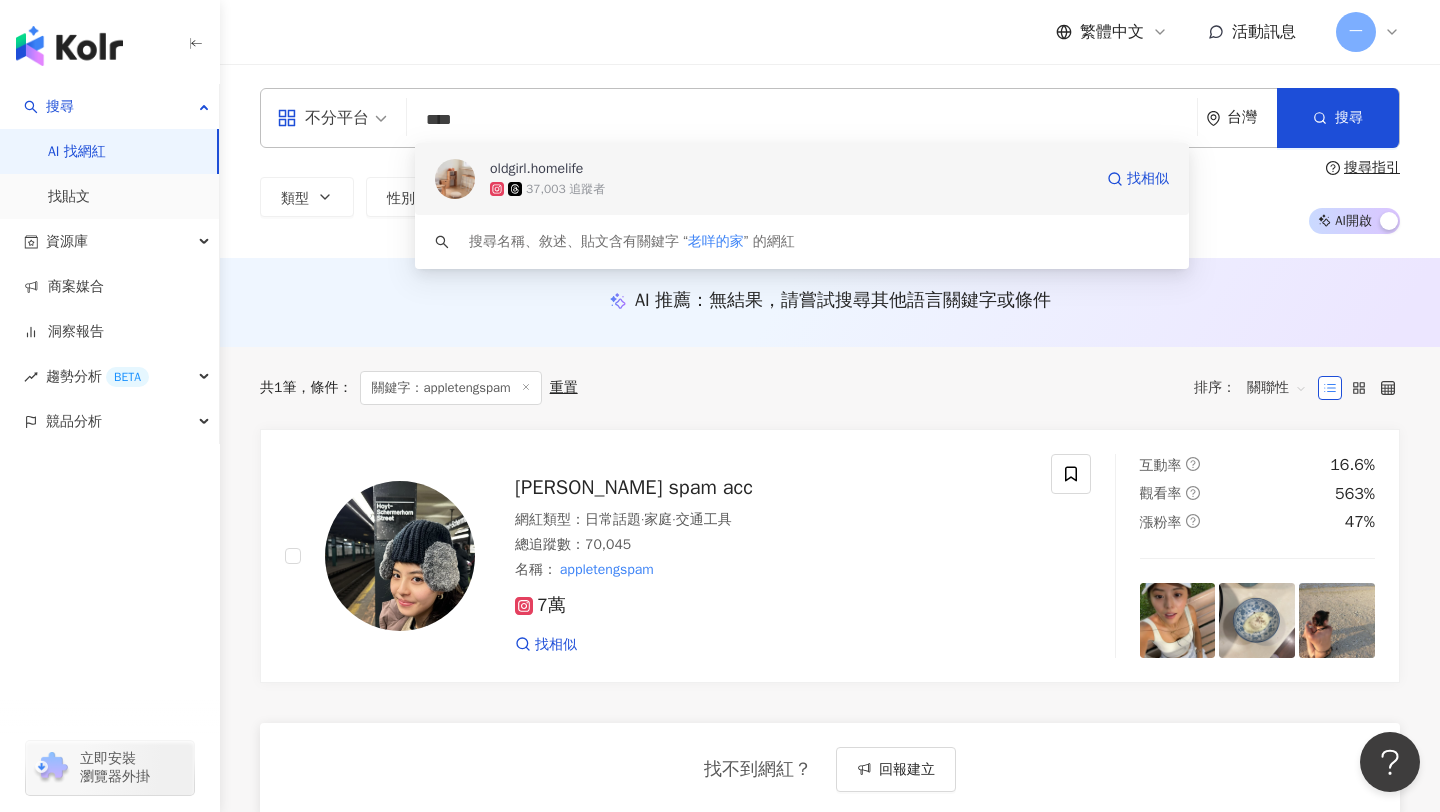 click on "oldgirl.homelife" at bounding box center (536, 169) 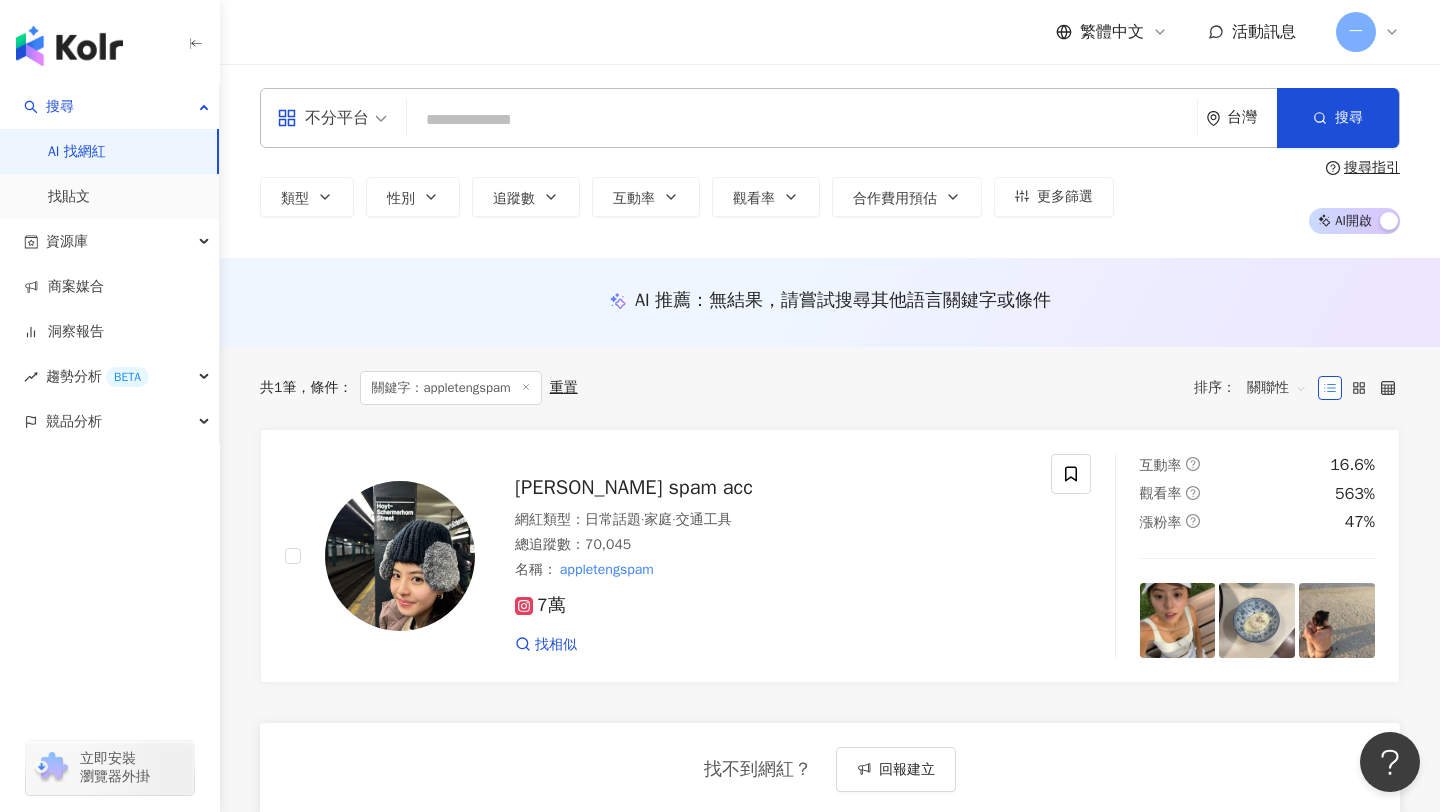 click at bounding box center (802, 120) 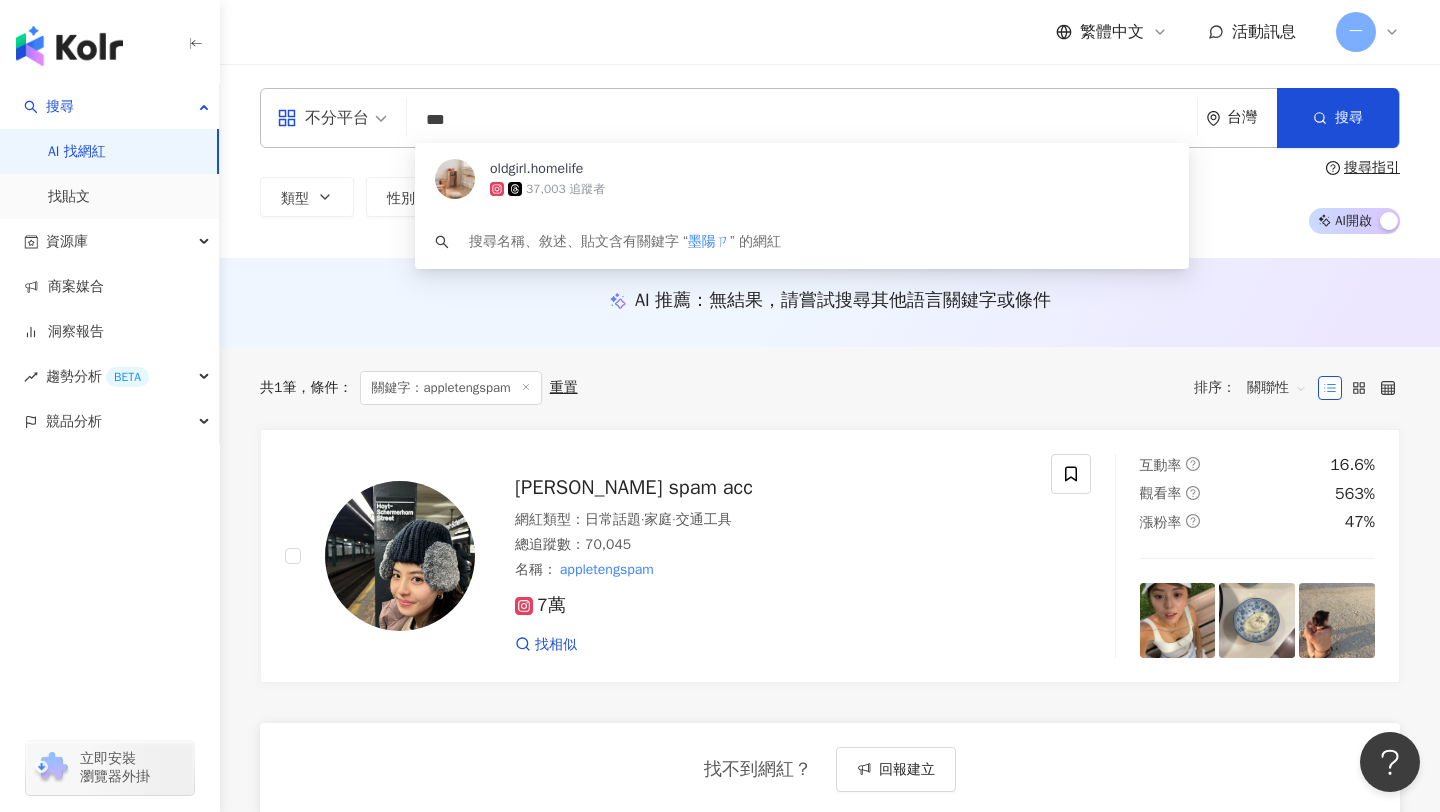 type on "***" 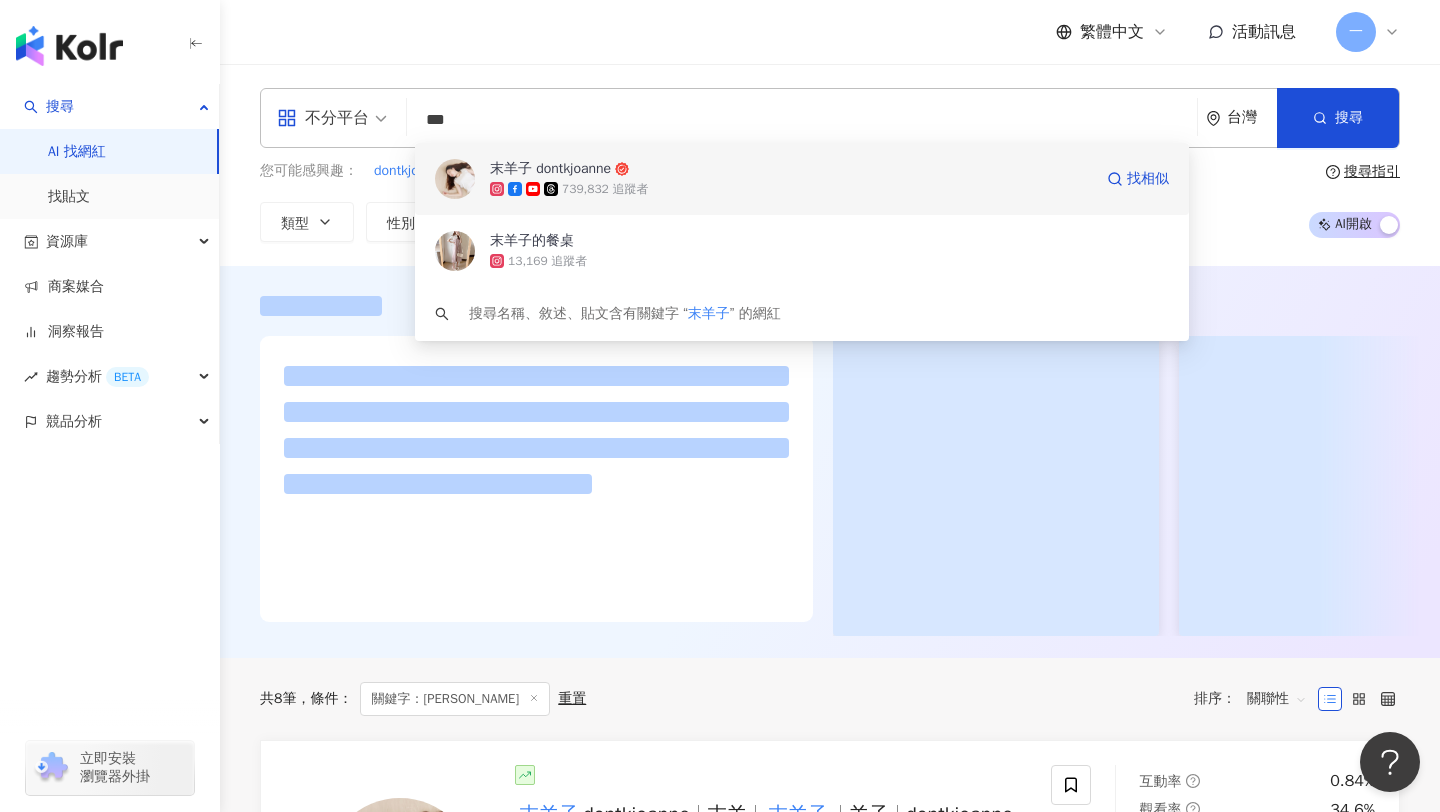 click on "末羊子 dontkjoanne" at bounding box center [791, 169] 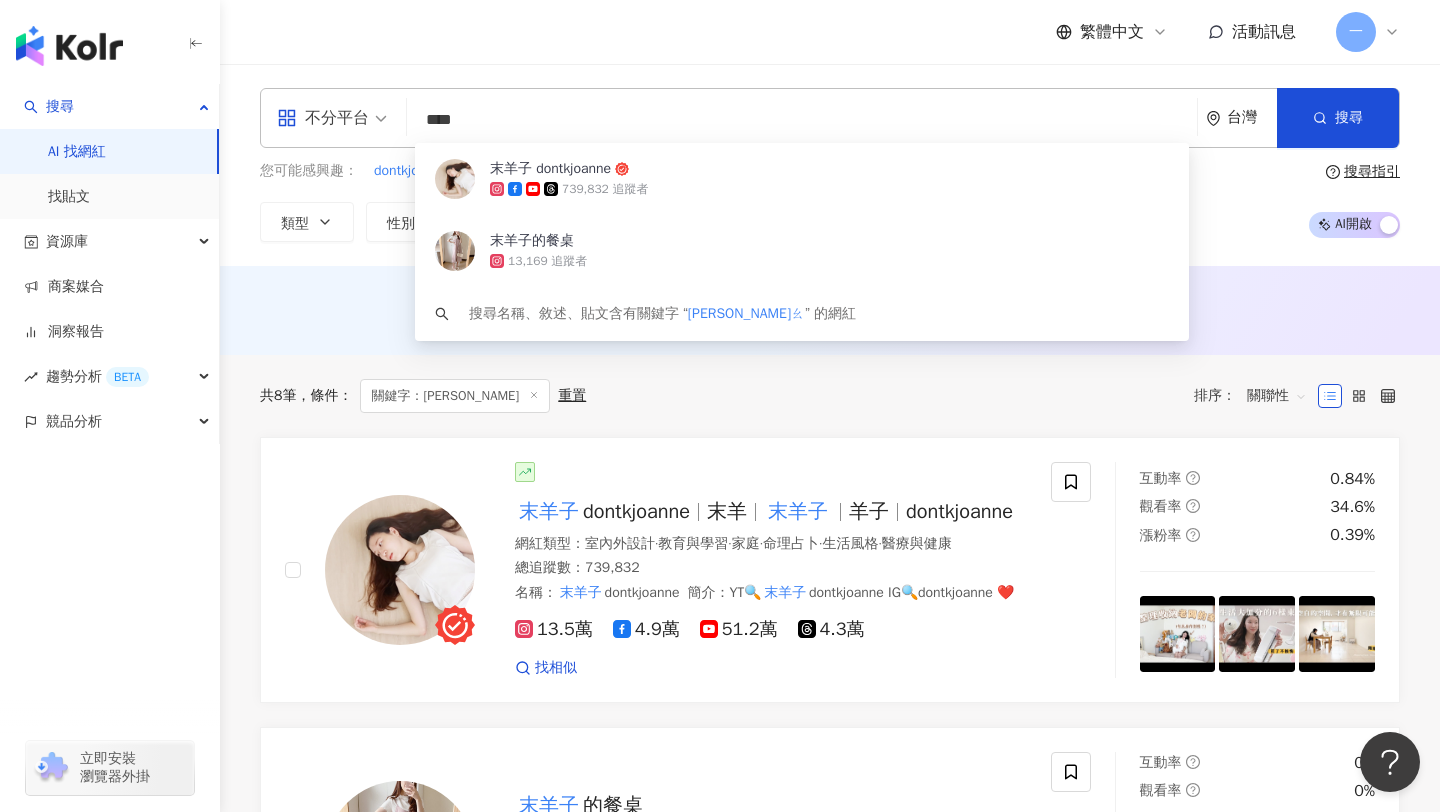 type on "***" 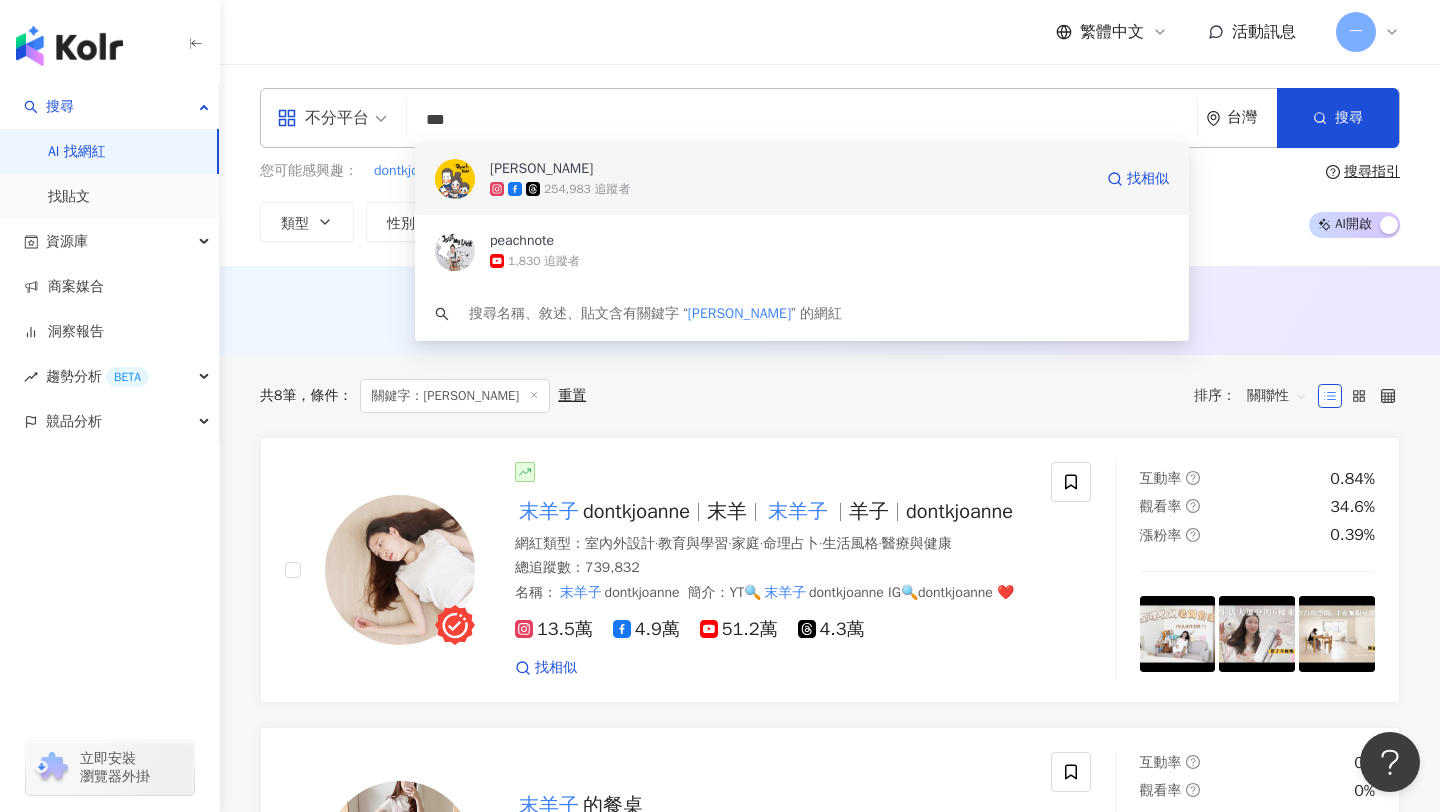 click on "盧小桃" at bounding box center [791, 169] 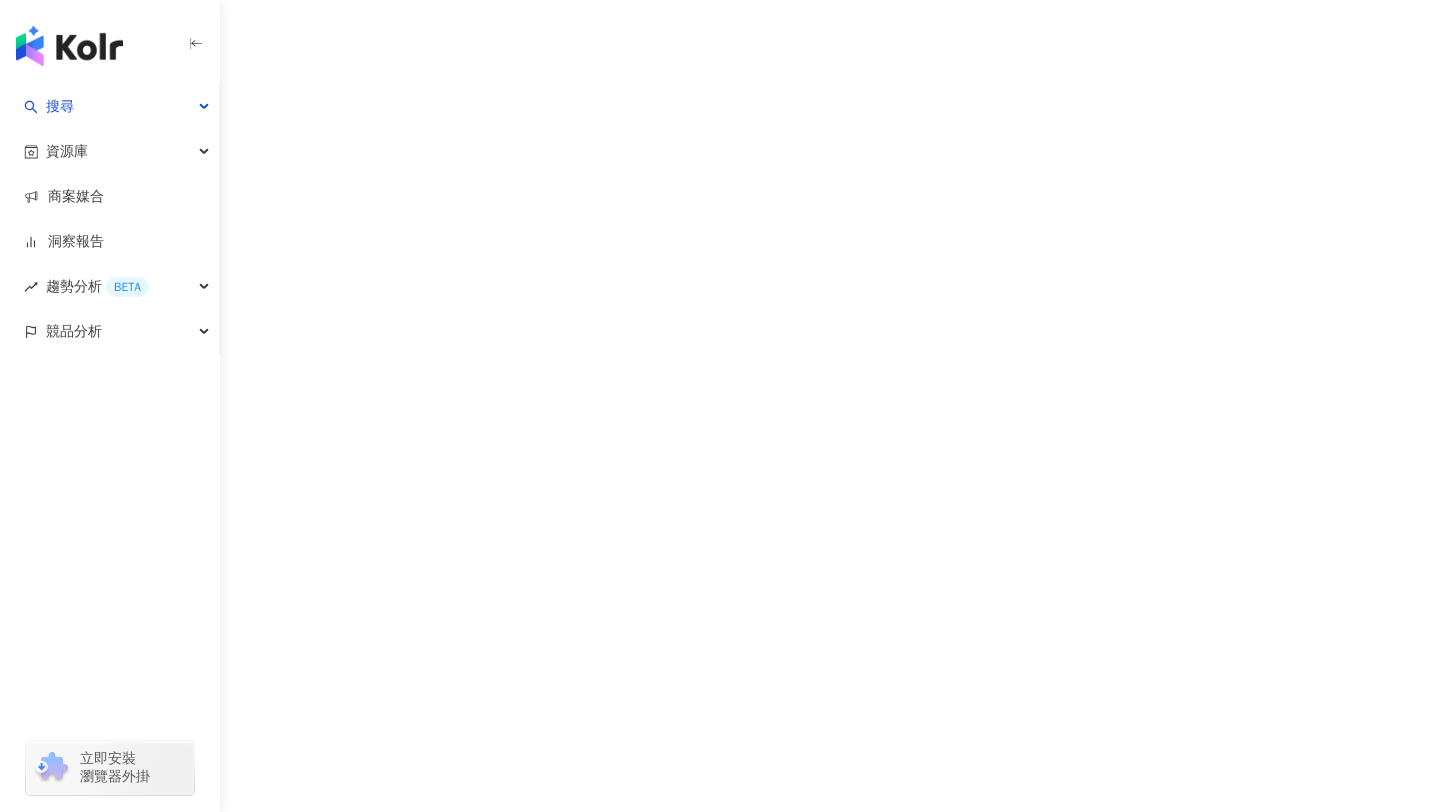 scroll, scrollTop: 0, scrollLeft: 0, axis: both 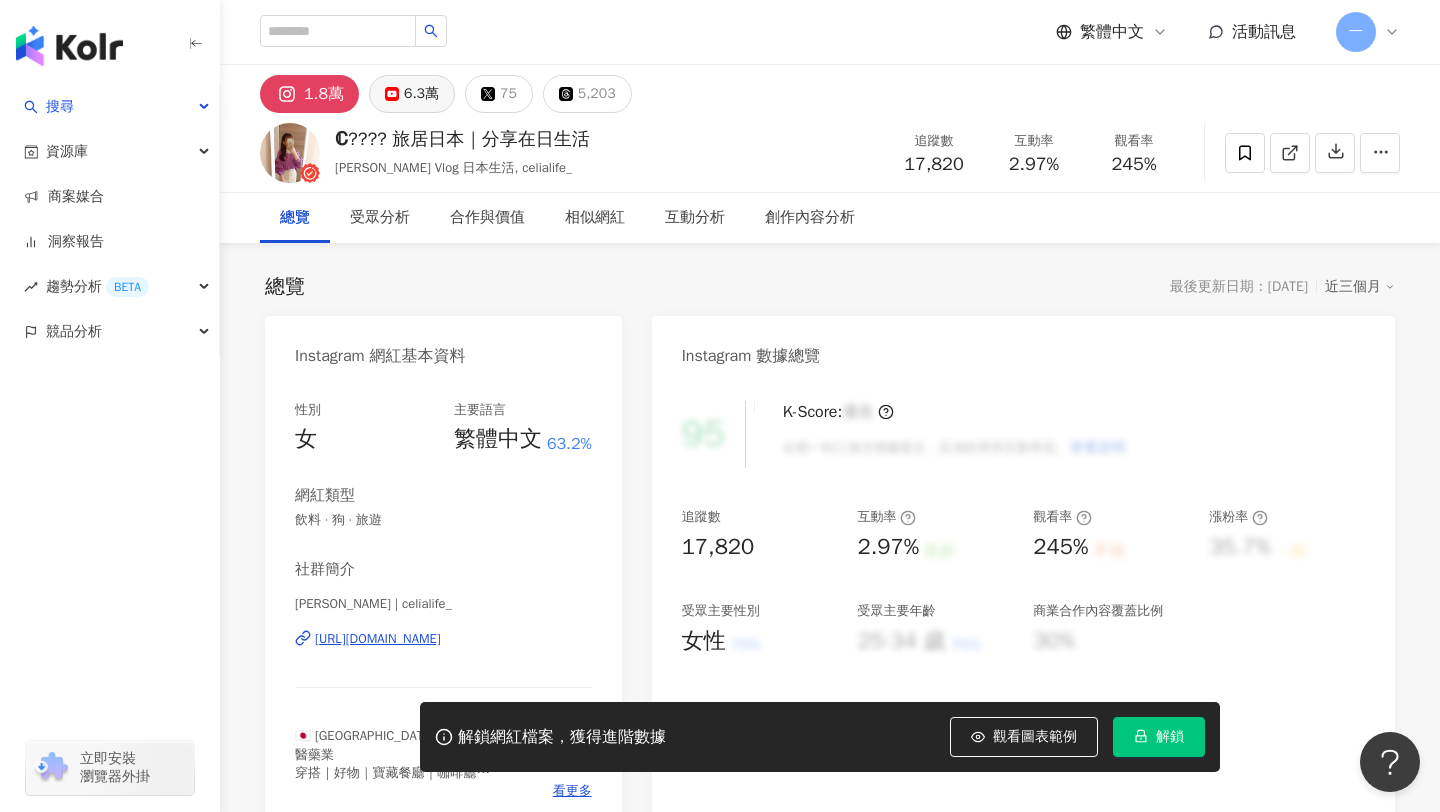 click on "6.3萬" at bounding box center [421, 94] 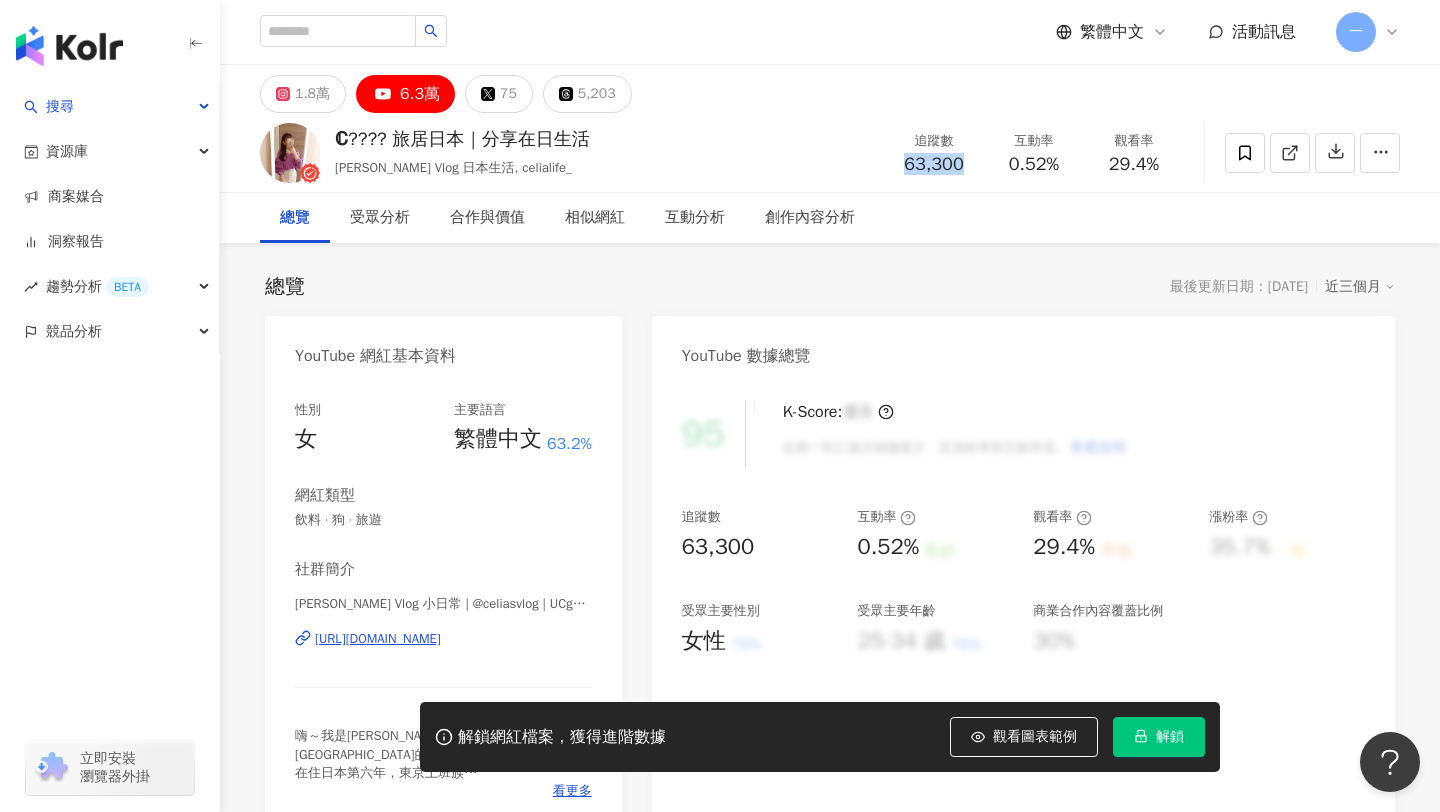 drag, startPoint x: 889, startPoint y: 159, endPoint x: 981, endPoint y: 159, distance: 92 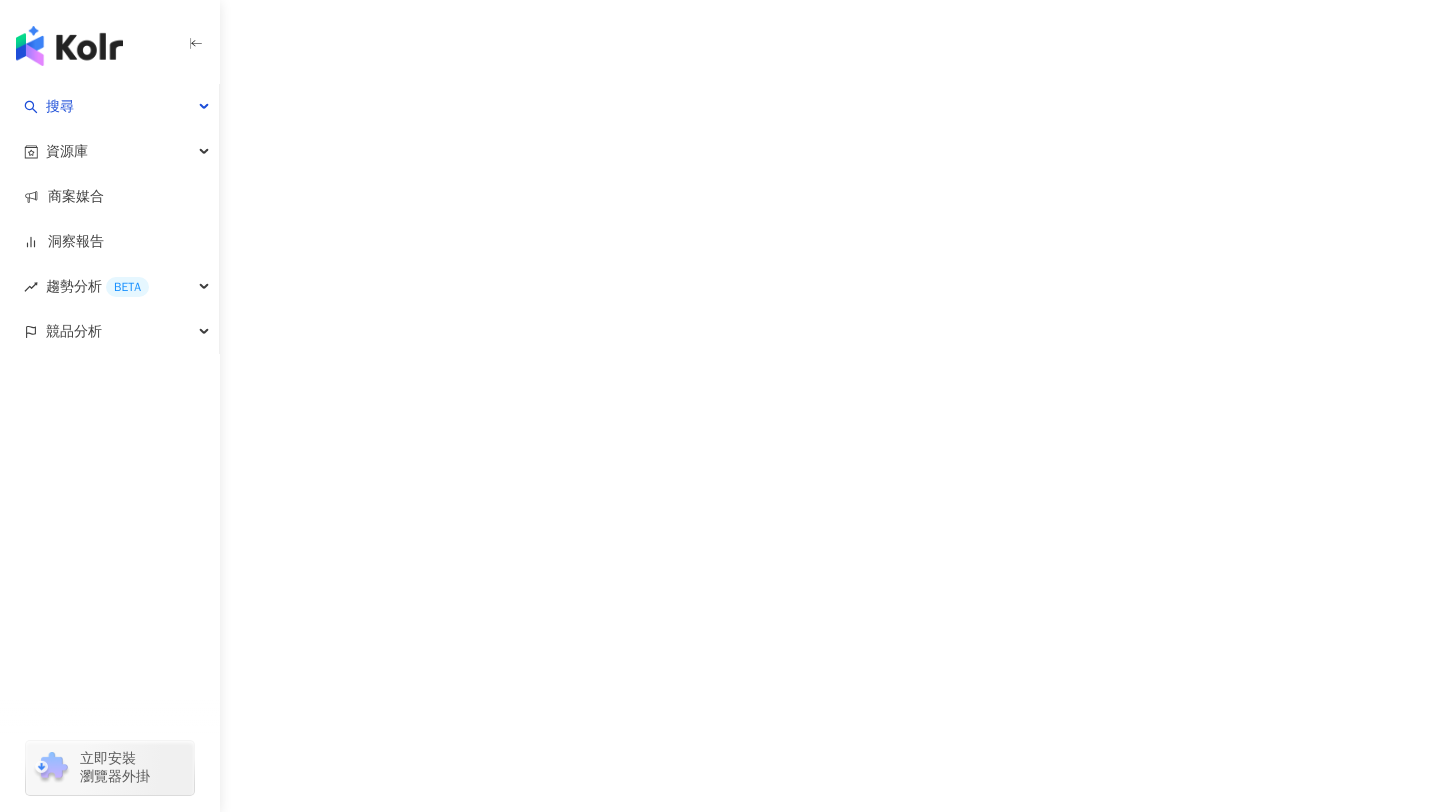 scroll, scrollTop: 0, scrollLeft: 0, axis: both 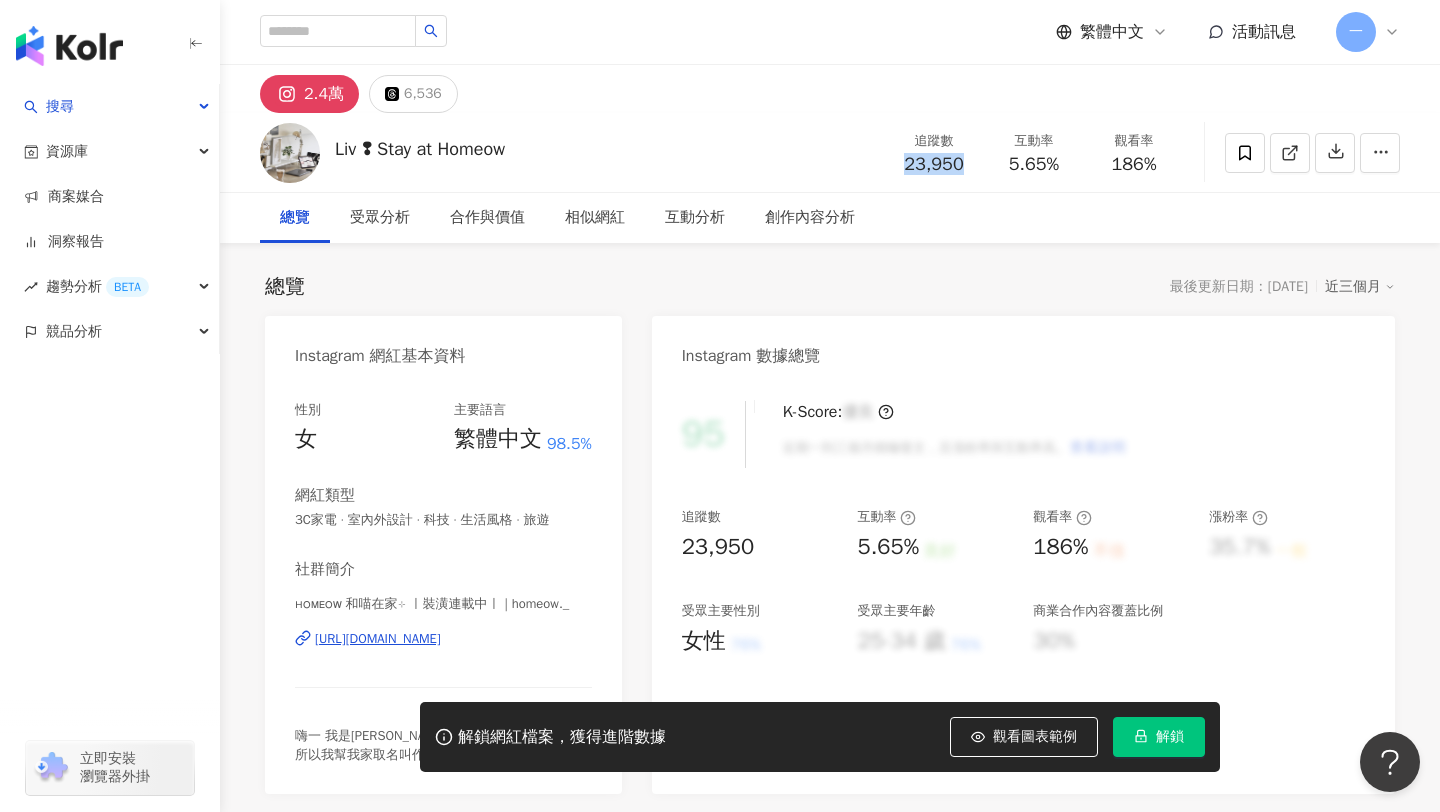 drag, startPoint x: 901, startPoint y: 160, endPoint x: 961, endPoint y: 158, distance: 60.033325 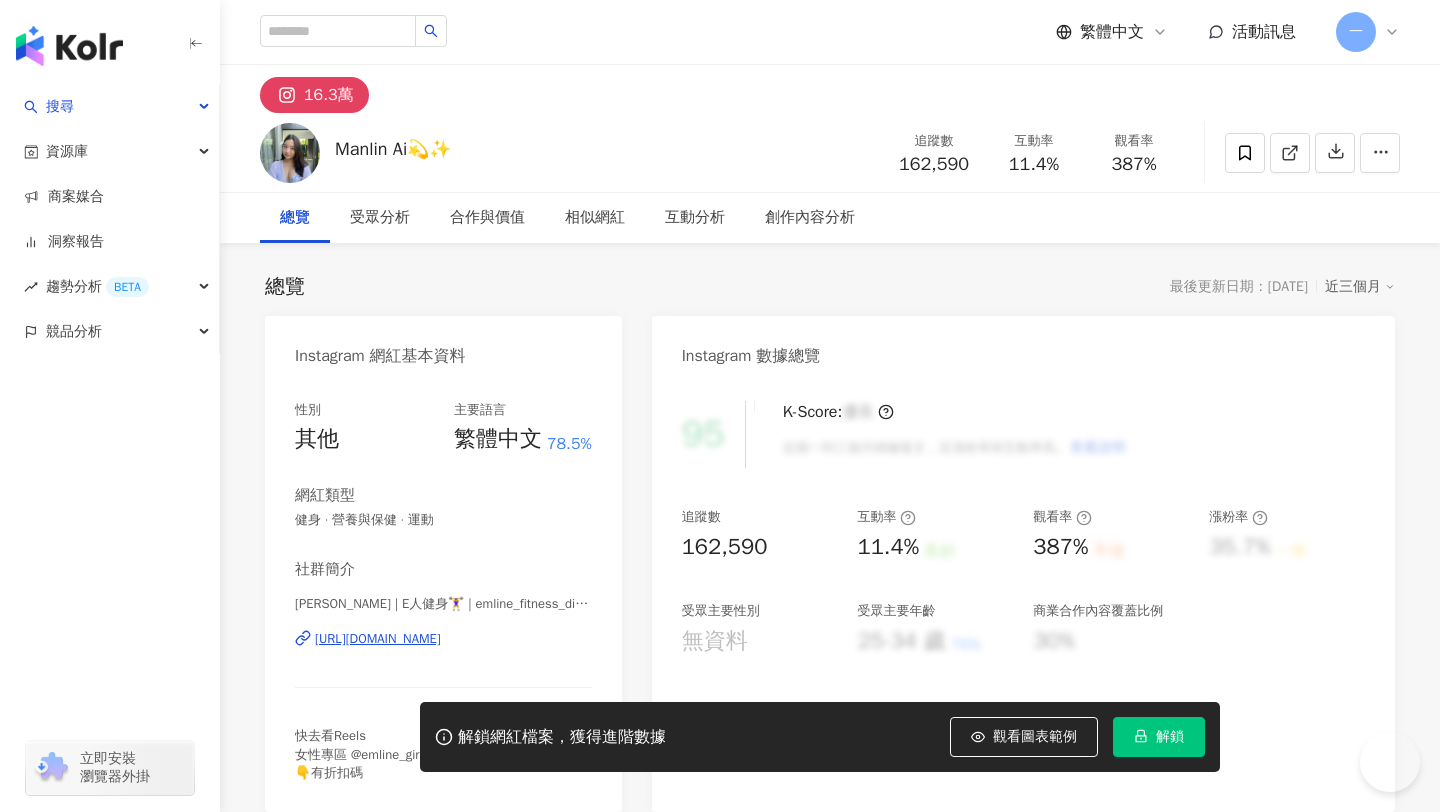 scroll, scrollTop: 0, scrollLeft: 0, axis: both 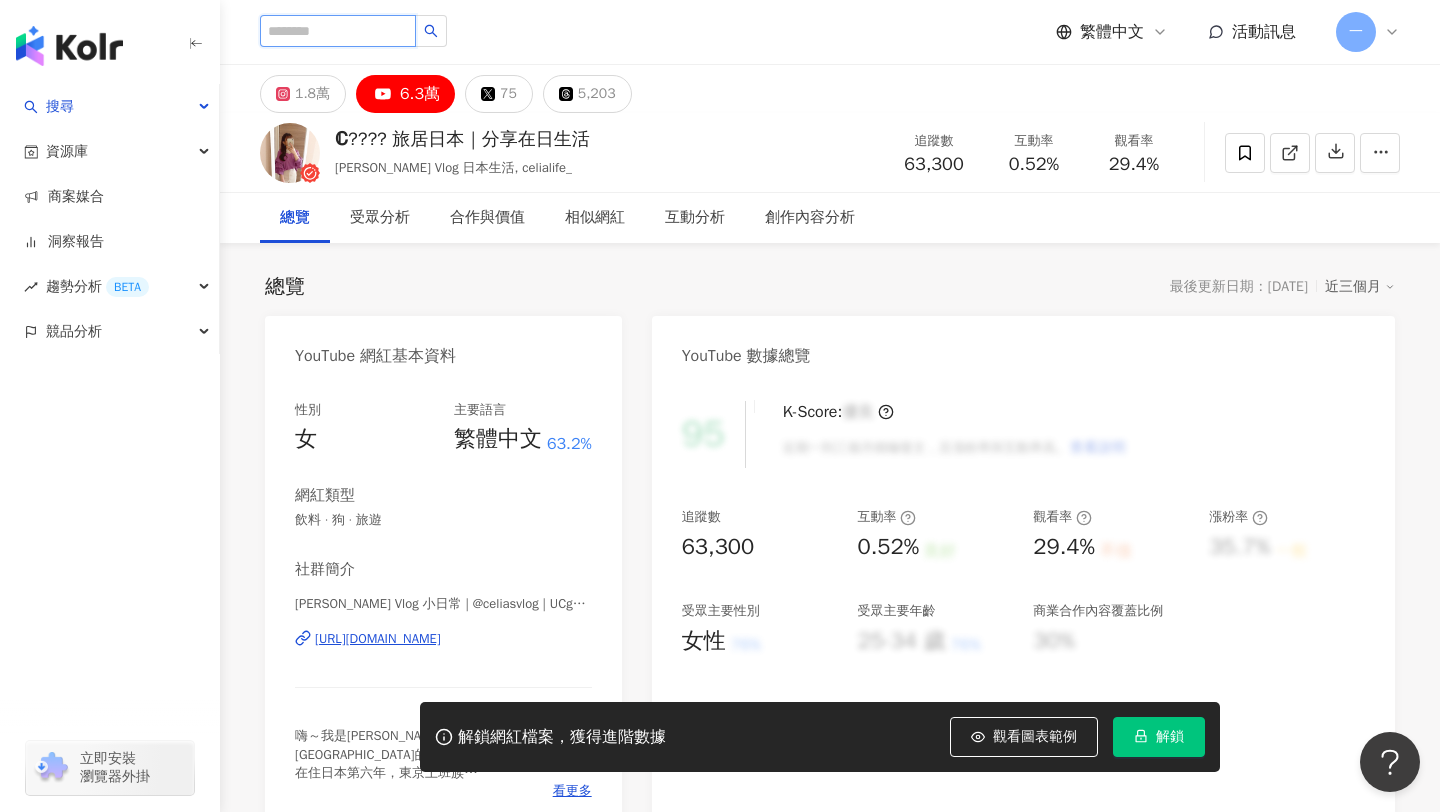 click at bounding box center [338, 31] 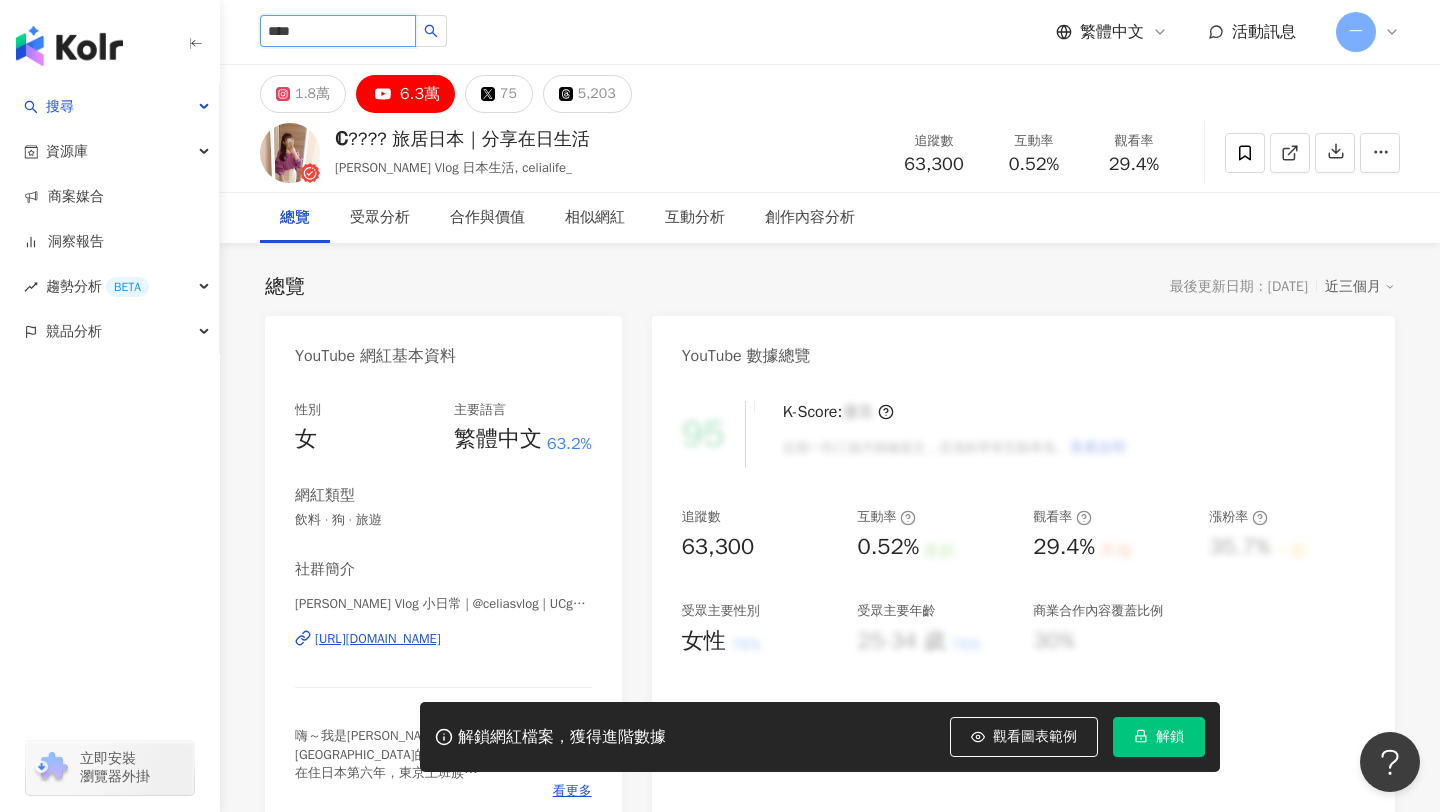 type on "****" 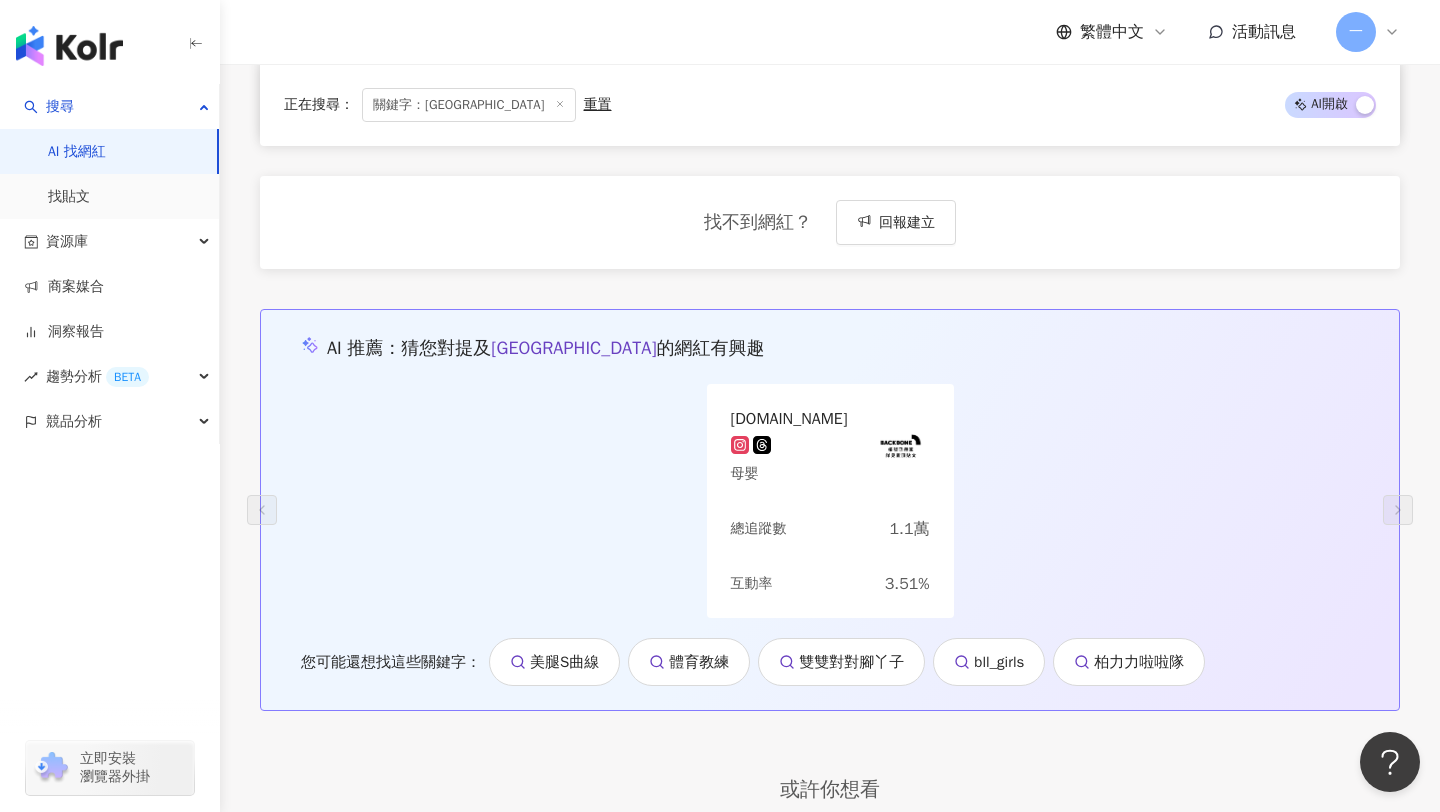 scroll, scrollTop: 593, scrollLeft: 0, axis: vertical 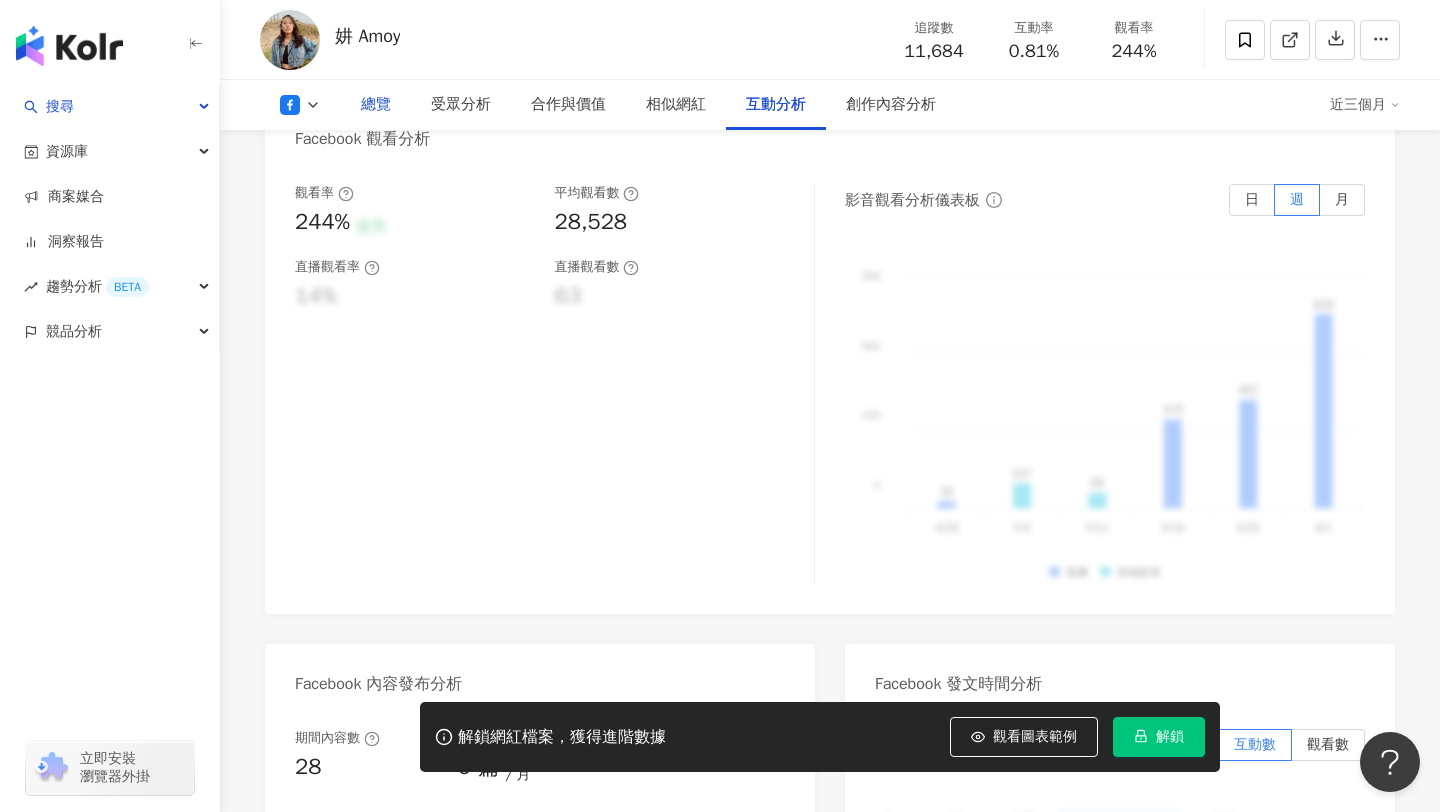 click on "總覽" at bounding box center (376, 105) 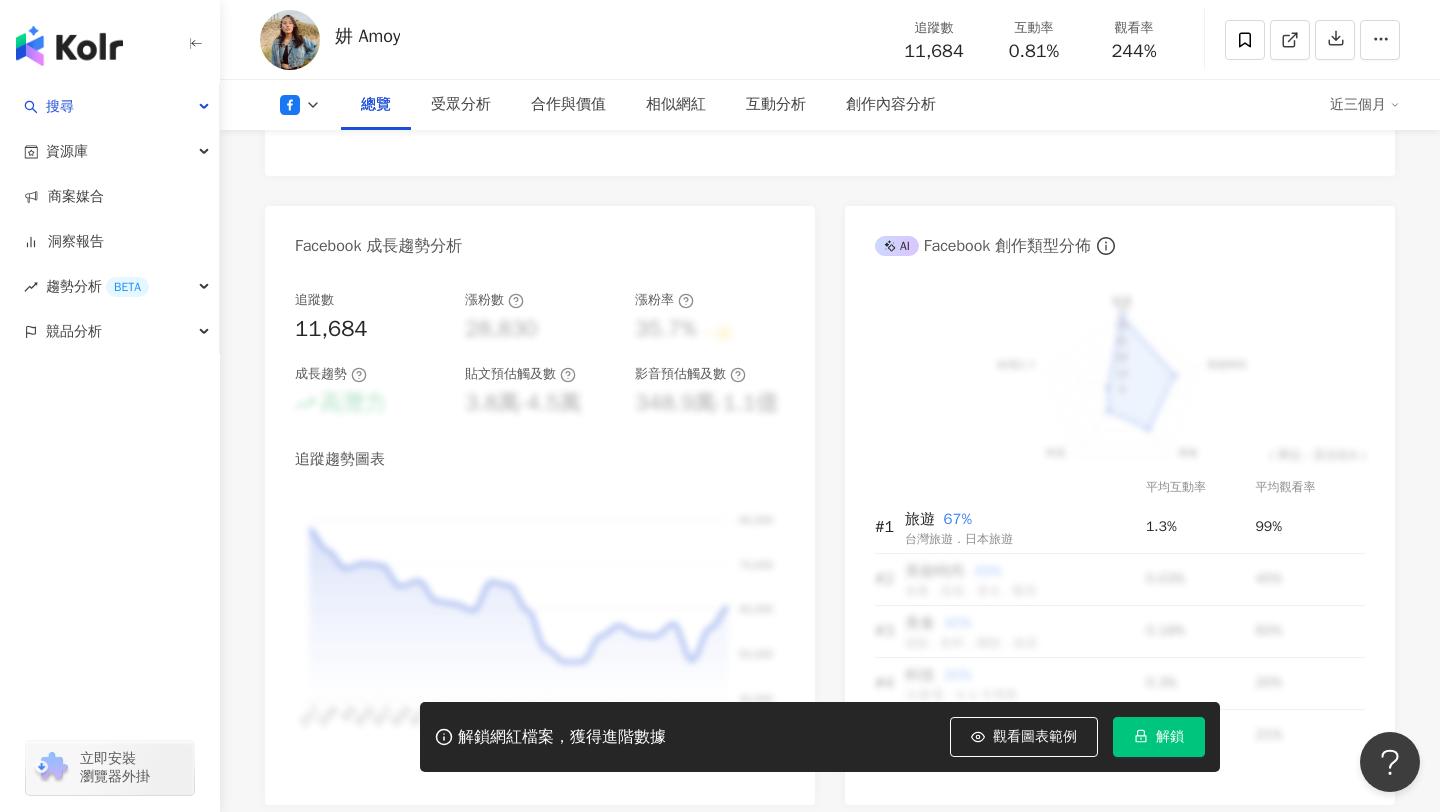 scroll, scrollTop: 0, scrollLeft: 0, axis: both 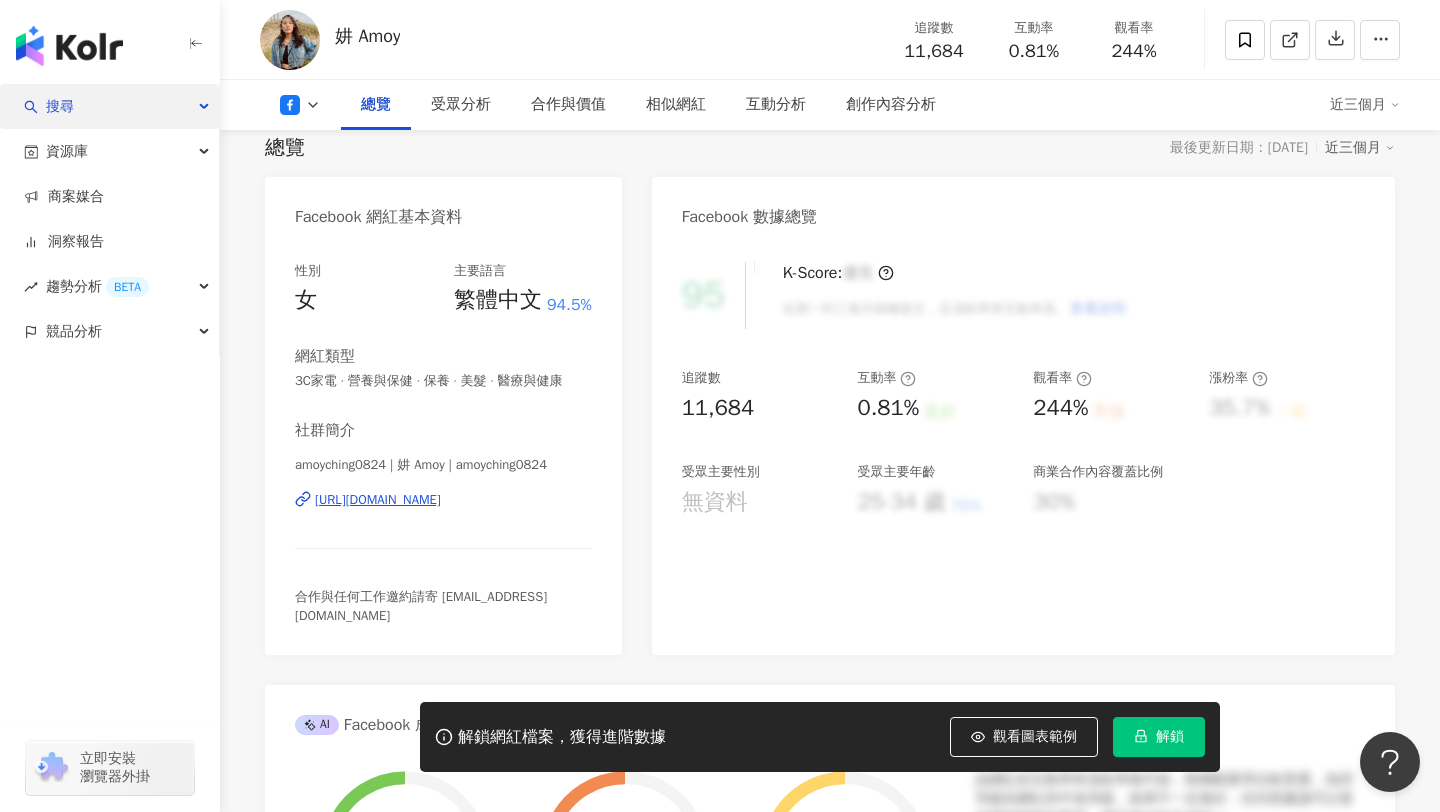 click on "搜尋" at bounding box center (109, 106) 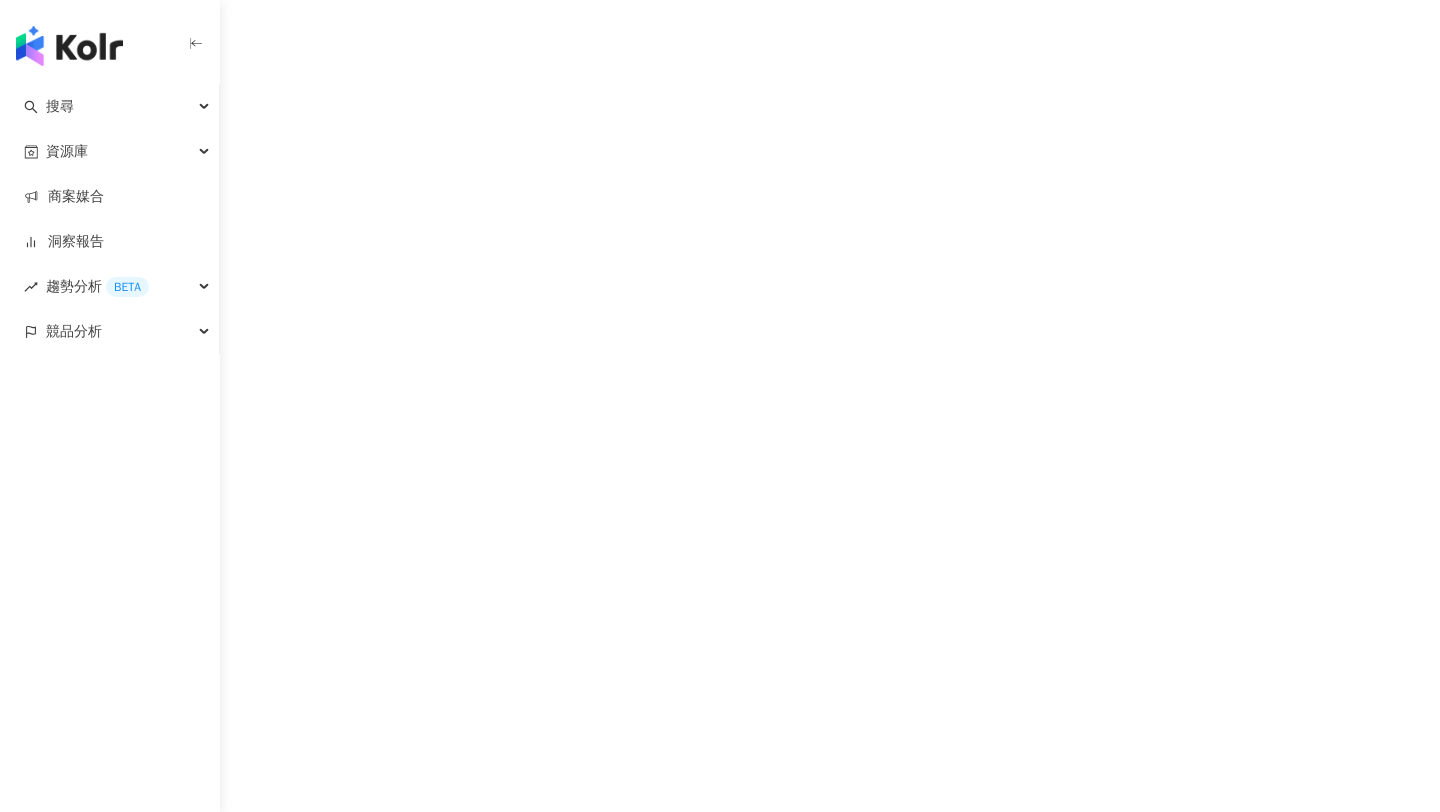 scroll, scrollTop: 0, scrollLeft: 0, axis: both 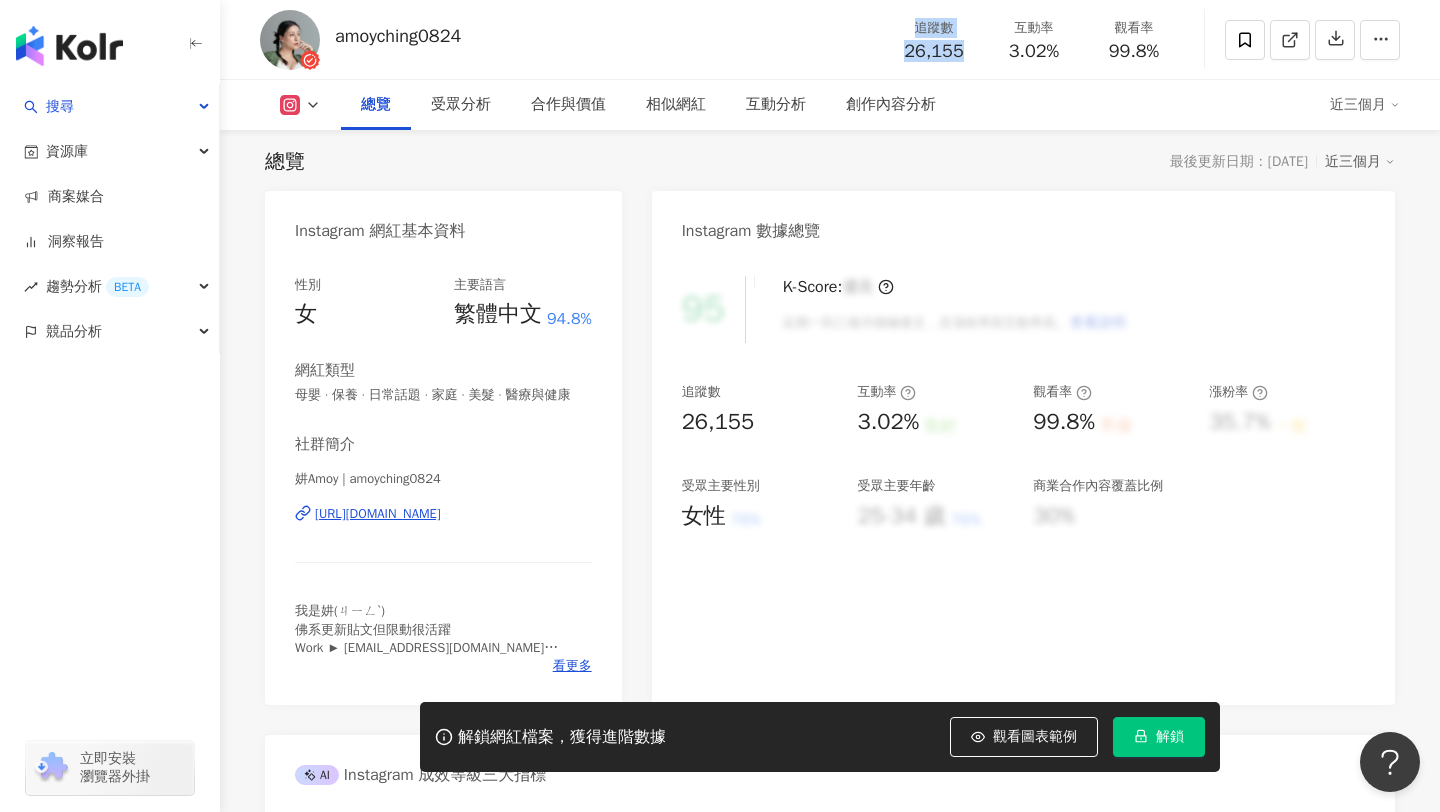 drag, startPoint x: 898, startPoint y: 36, endPoint x: 977, endPoint y: 44, distance: 79.40403 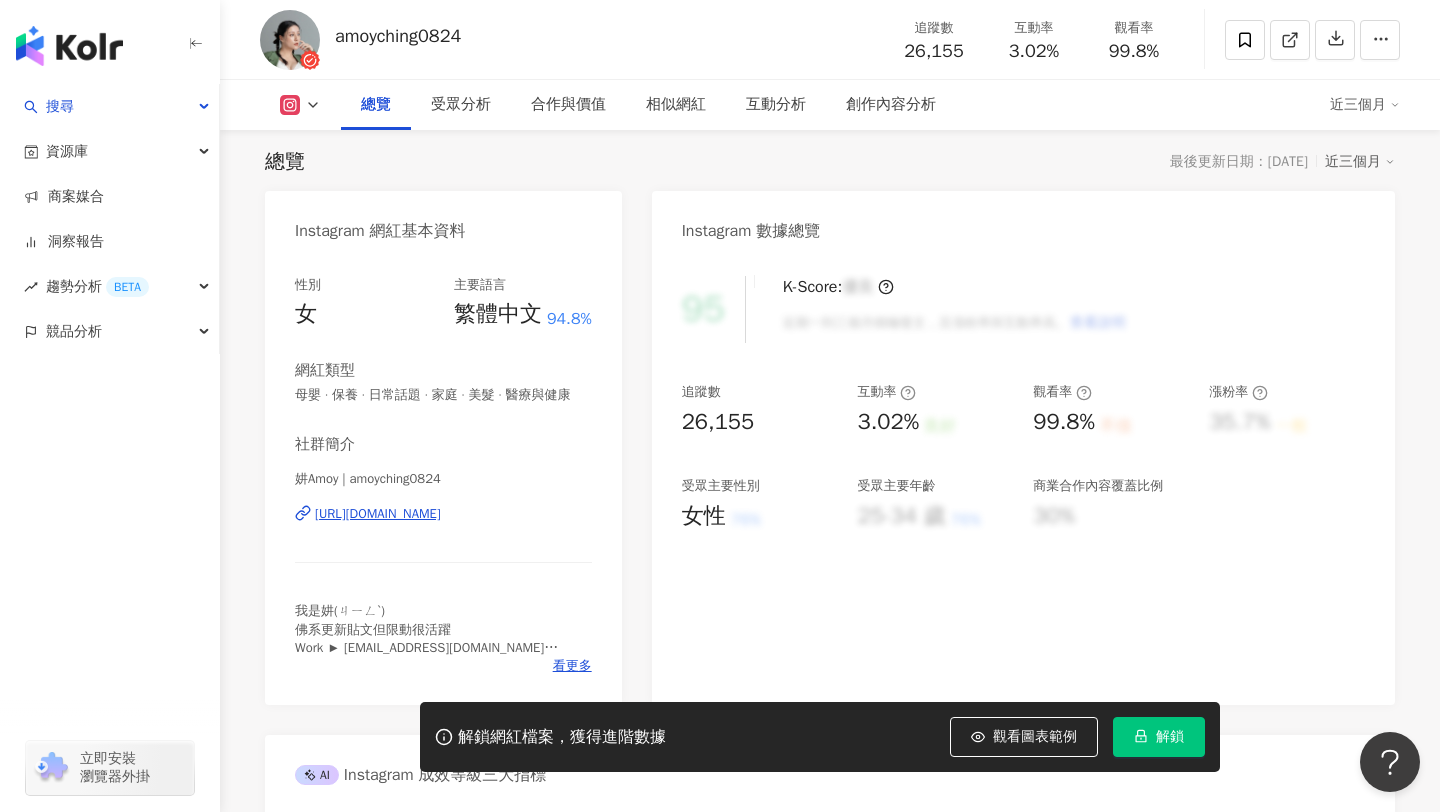 click on "追蹤數 26,155 互動率 3.02% 觀看率 99.8%" at bounding box center (1034, 39) 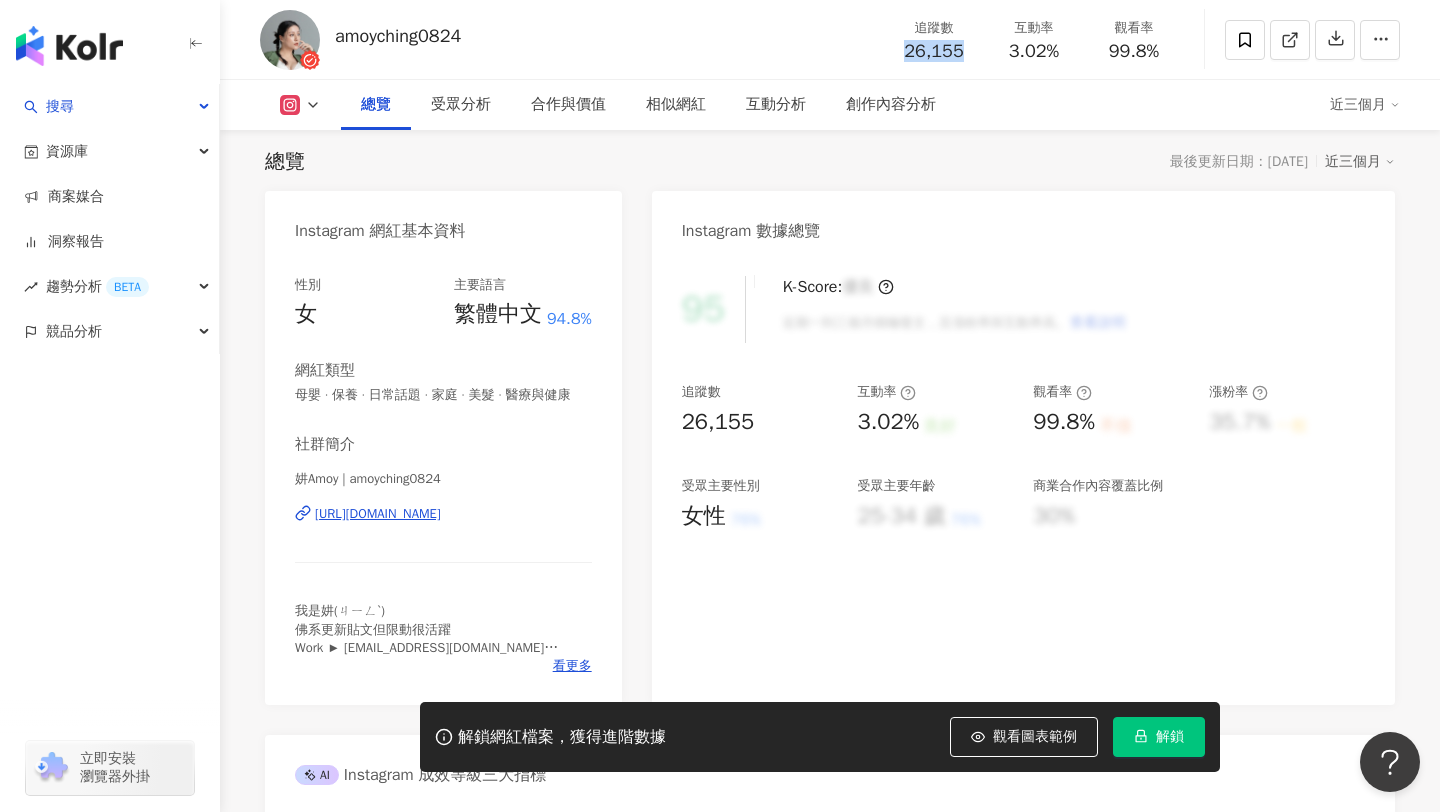 drag, startPoint x: 971, startPoint y: 61, endPoint x: 905, endPoint y: 56, distance: 66.189125 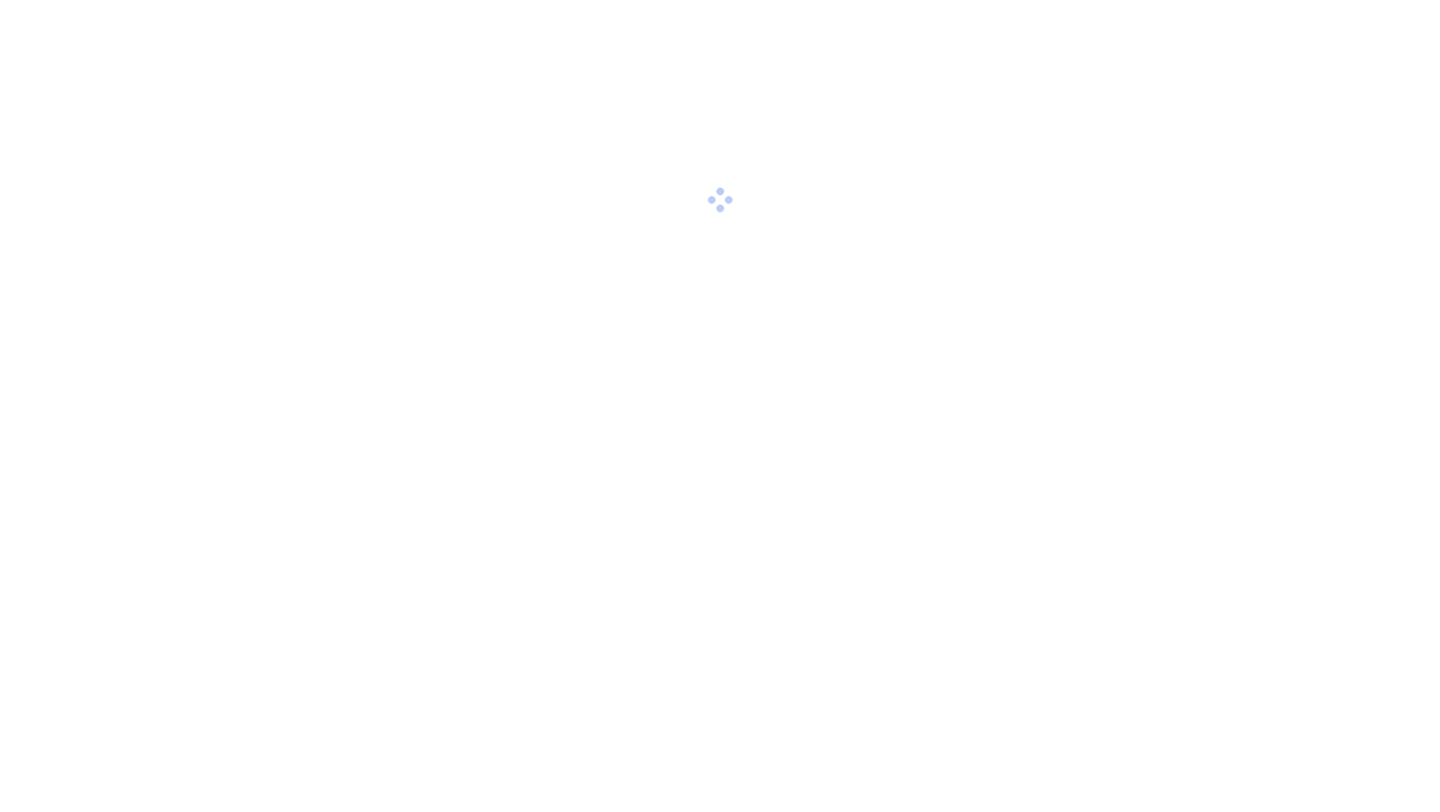 scroll, scrollTop: 0, scrollLeft: 0, axis: both 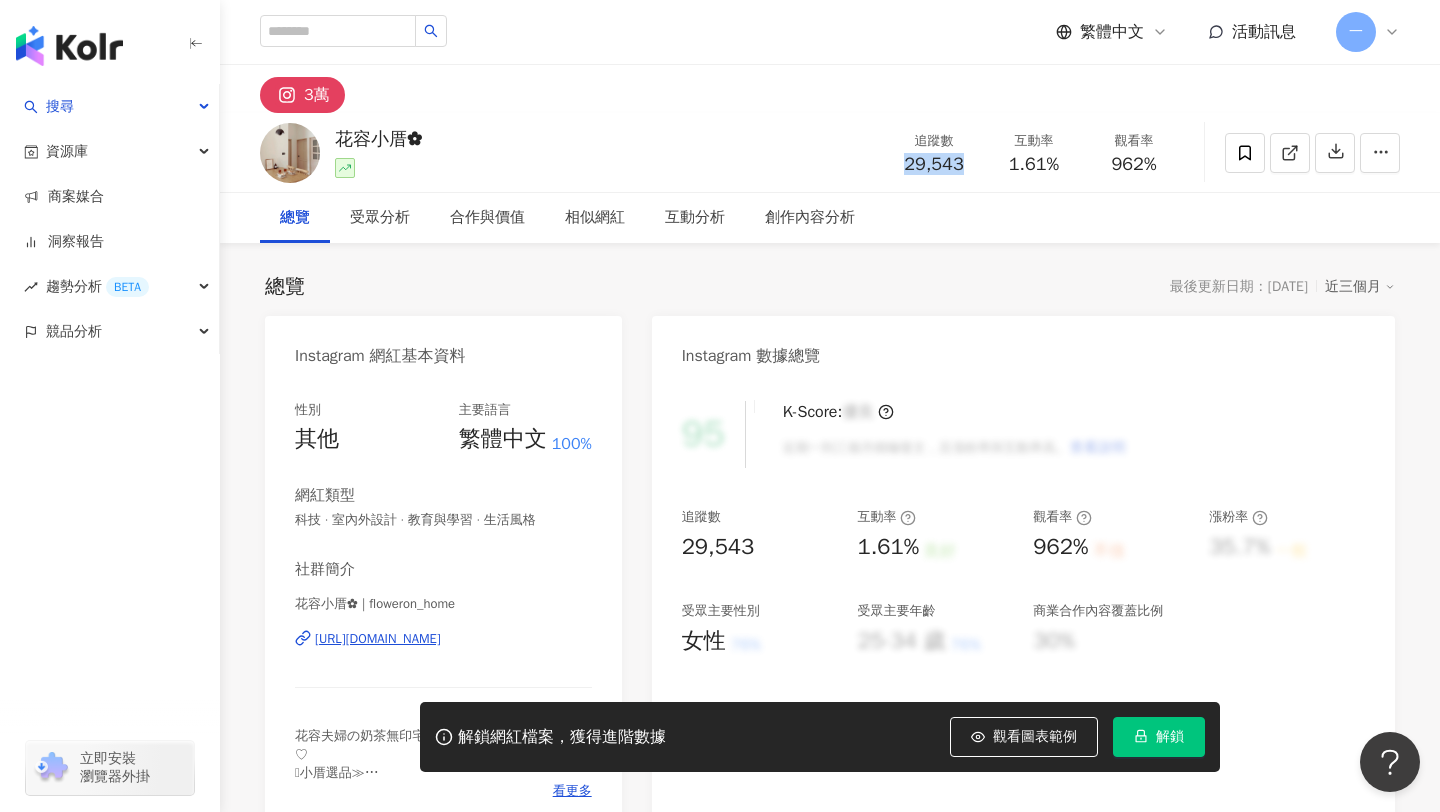 drag, startPoint x: 905, startPoint y: 160, endPoint x: 962, endPoint y: 157, distance: 57.07889 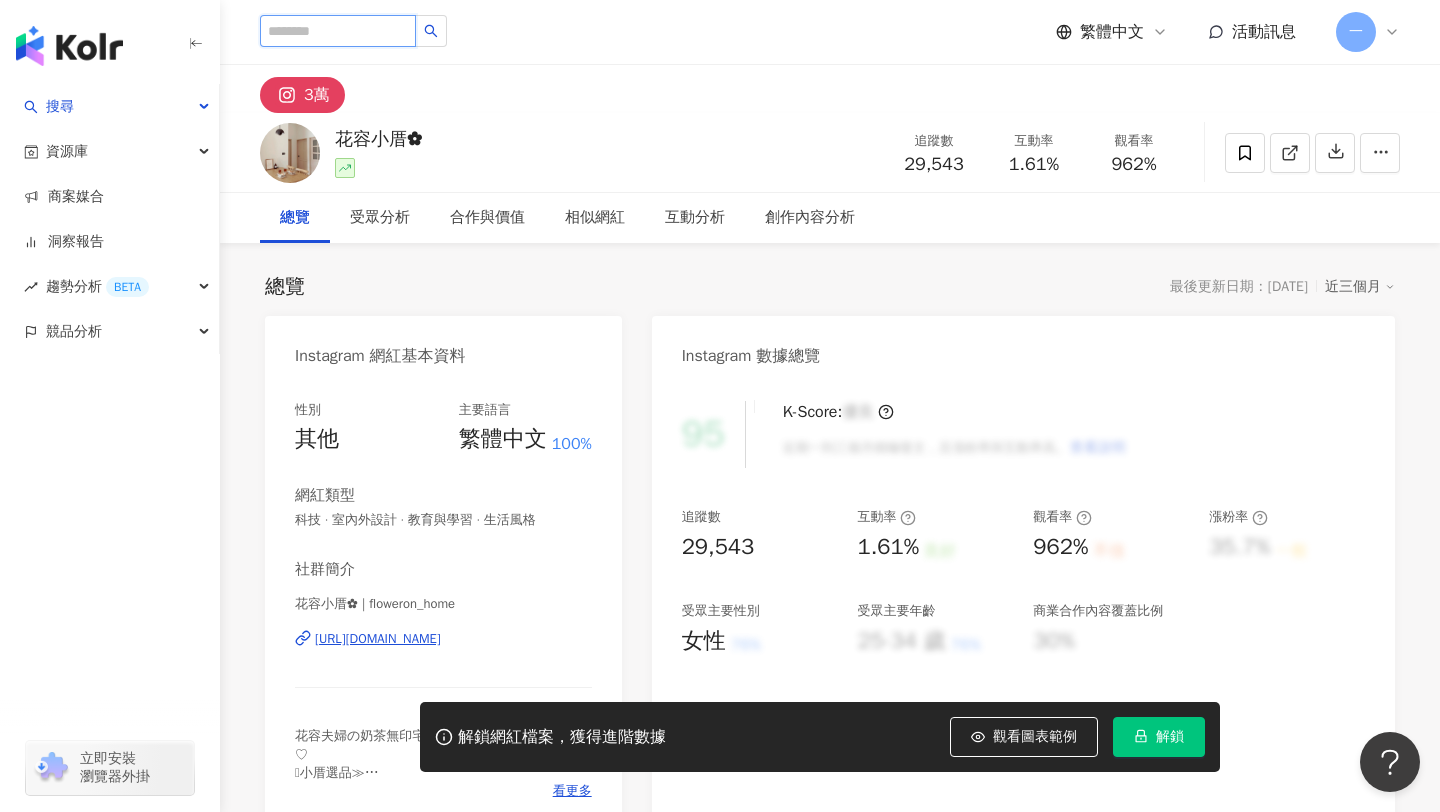 click at bounding box center (338, 31) 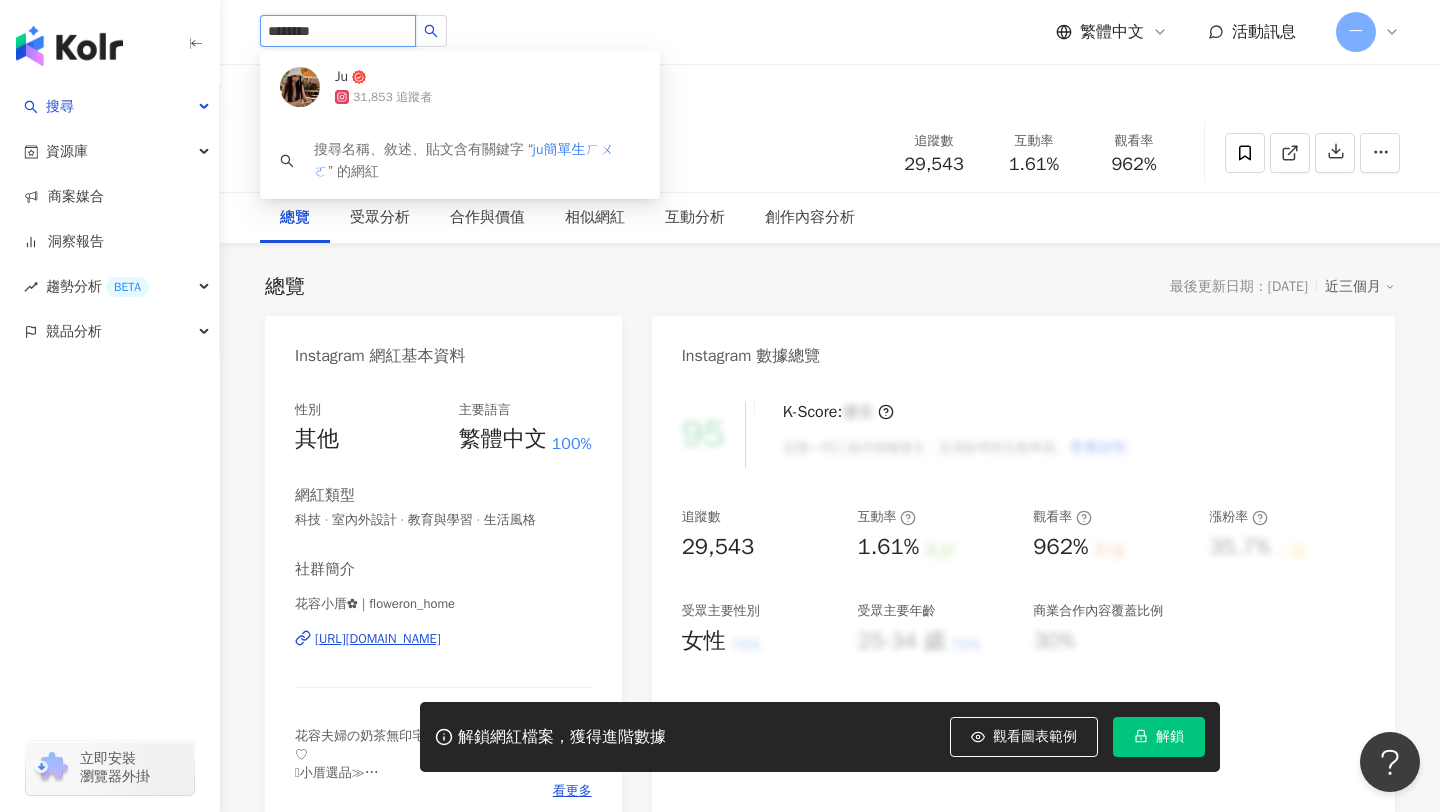 type on "******" 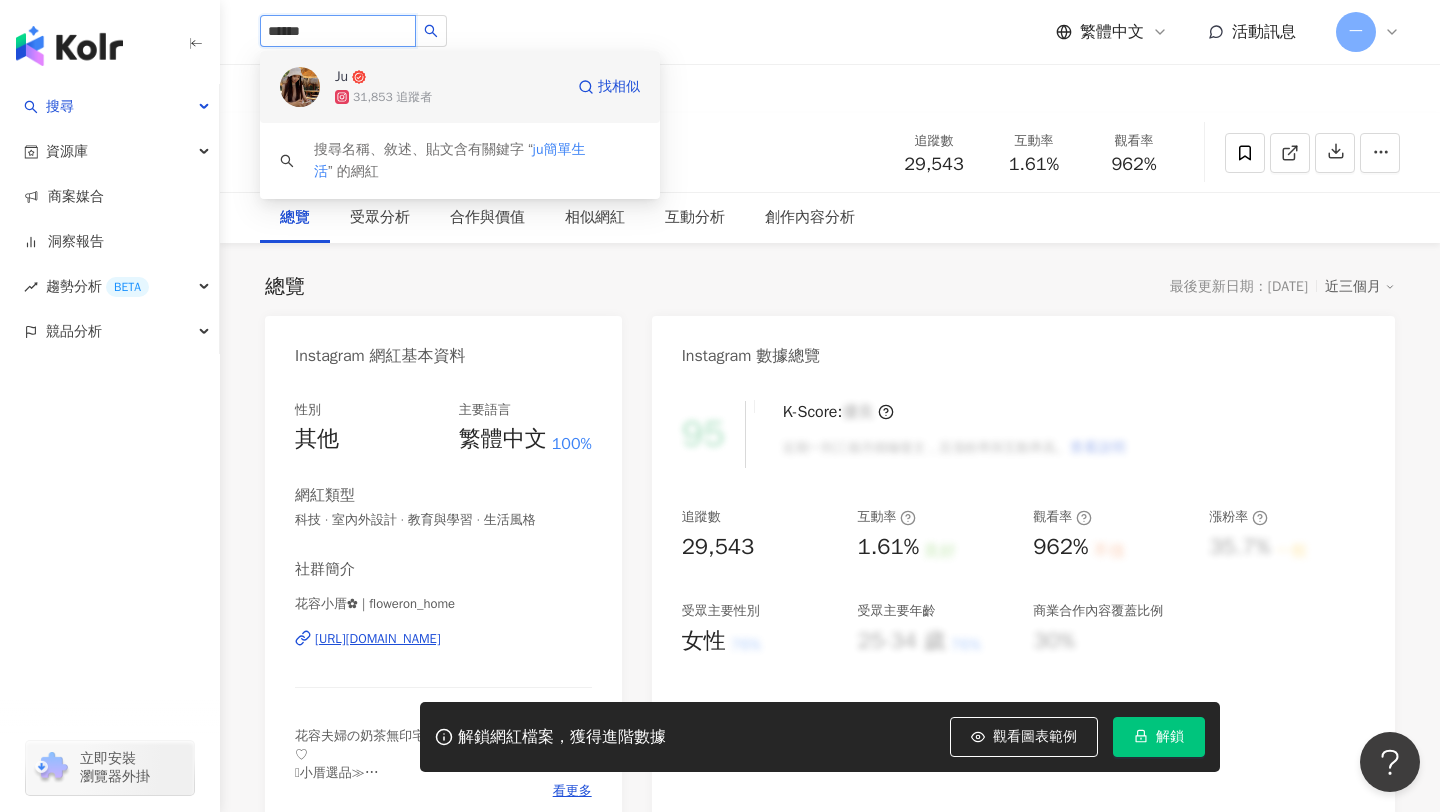 click 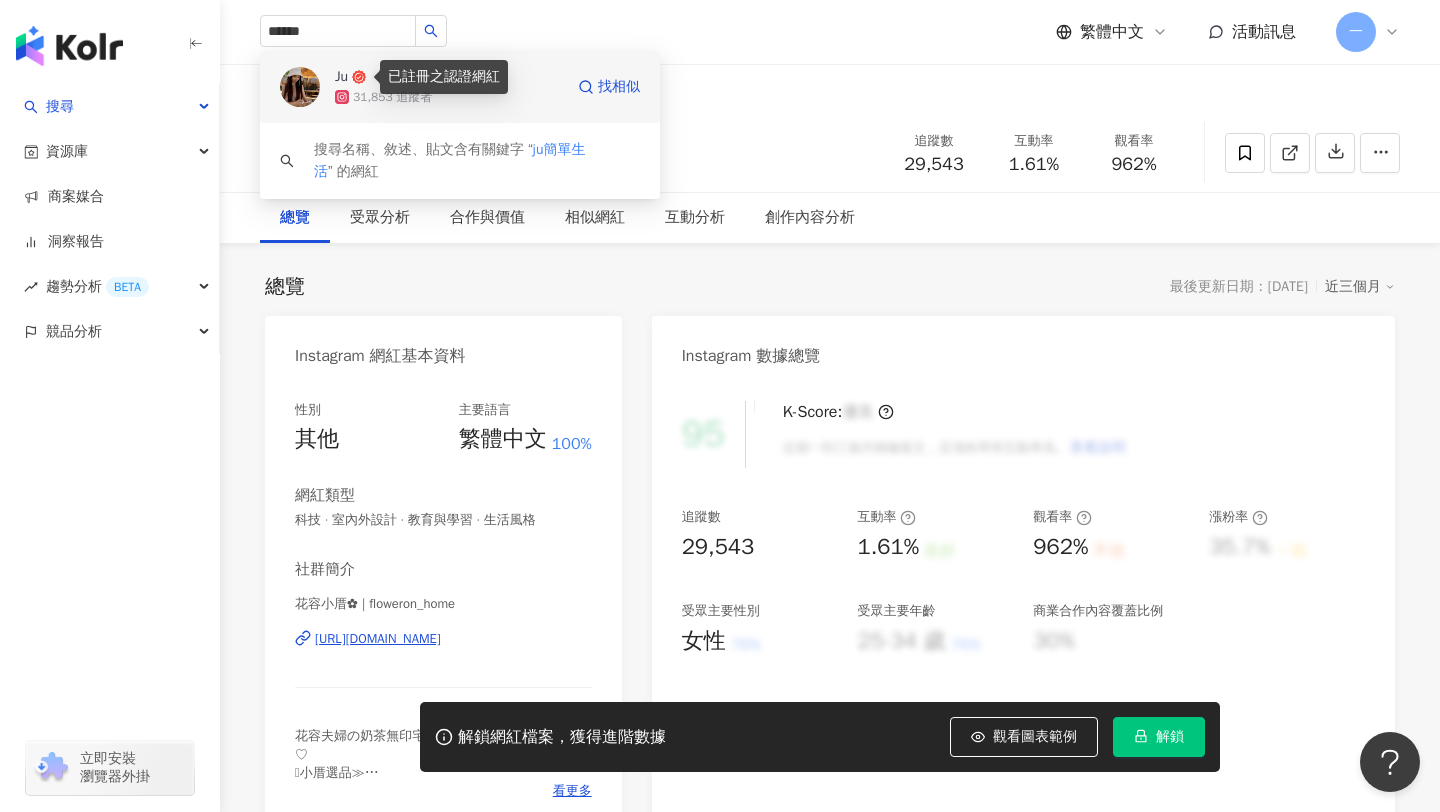 type 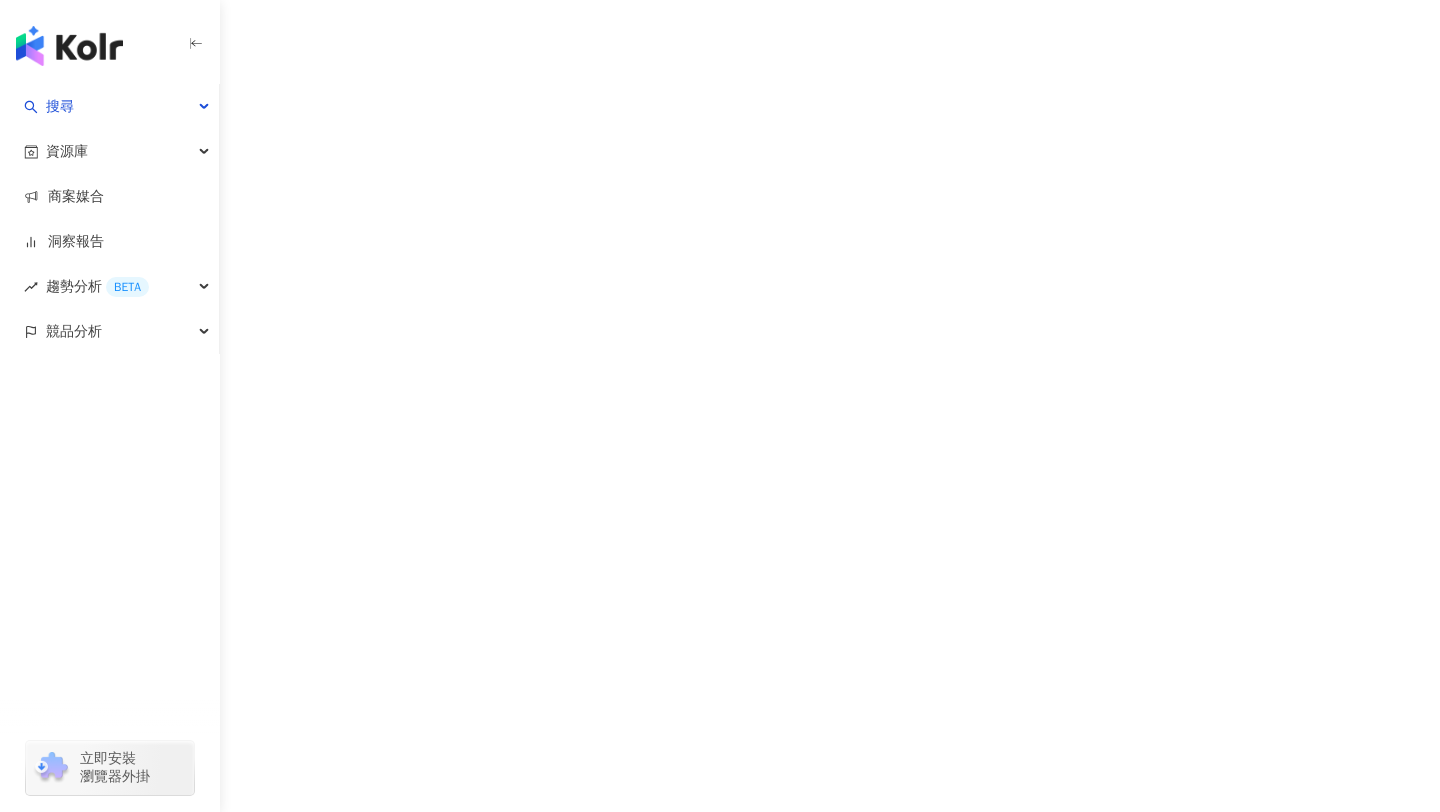scroll, scrollTop: 0, scrollLeft: 0, axis: both 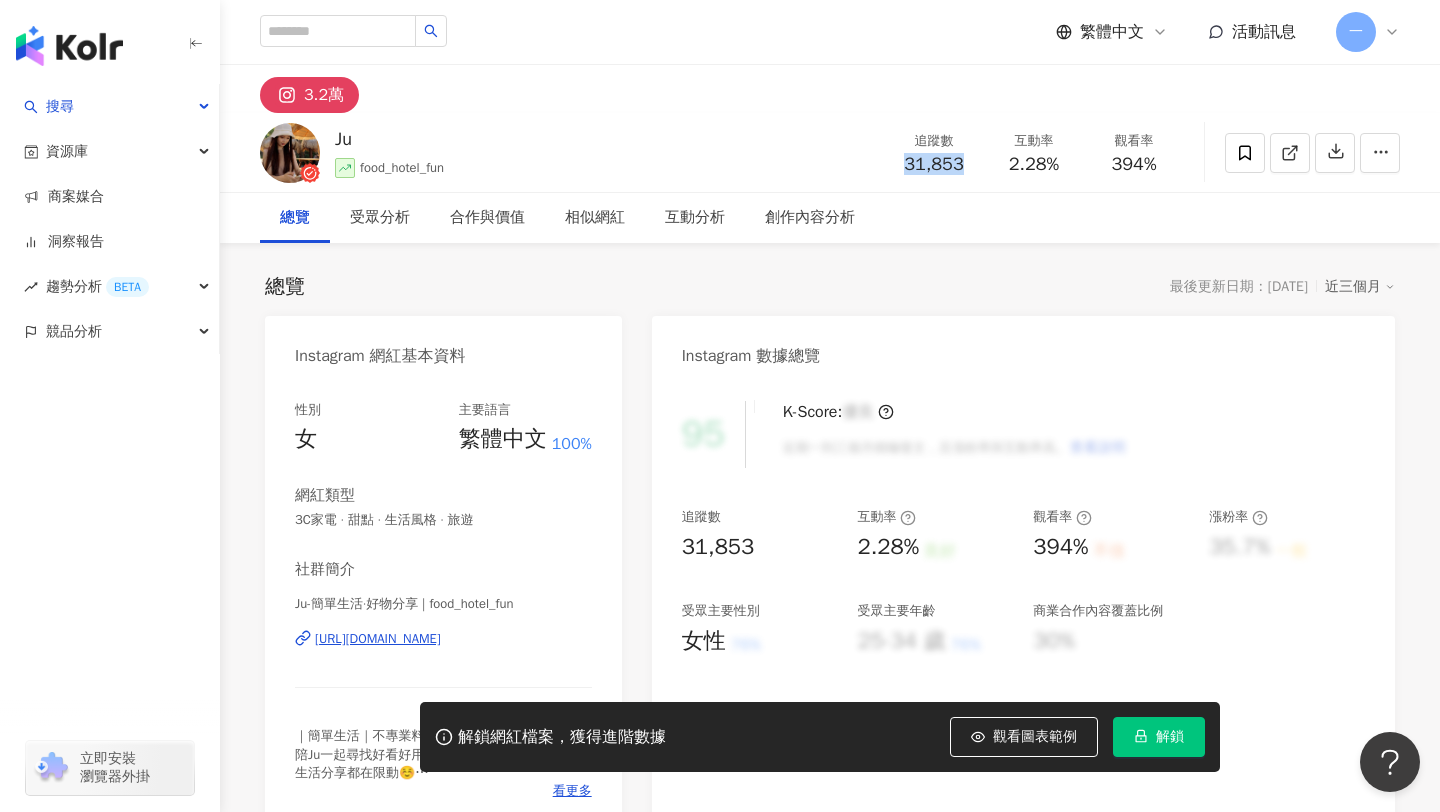 drag, startPoint x: 899, startPoint y: 161, endPoint x: 975, endPoint y: 161, distance: 76 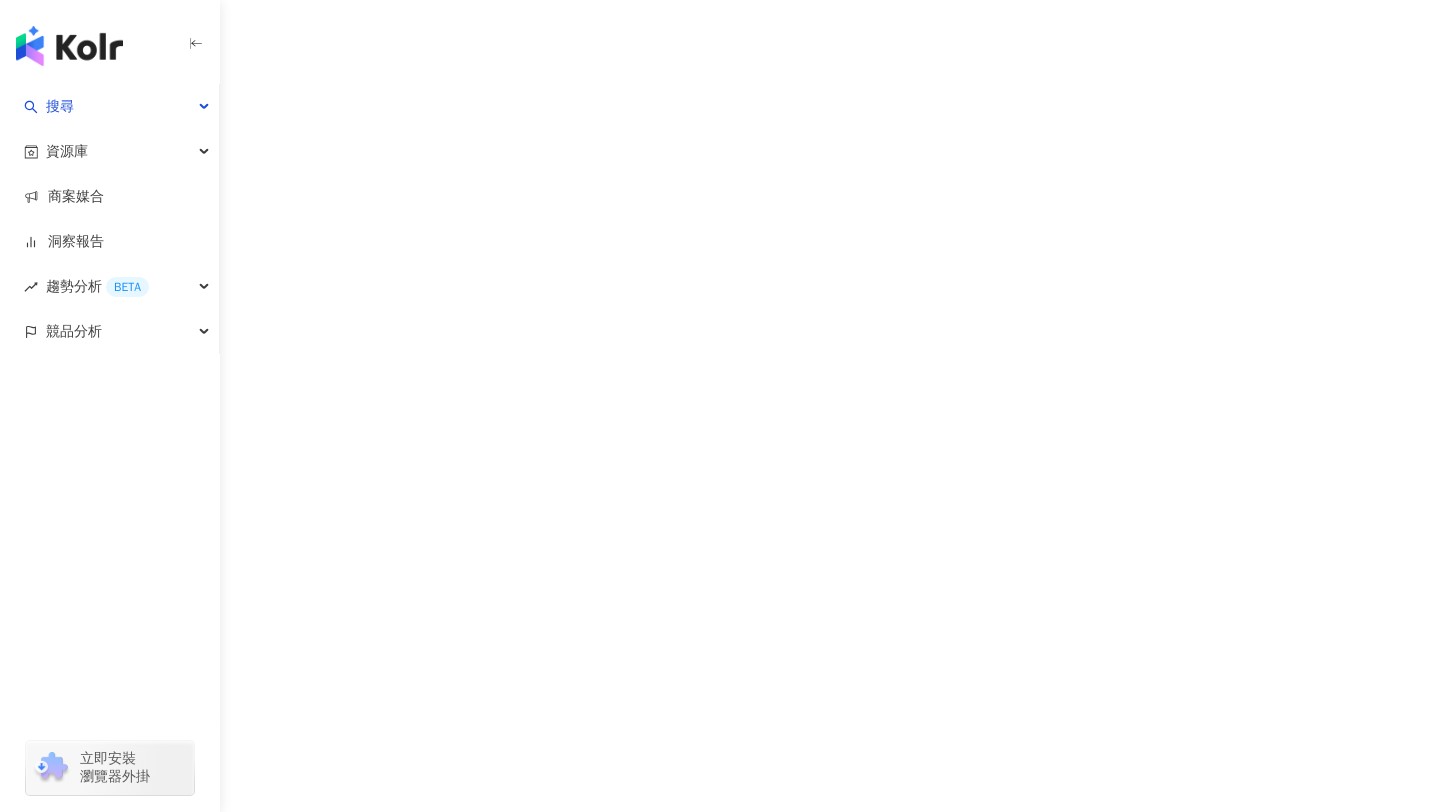 scroll, scrollTop: 0, scrollLeft: 0, axis: both 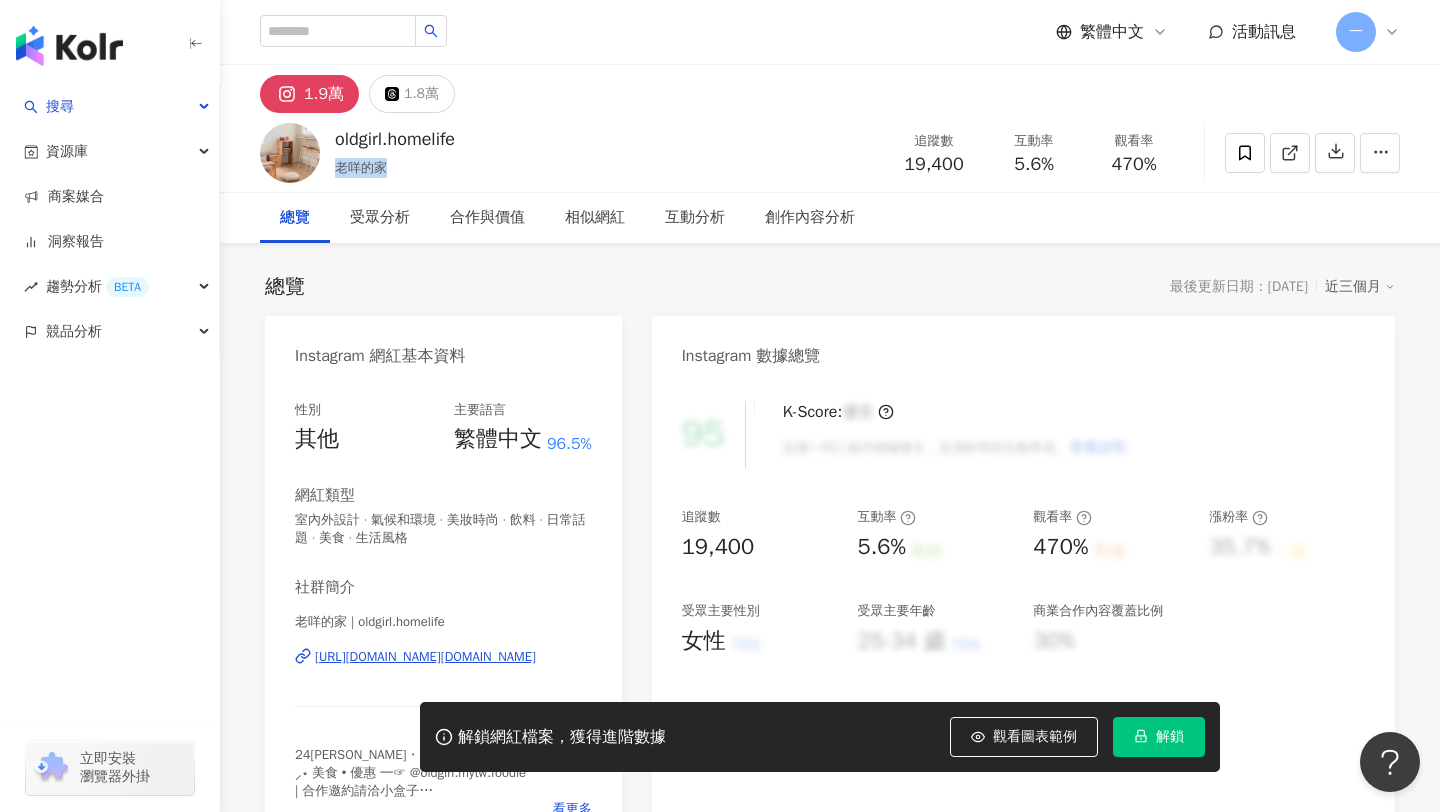 drag, startPoint x: 337, startPoint y: 167, endPoint x: 405, endPoint y: 167, distance: 68 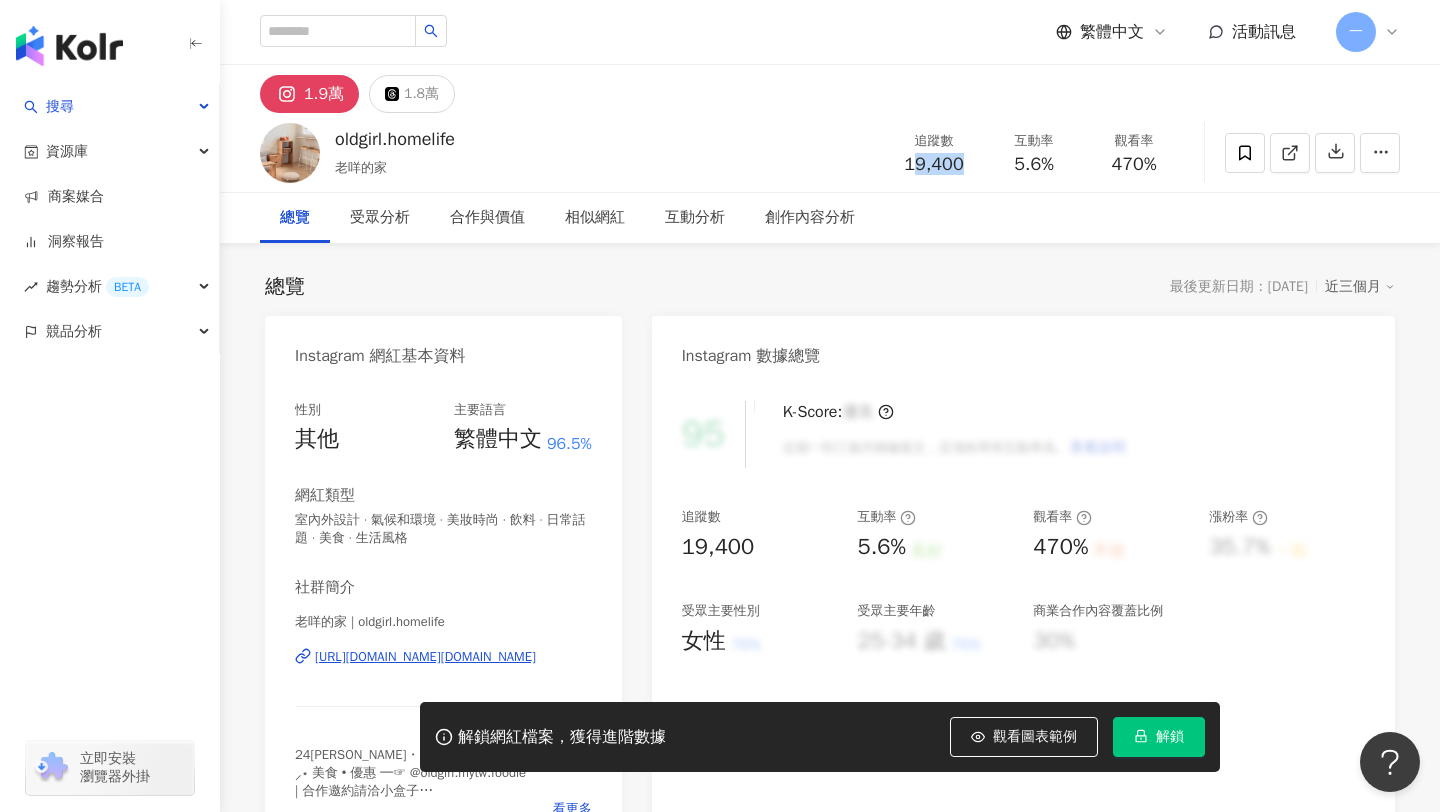 drag, startPoint x: 912, startPoint y: 163, endPoint x: 973, endPoint y: 160, distance: 61.073727 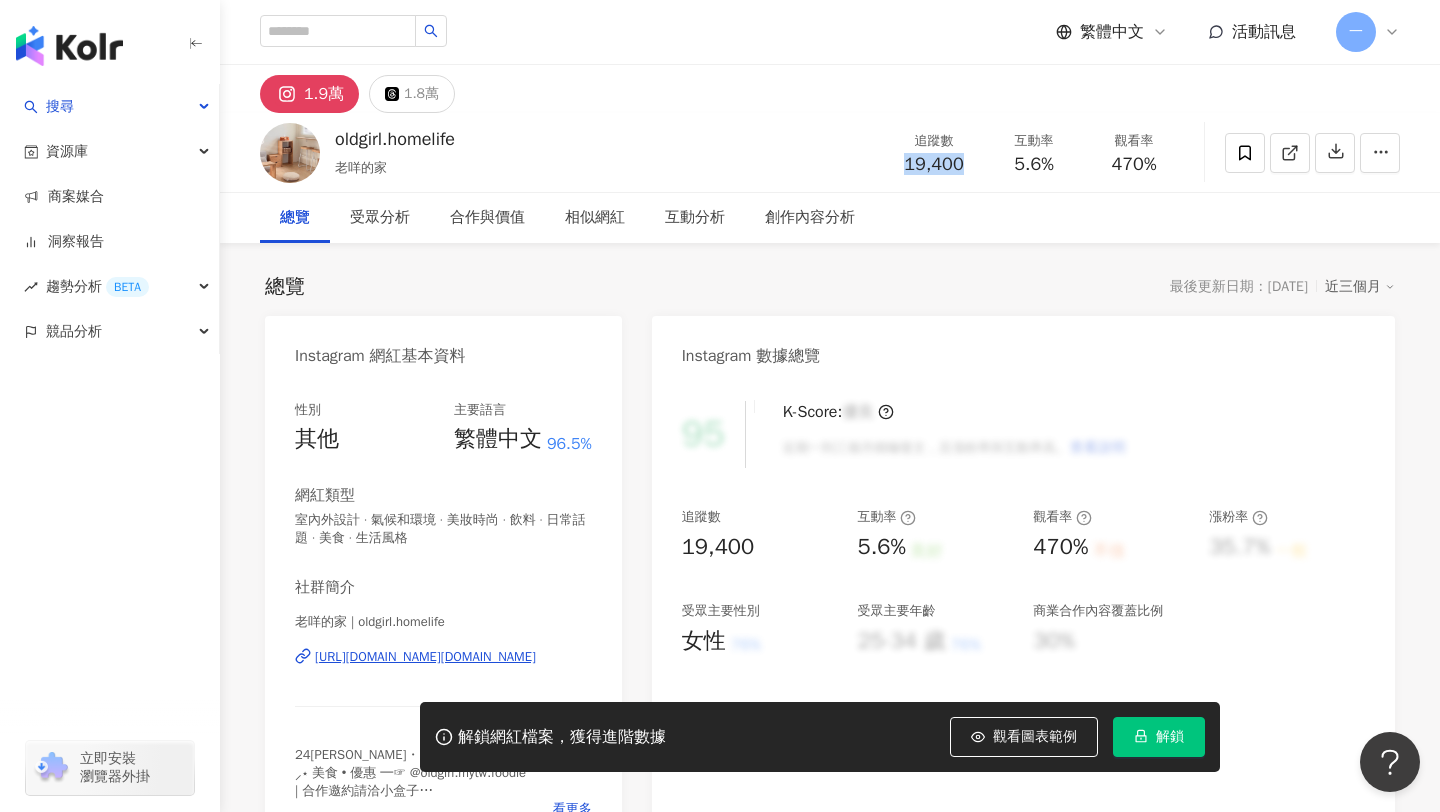drag, startPoint x: 970, startPoint y: 164, endPoint x: 879, endPoint y: 167, distance: 91.04944 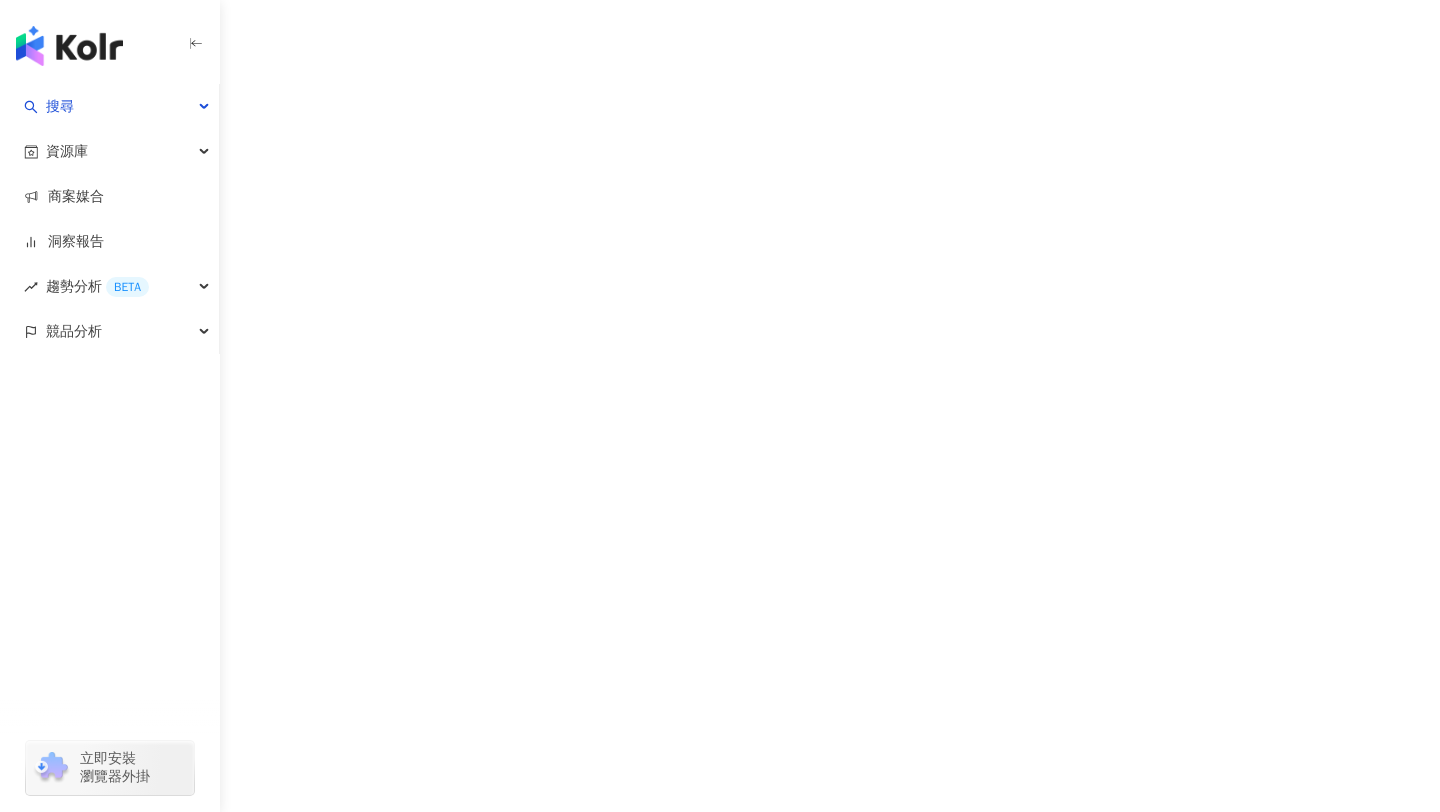 scroll, scrollTop: 0, scrollLeft: 0, axis: both 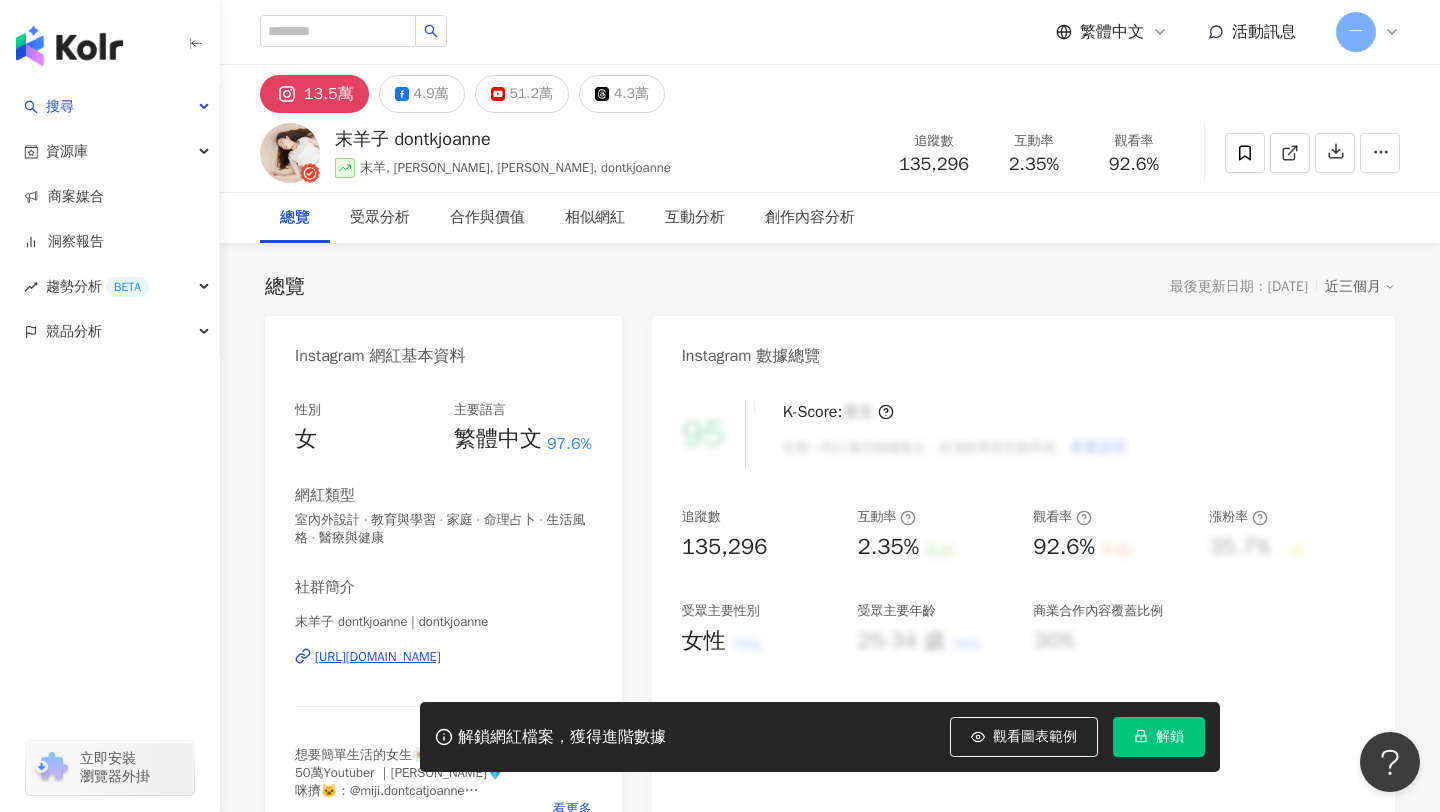 click on "https://www.instagram.com/dontkjoanne/" at bounding box center (378, 657) 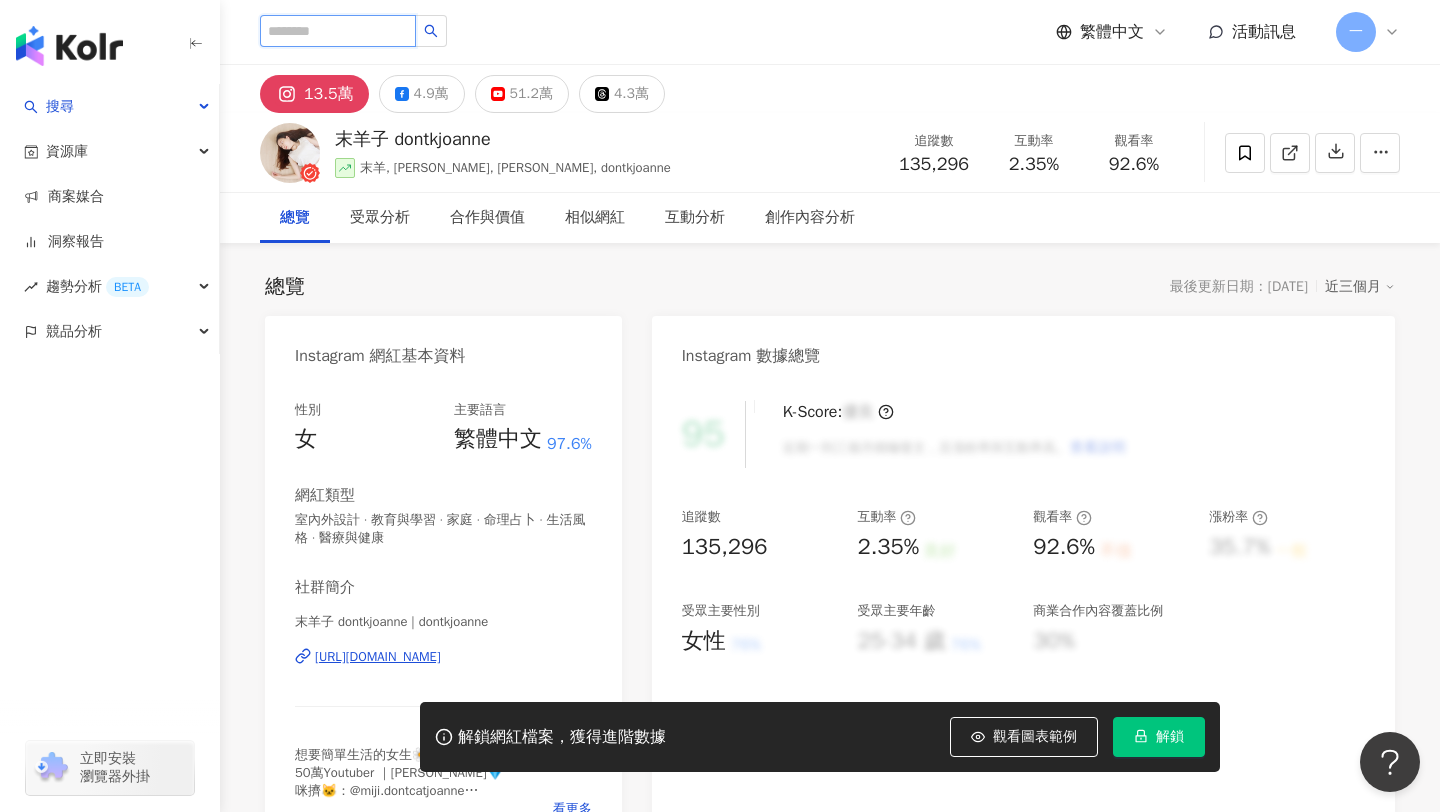 click at bounding box center (338, 31) 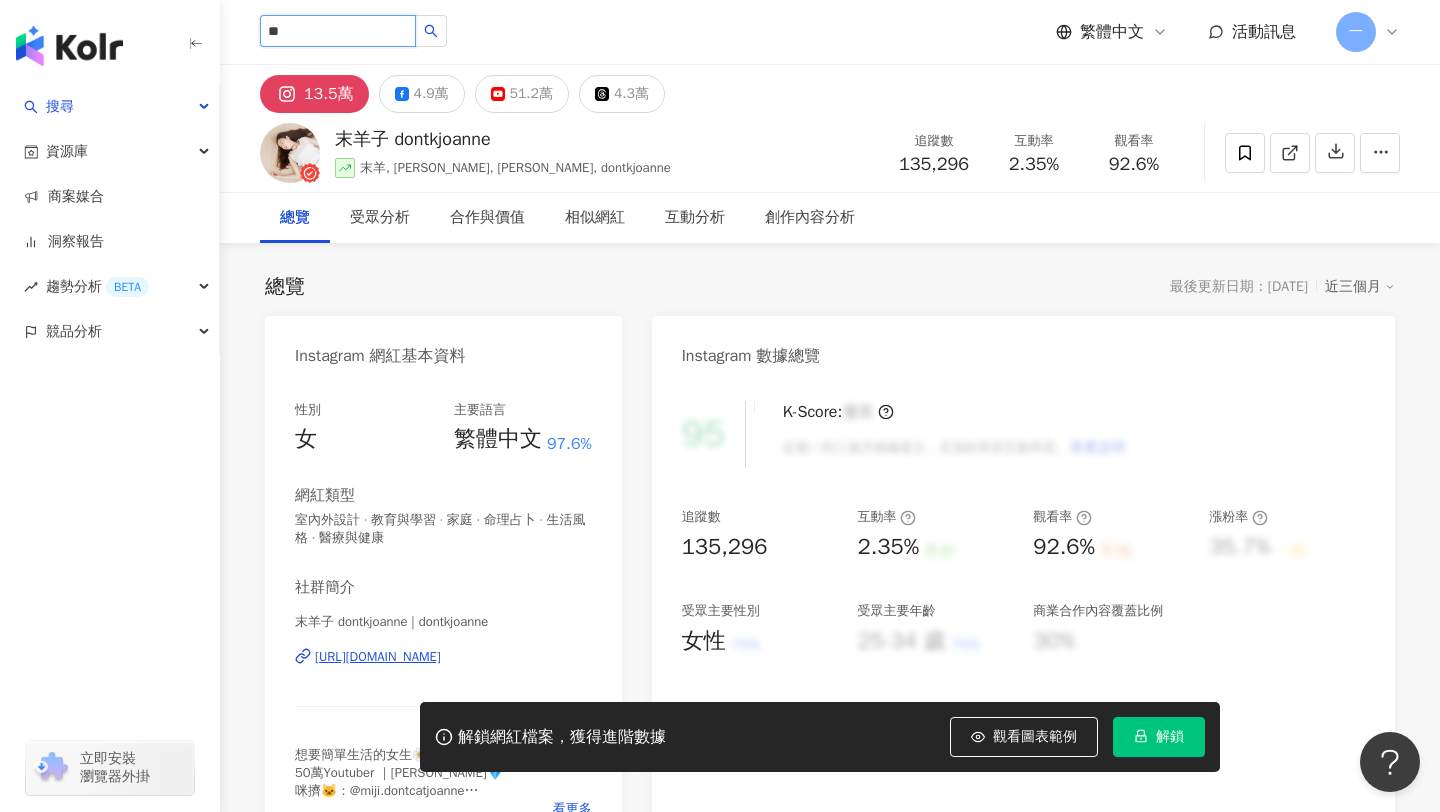 type on "**" 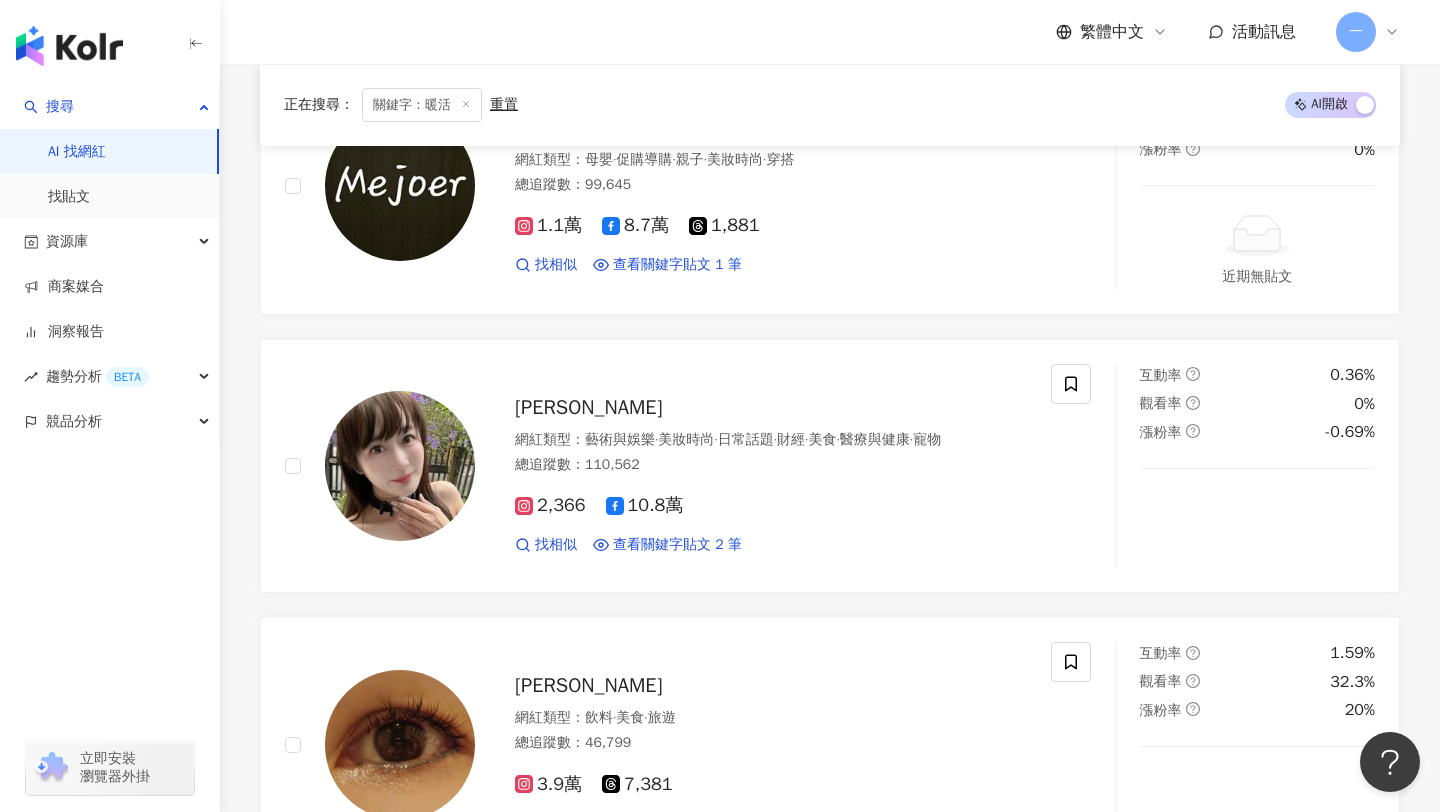 scroll, scrollTop: 2365, scrollLeft: 0, axis: vertical 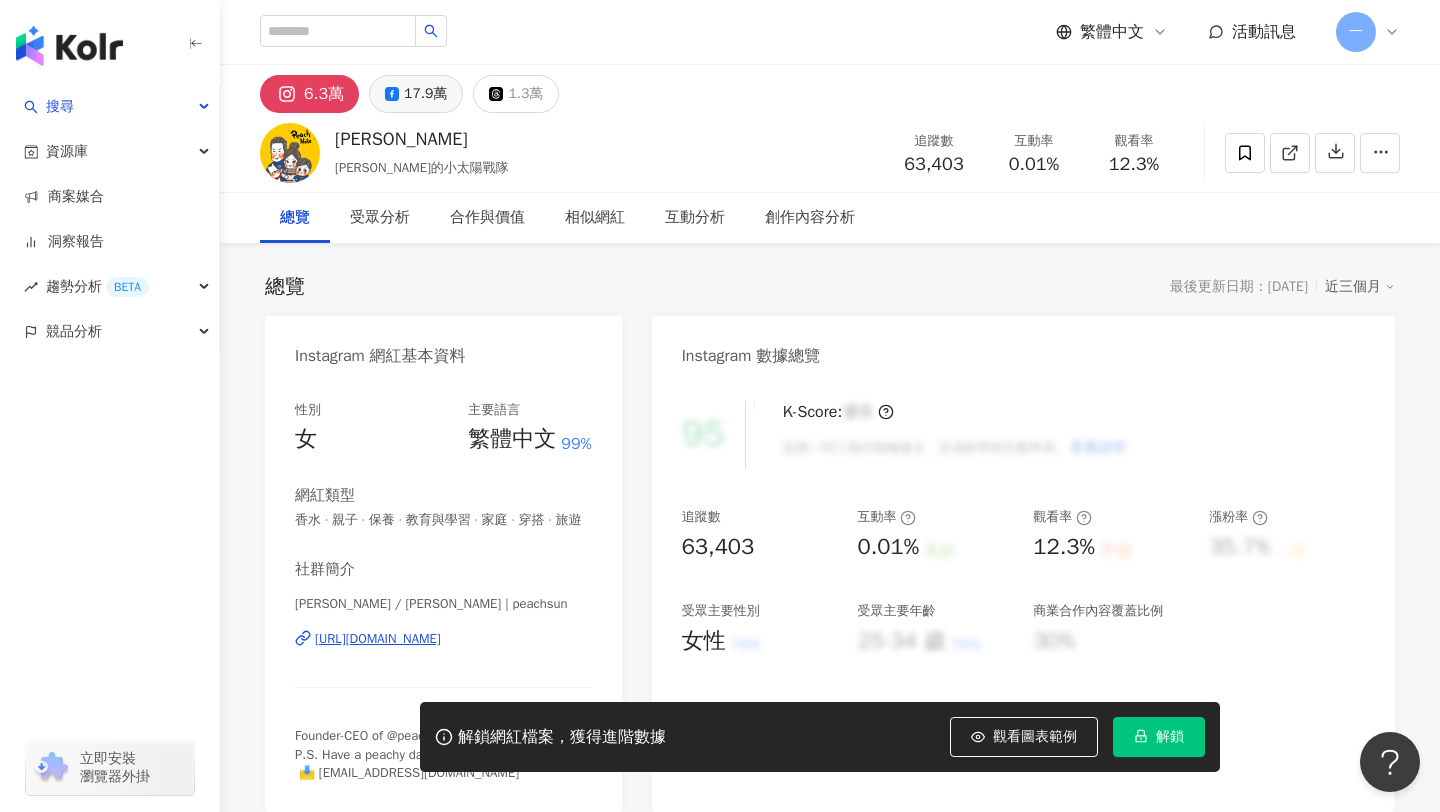 click on "17.9萬" at bounding box center (425, 94) 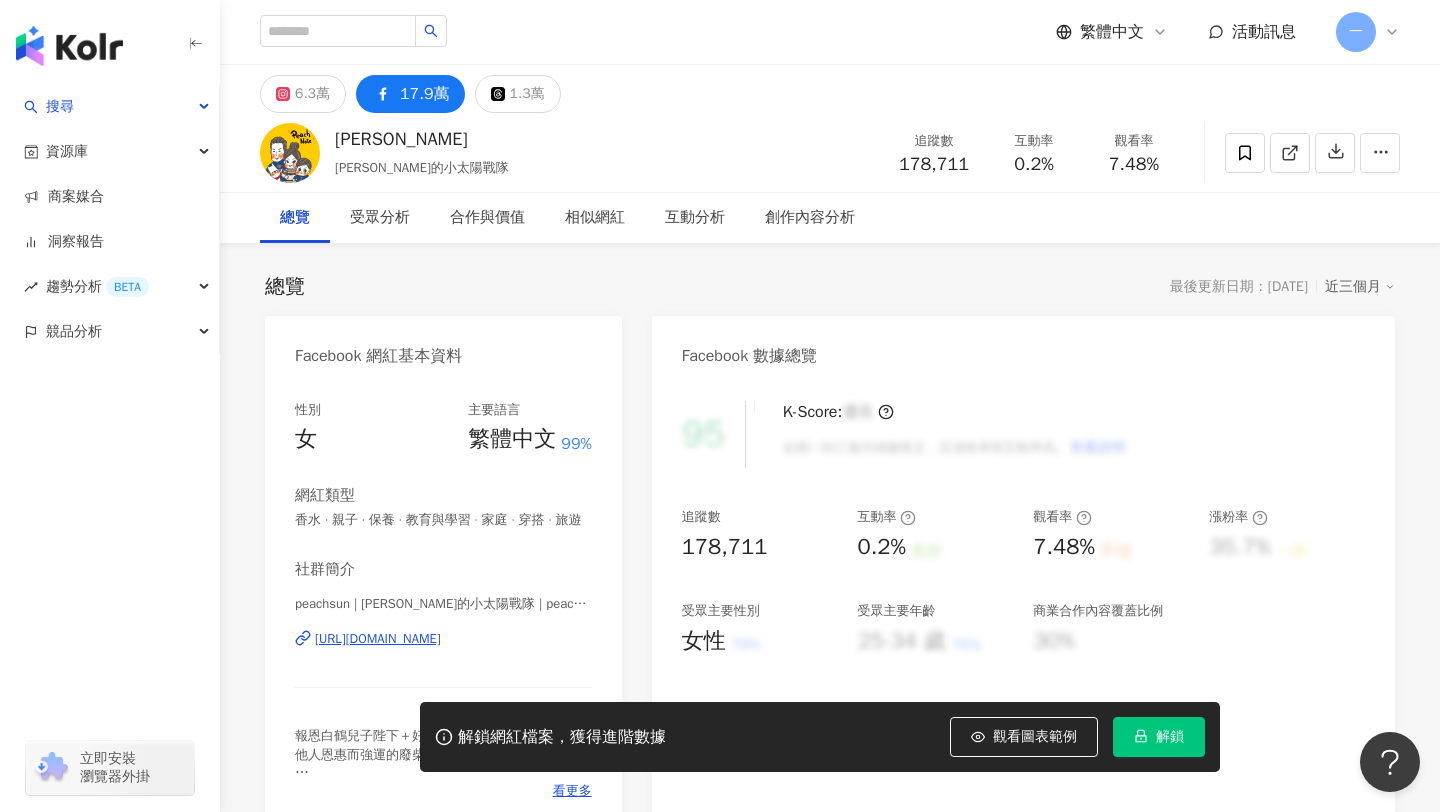 drag, startPoint x: 850, startPoint y: 154, endPoint x: 973, endPoint y: 150, distance: 123.065025 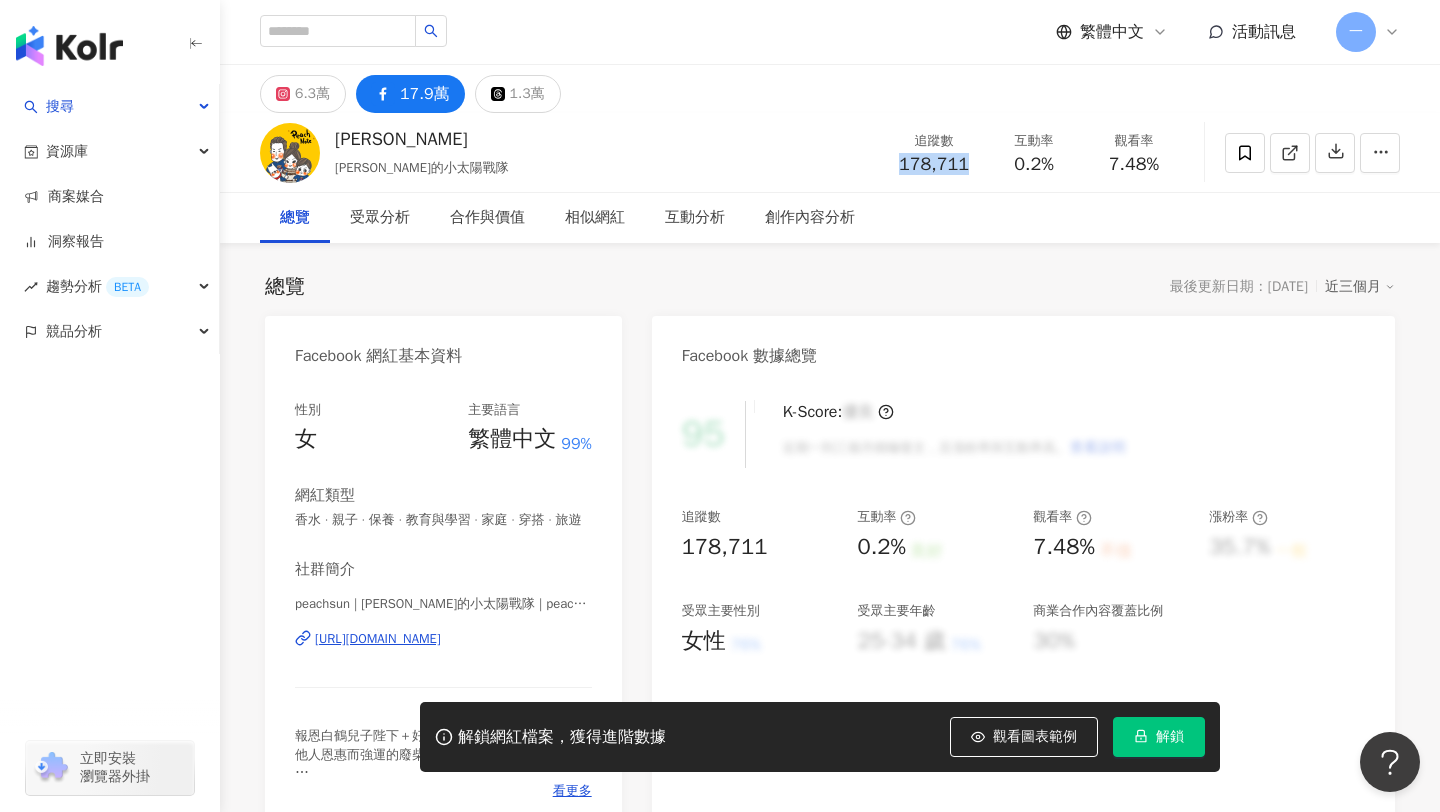 drag, startPoint x: 899, startPoint y: 165, endPoint x: 974, endPoint y: 171, distance: 75.23962 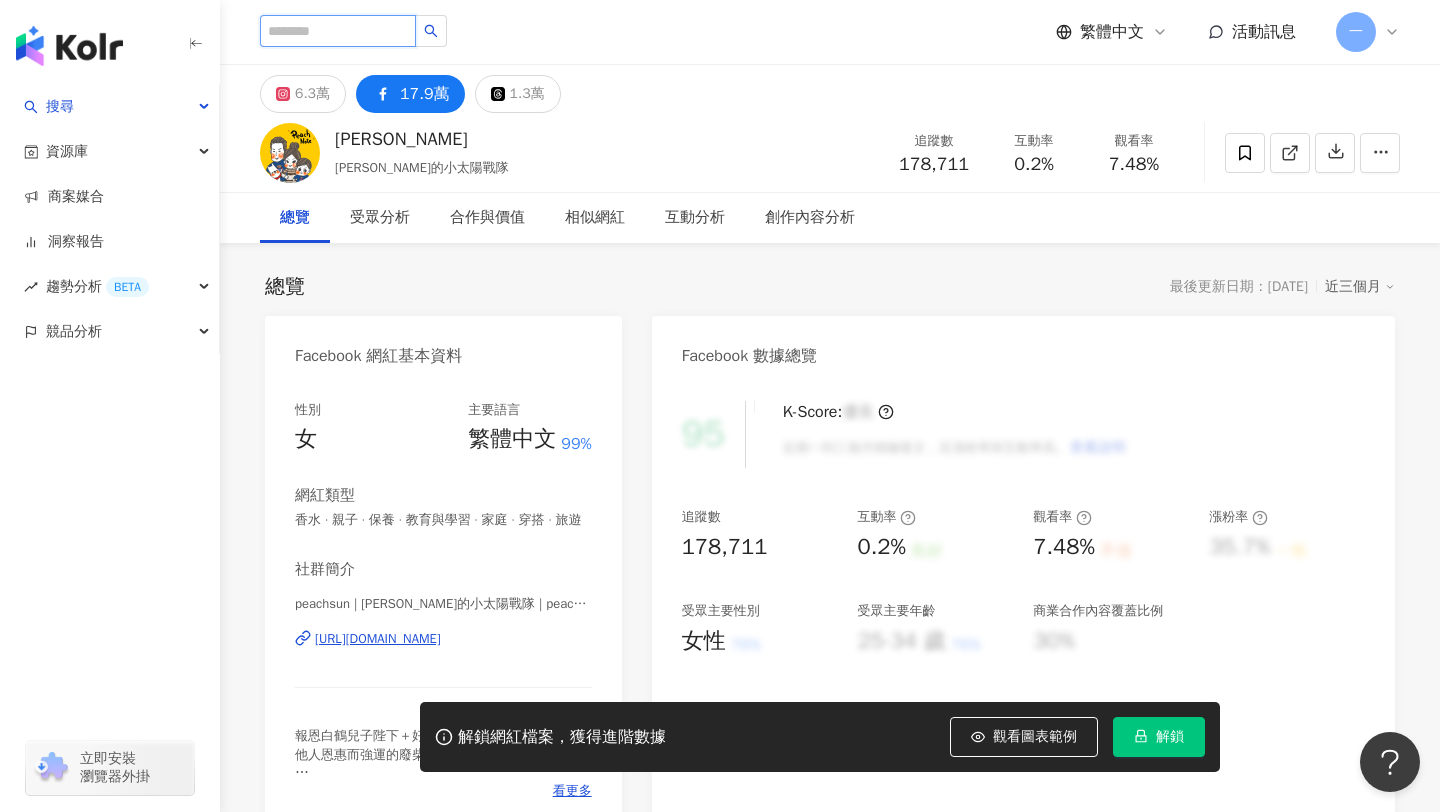 click at bounding box center [338, 31] 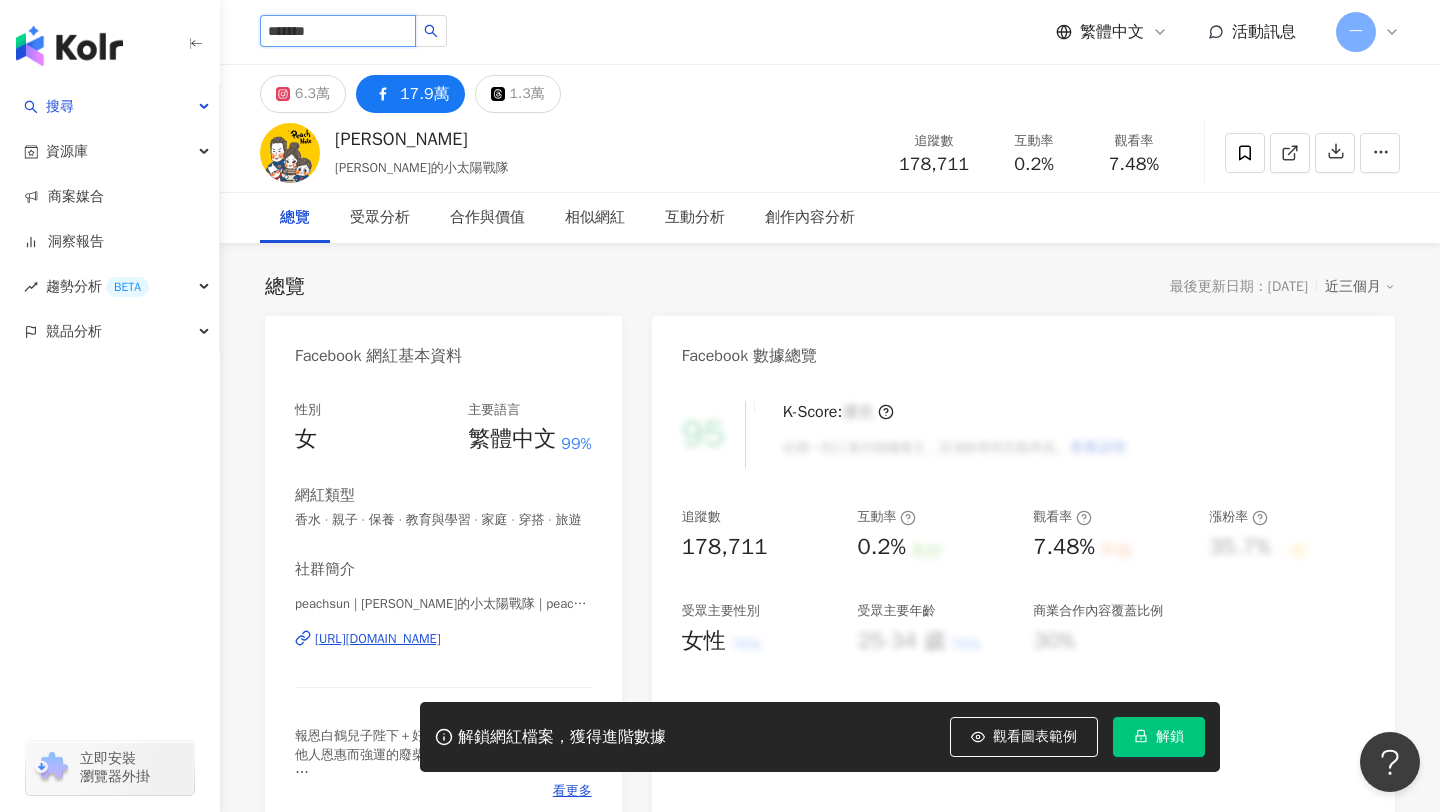 type on "*****" 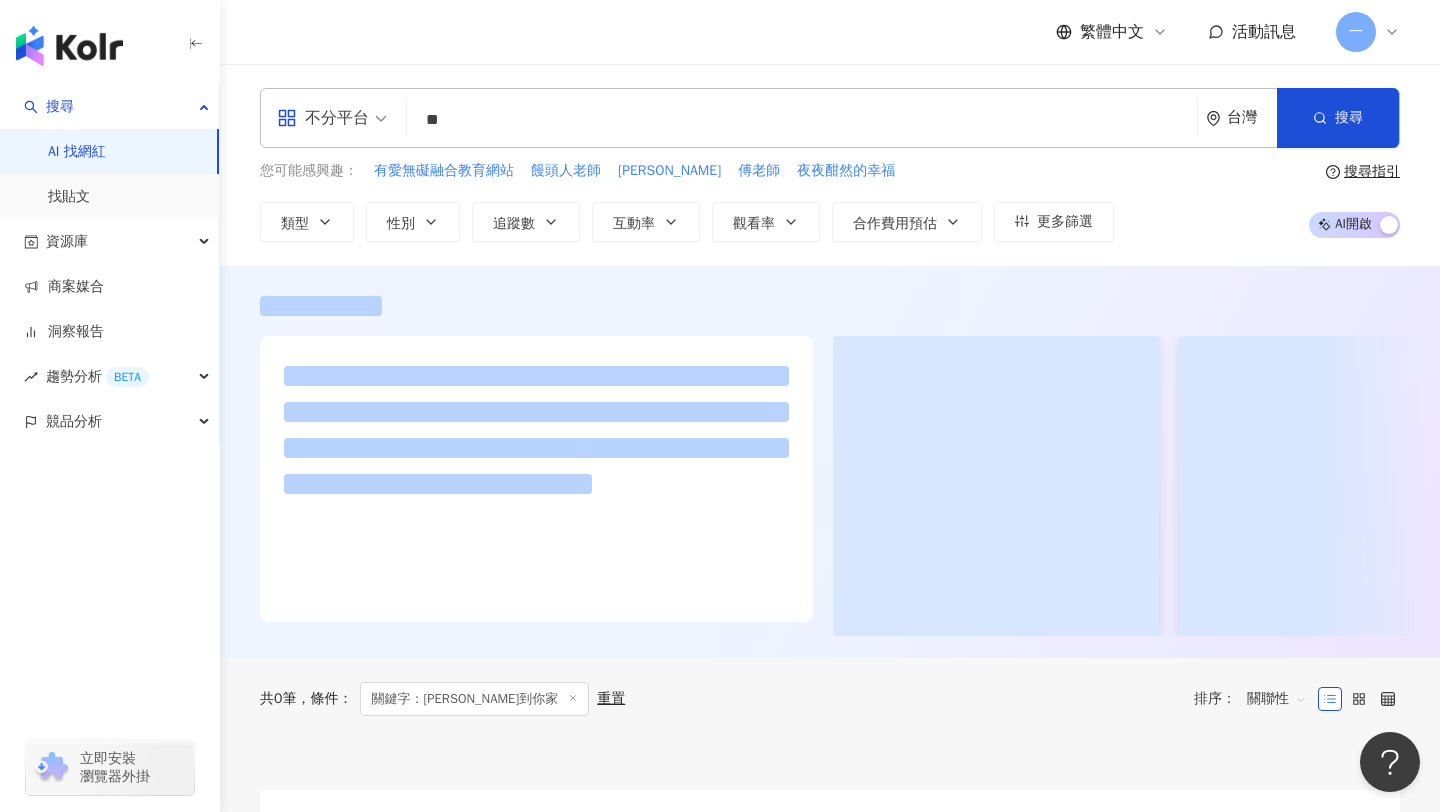 click on "**" at bounding box center [802, 120] 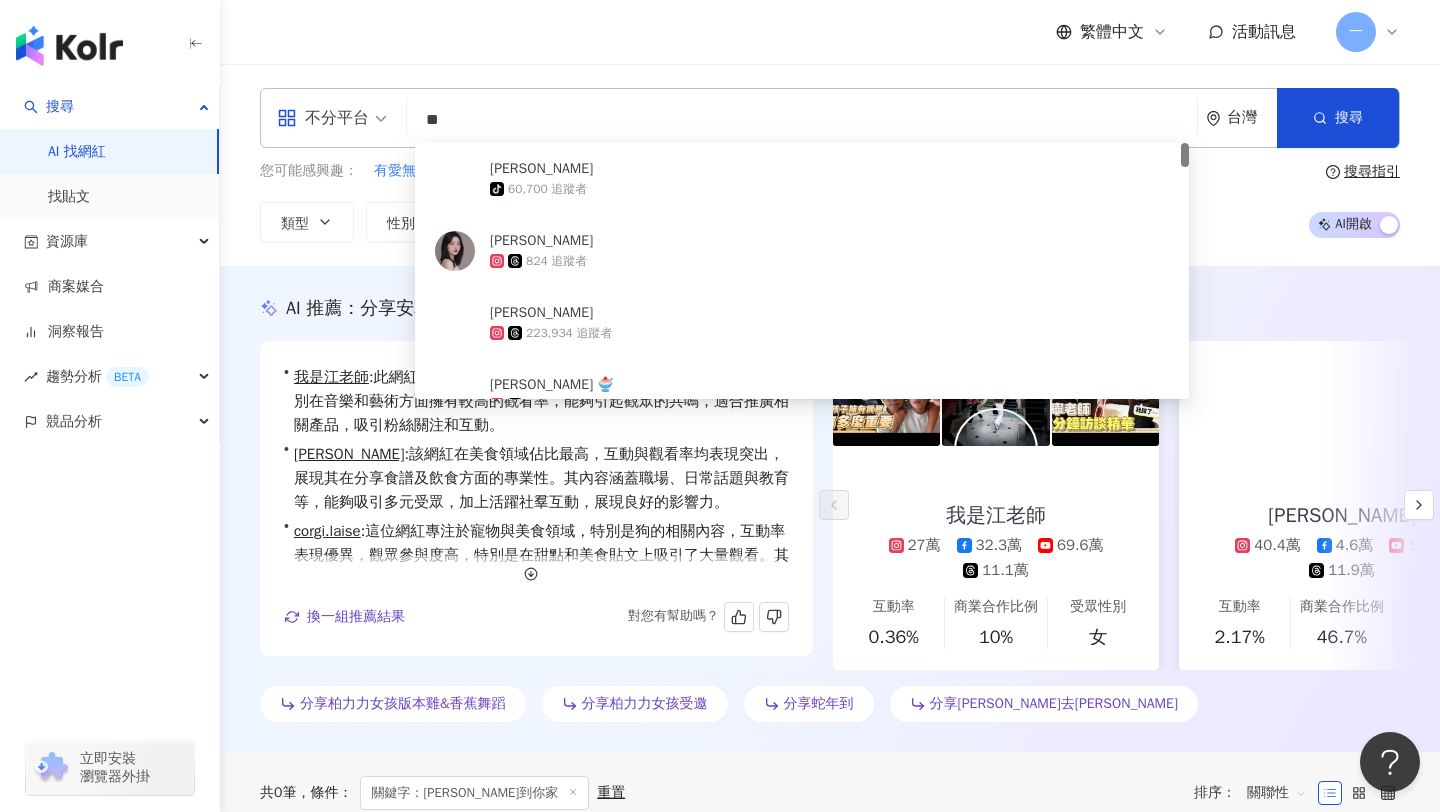 scroll, scrollTop: 49, scrollLeft: 0, axis: vertical 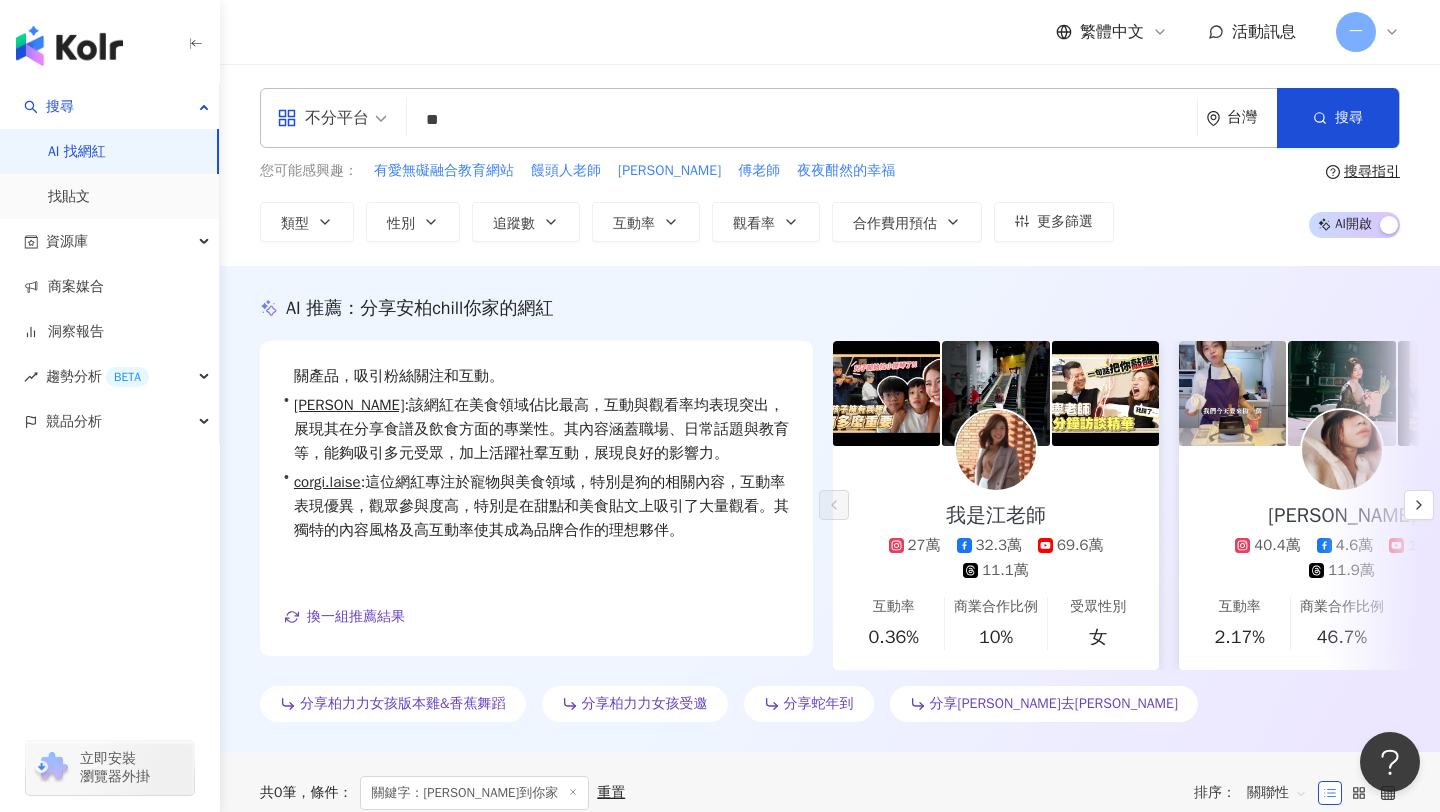 click on "AMBER李安柏 40.4萬 4.6萬 1,570 11.9萬" at bounding box center [1342, 513] 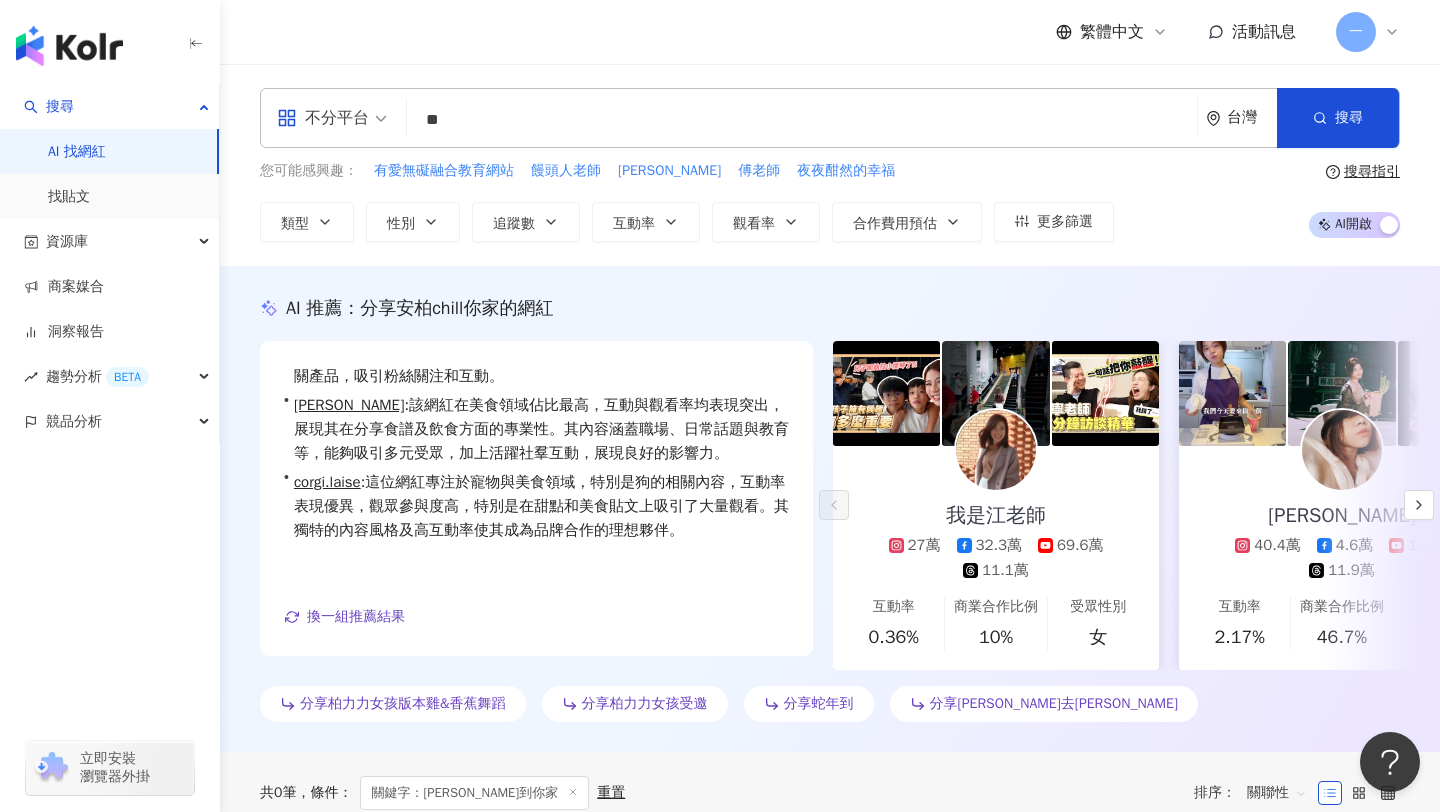click on "**" at bounding box center (802, 120) 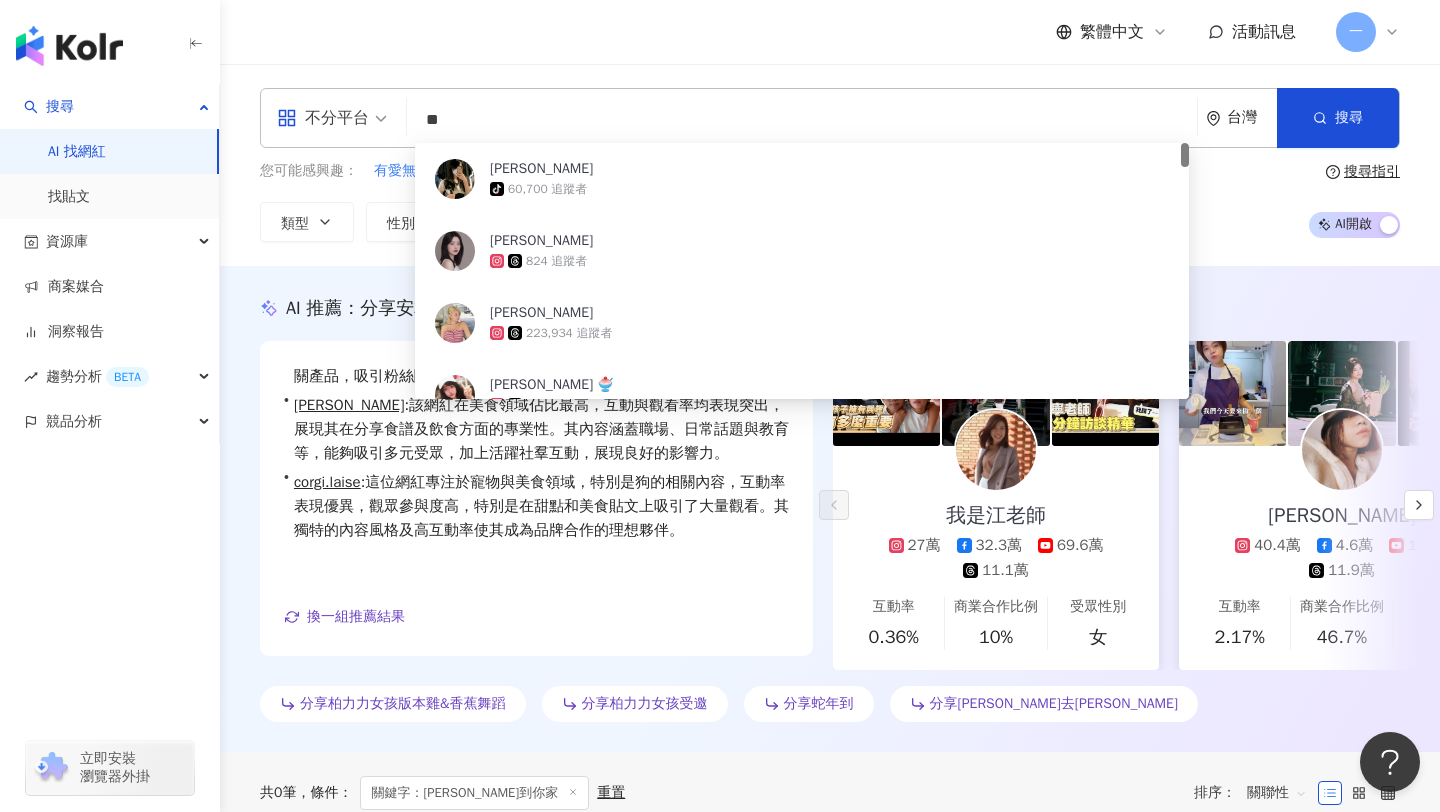 type on "*" 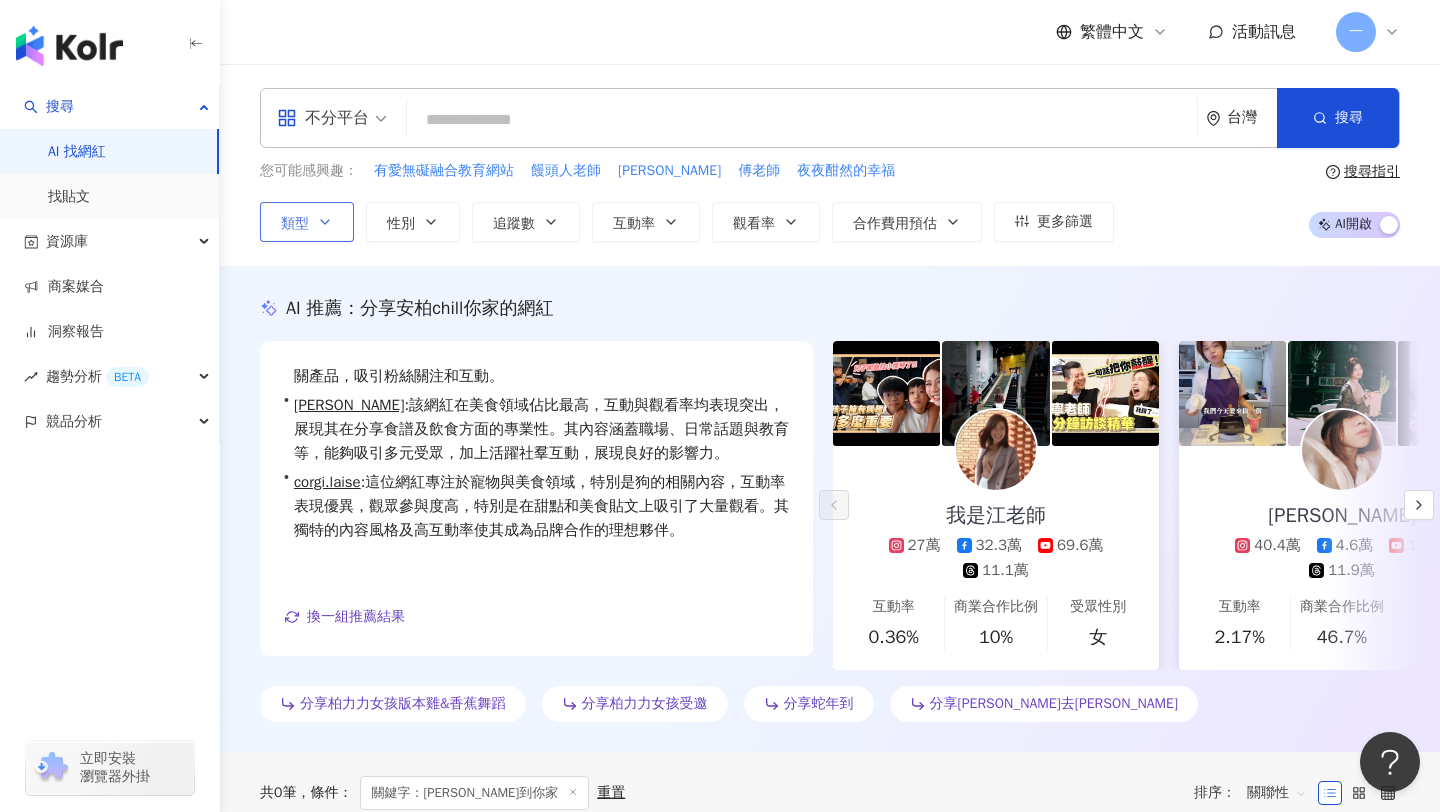 type 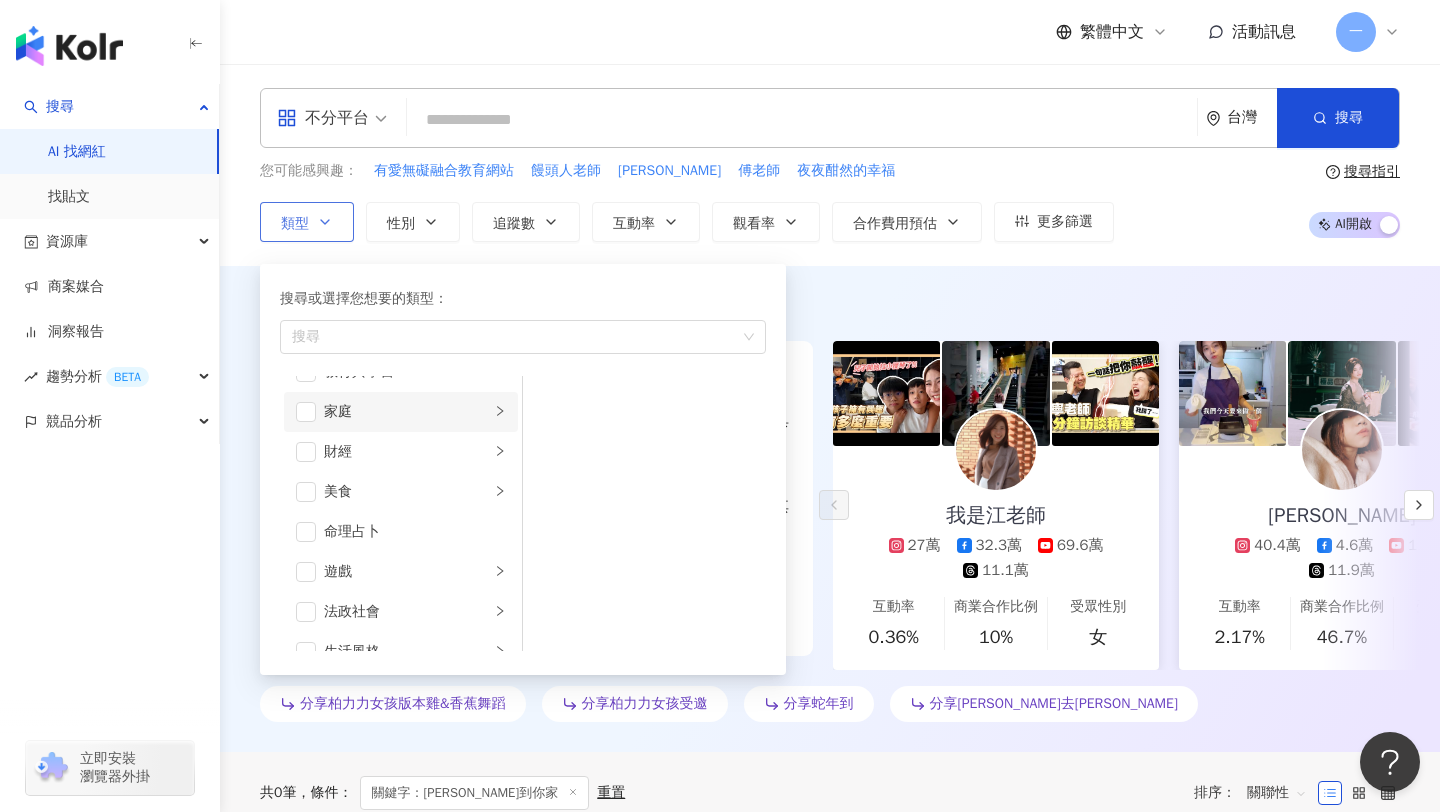 scroll, scrollTop: 191, scrollLeft: 0, axis: vertical 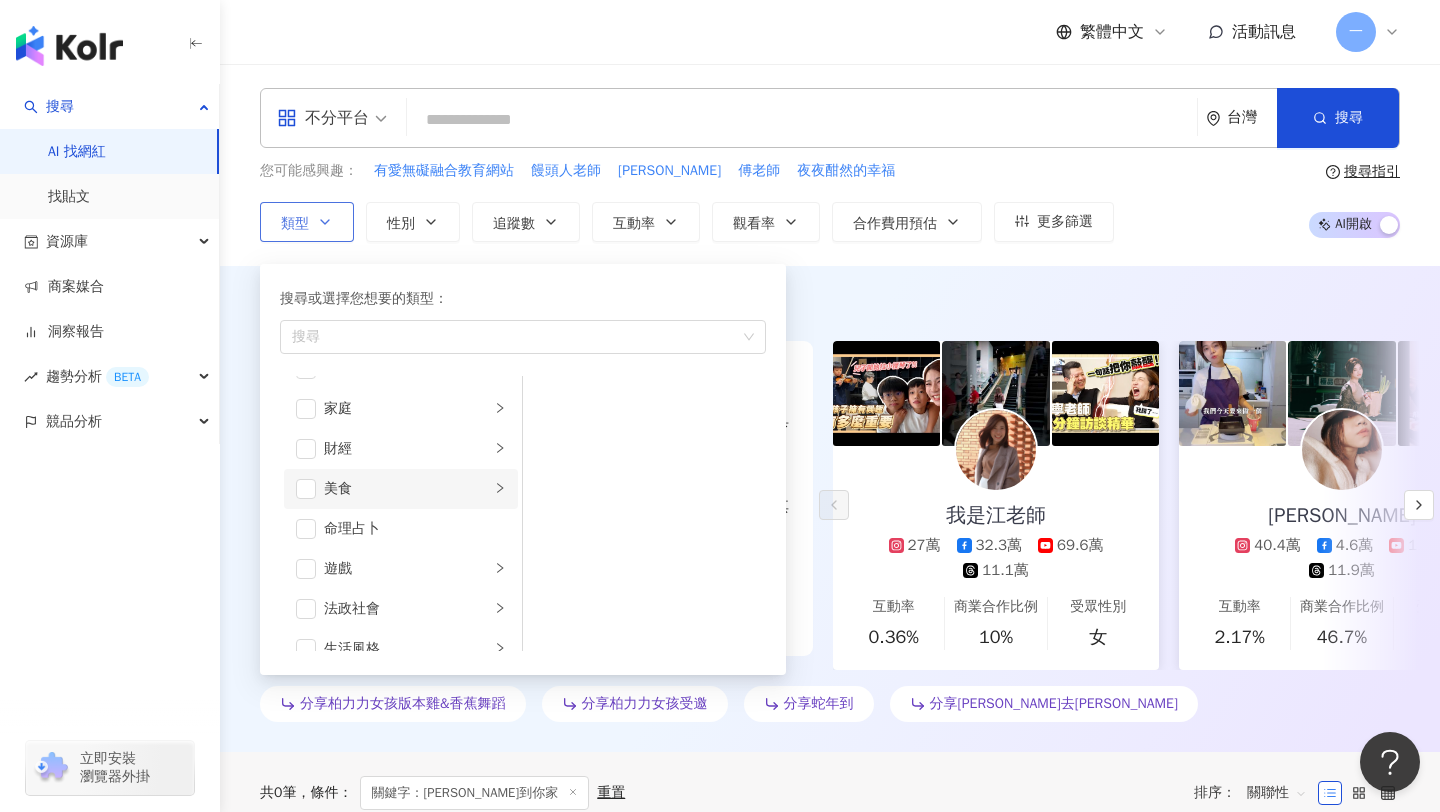 click on "美食" at bounding box center (407, 489) 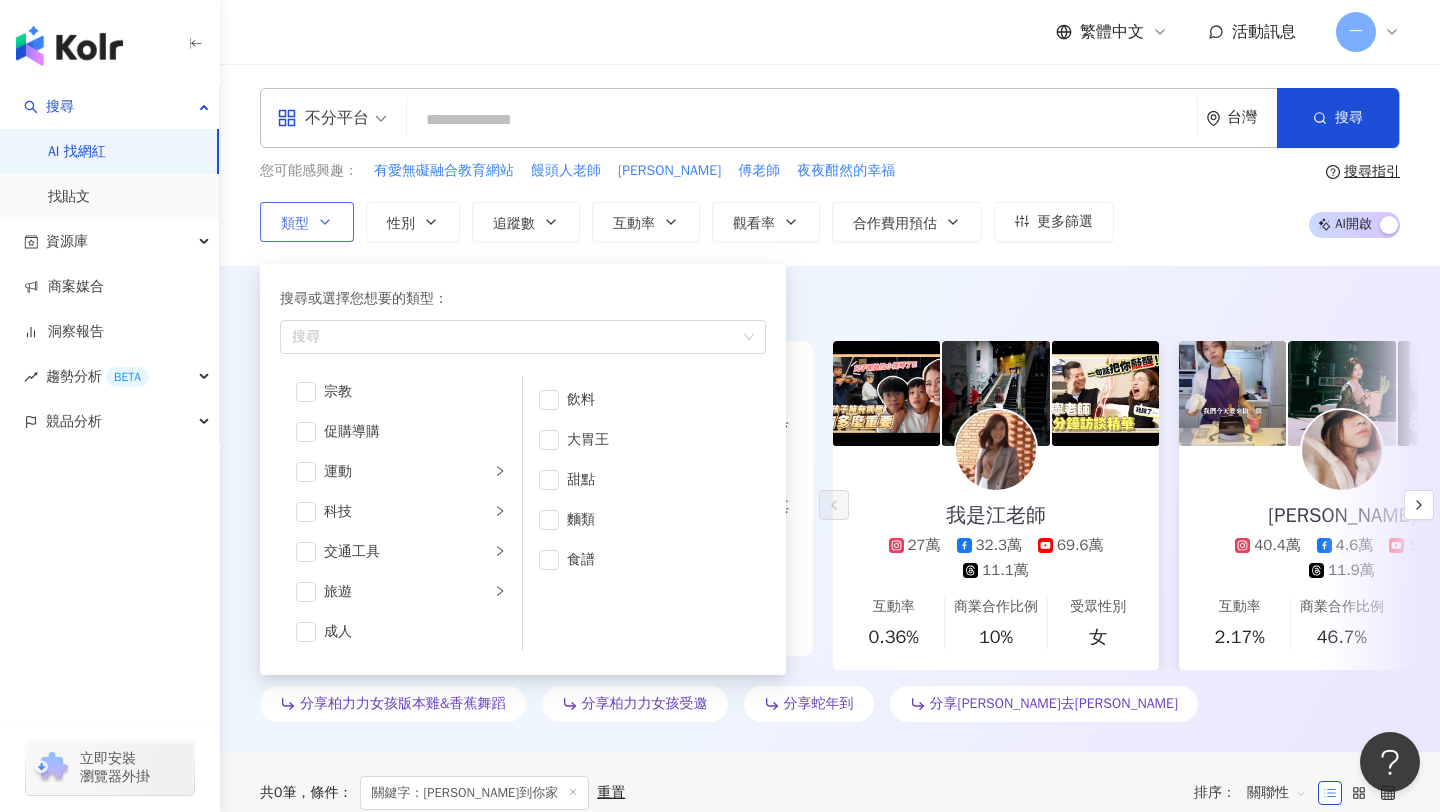 scroll, scrollTop: 693, scrollLeft: 0, axis: vertical 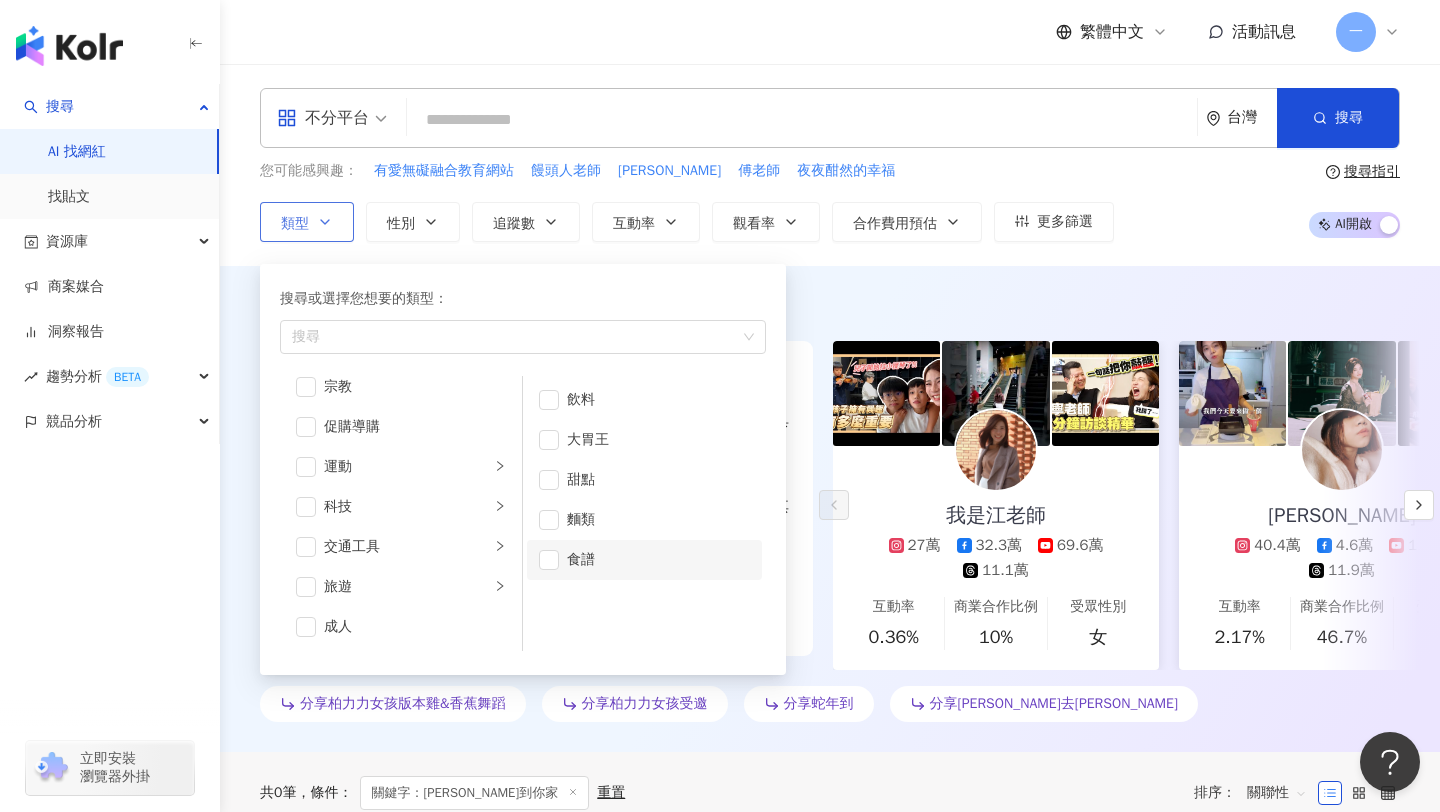 click on "食譜" at bounding box center [658, 560] 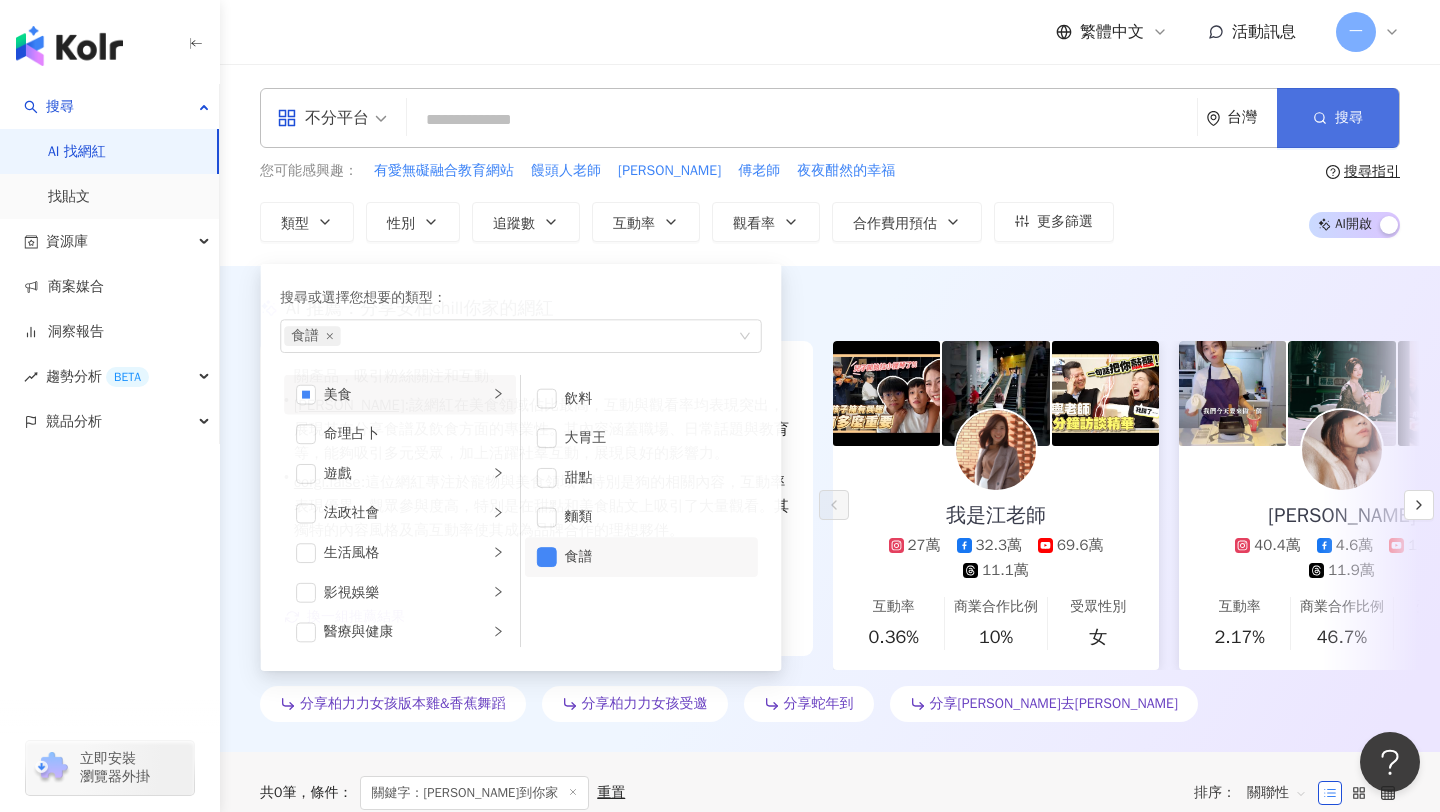 click on "搜尋" at bounding box center [1338, 118] 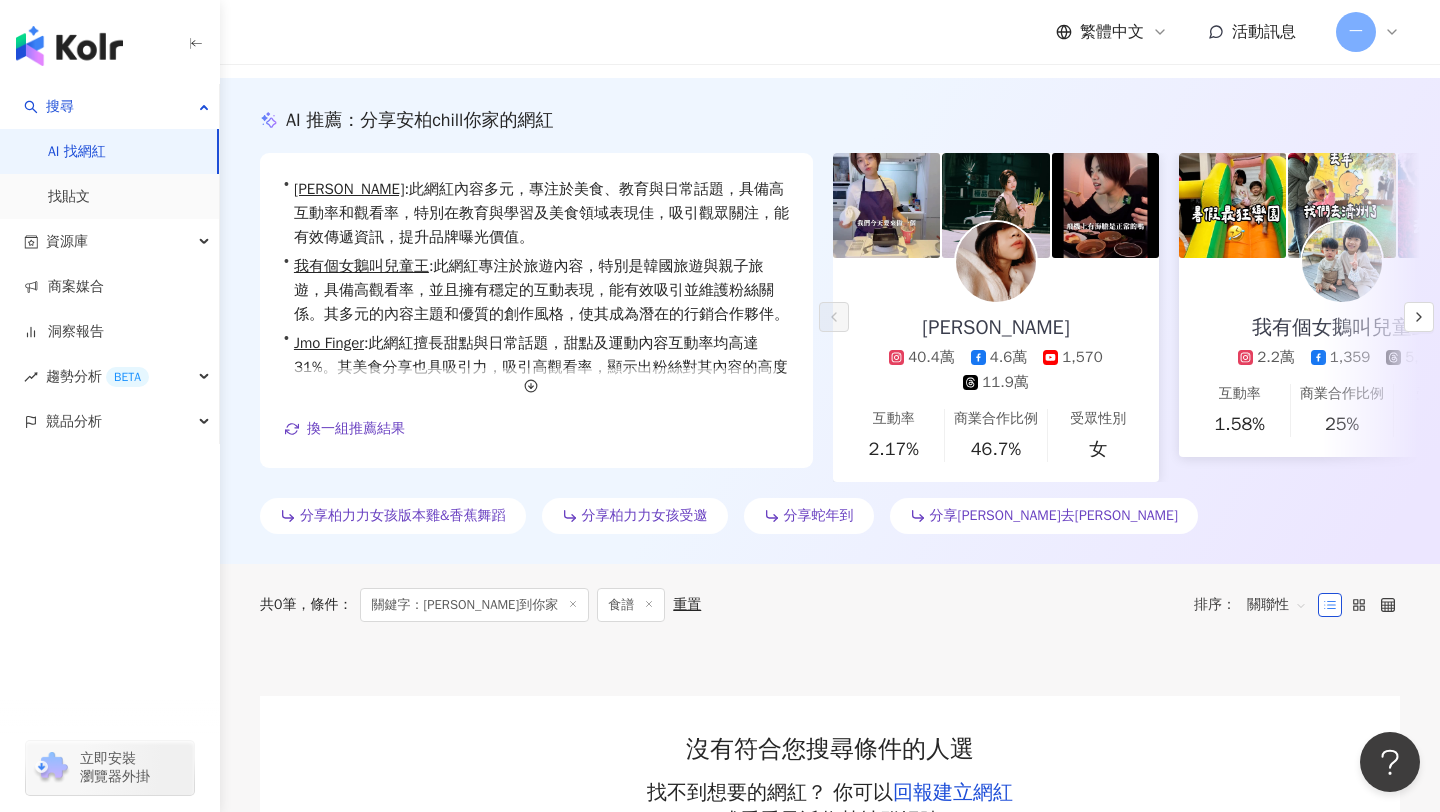 scroll, scrollTop: 194, scrollLeft: 0, axis: vertical 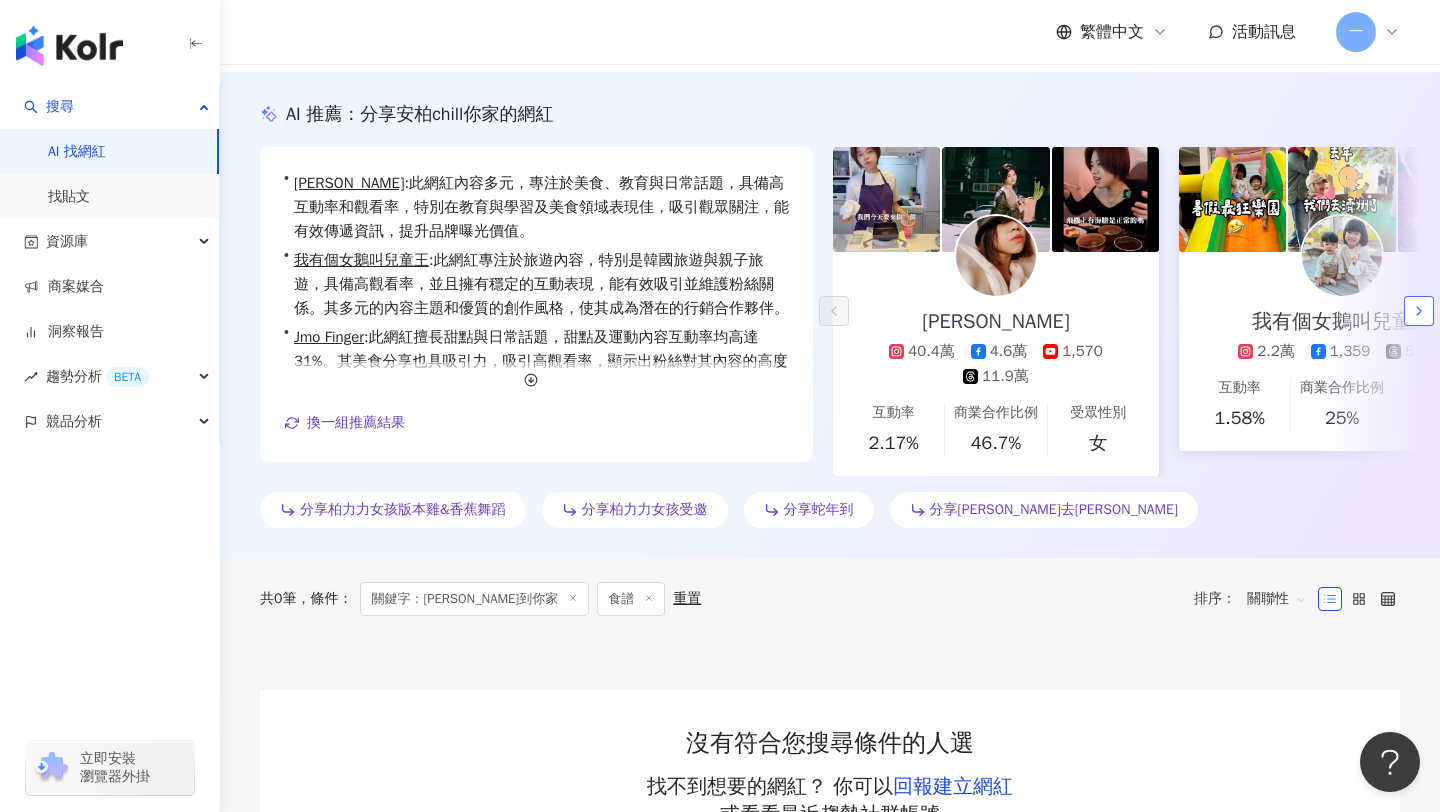 click at bounding box center (1419, 311) 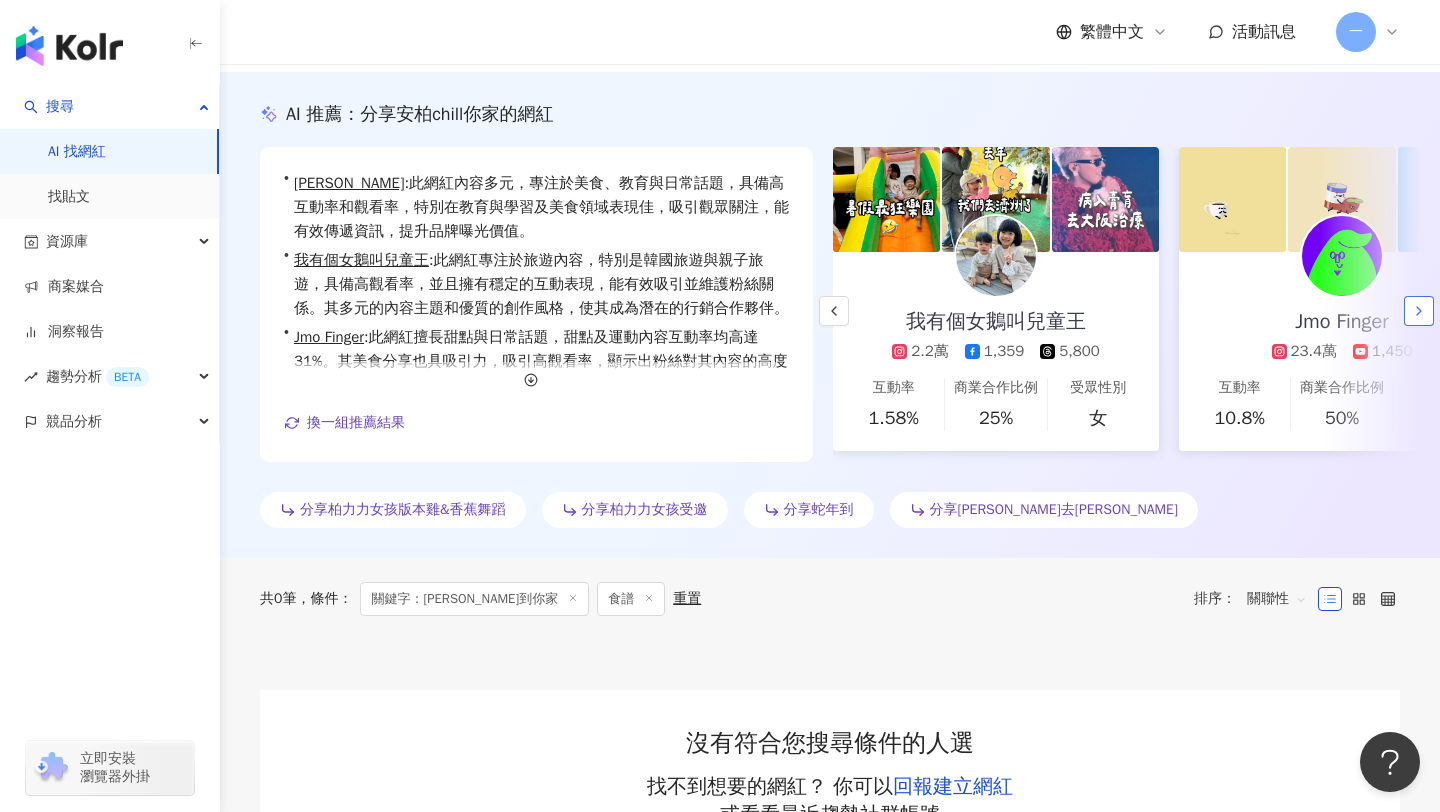 click at bounding box center [1419, 311] 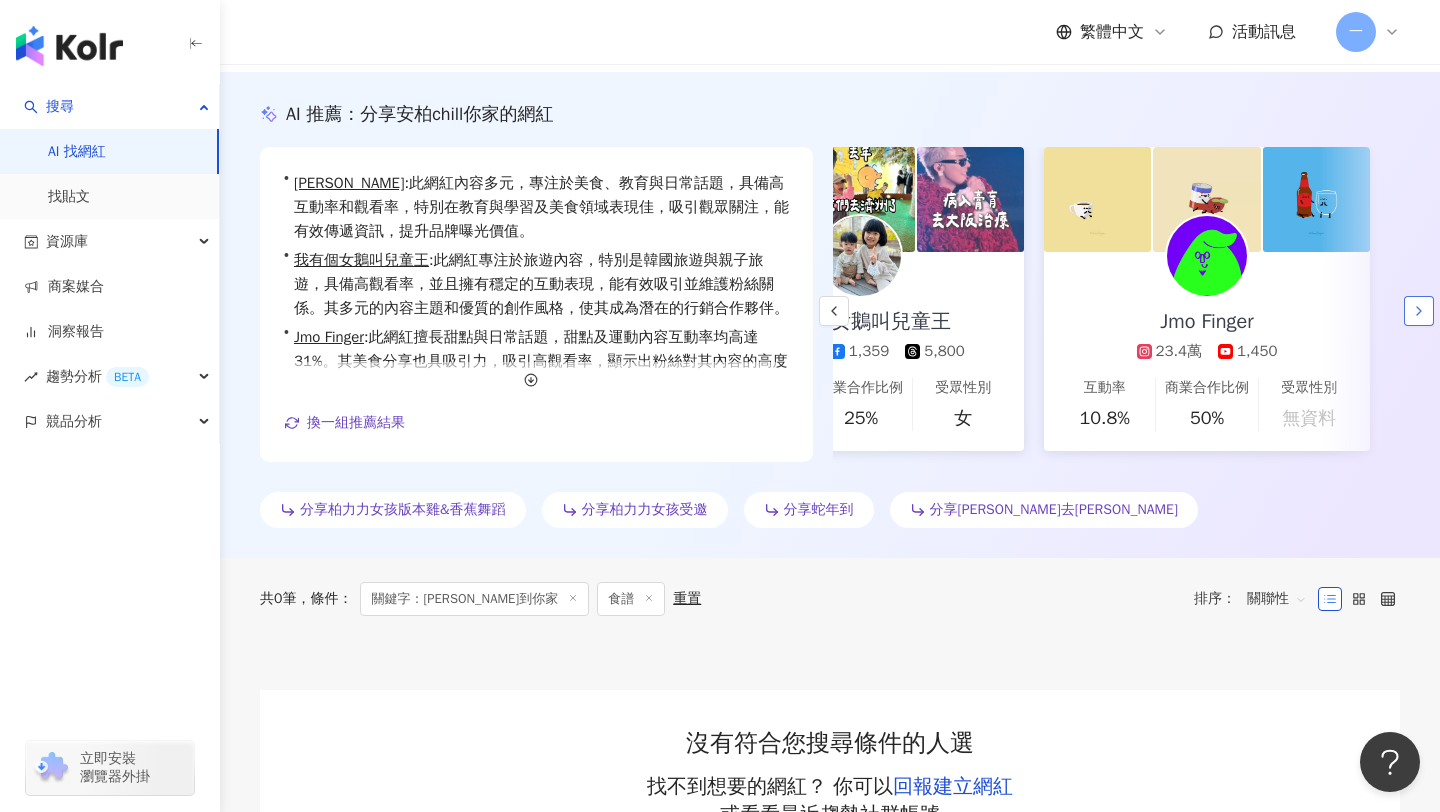 scroll, scrollTop: 0, scrollLeft: 491, axis: horizontal 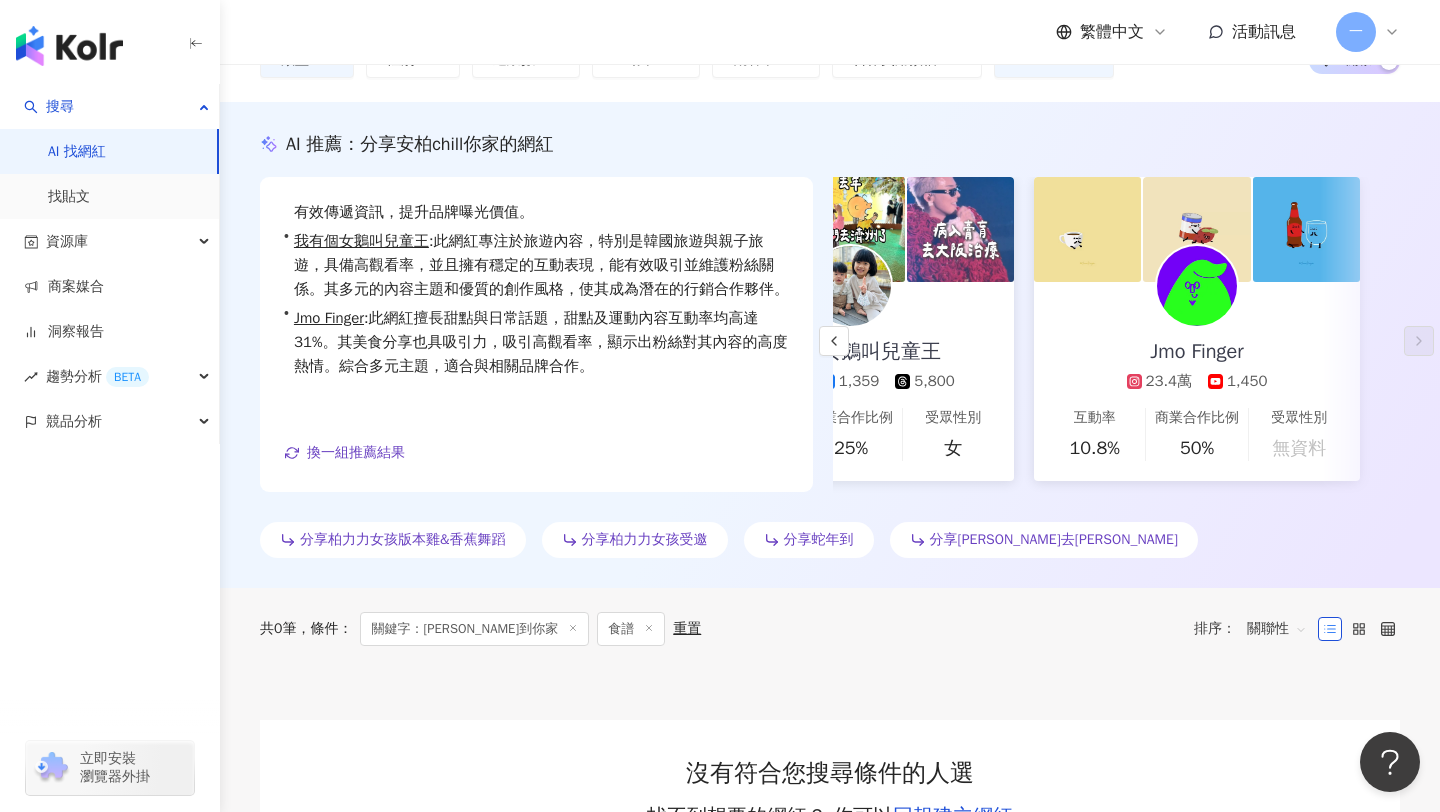 click on "關鍵字：安柏到你家" at bounding box center [474, 629] 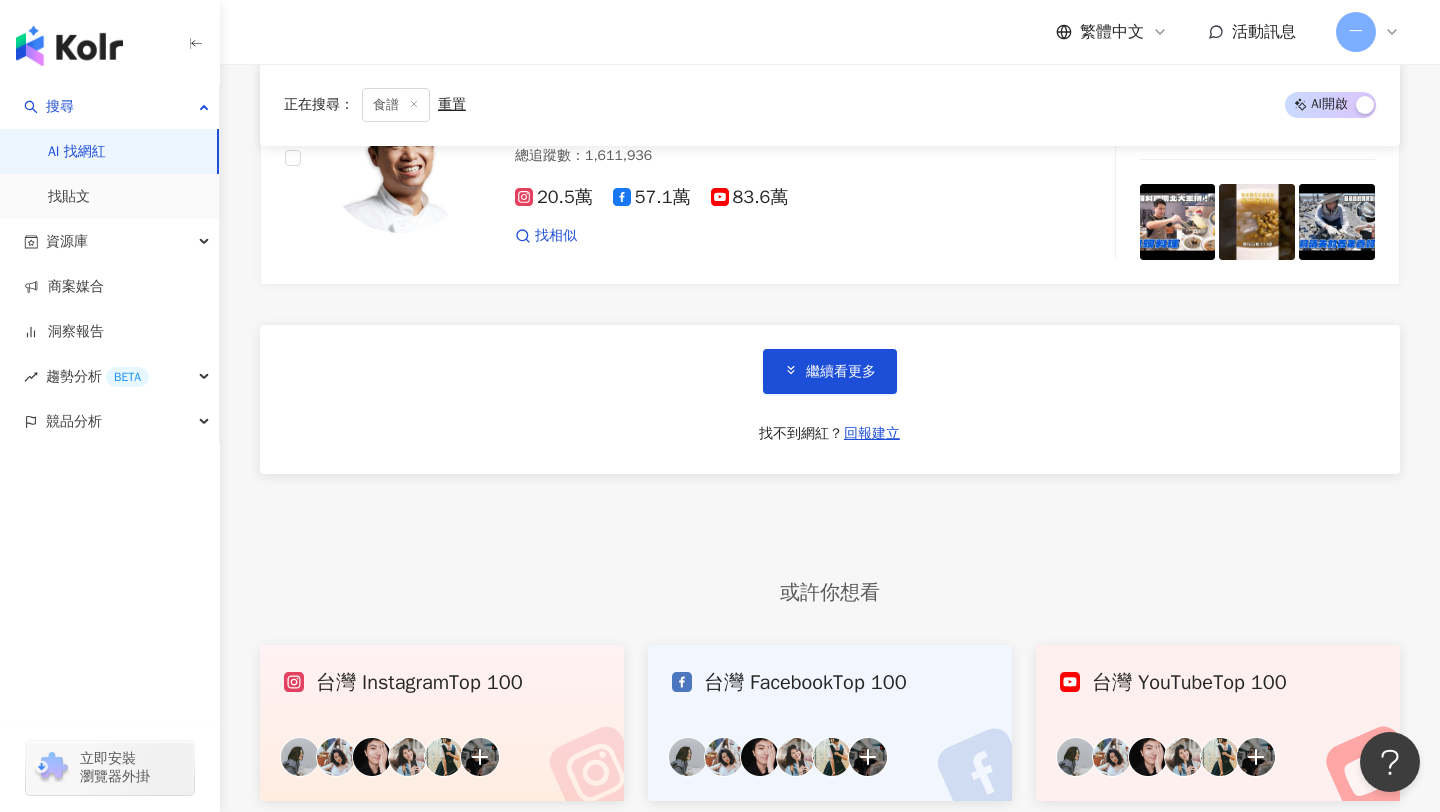 scroll, scrollTop: 3476, scrollLeft: 0, axis: vertical 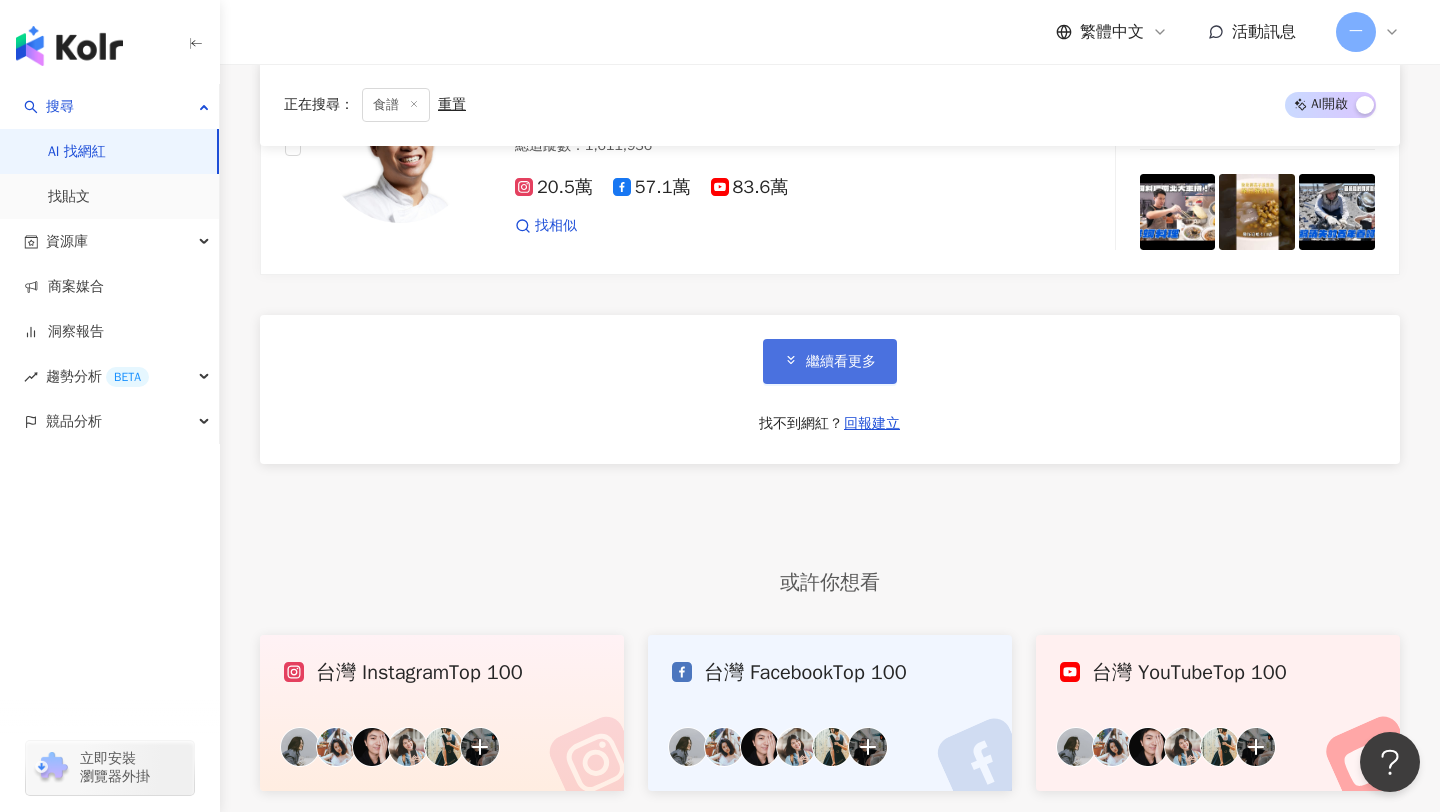 click on "繼續看更多" at bounding box center [830, 361] 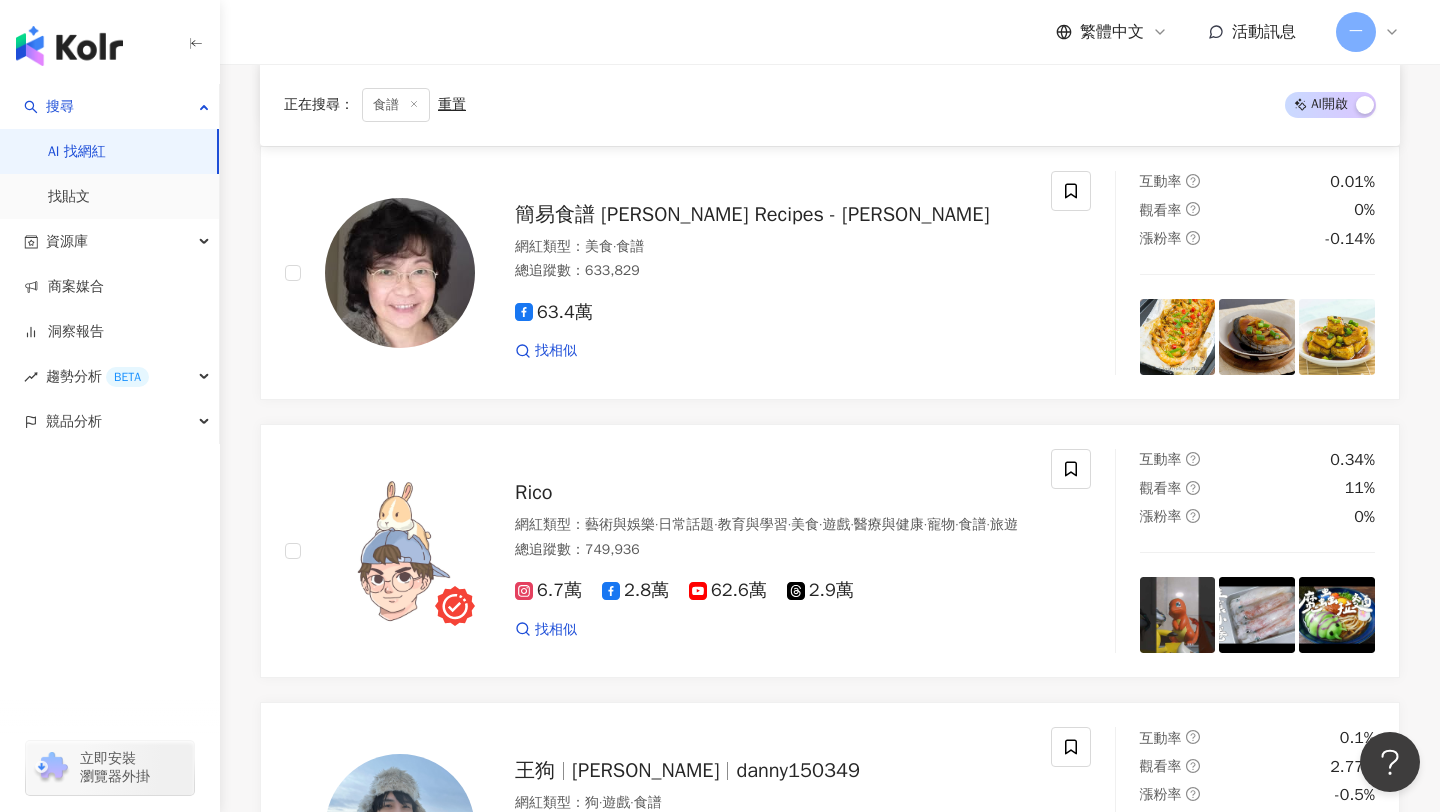 scroll, scrollTop: 5057, scrollLeft: 0, axis: vertical 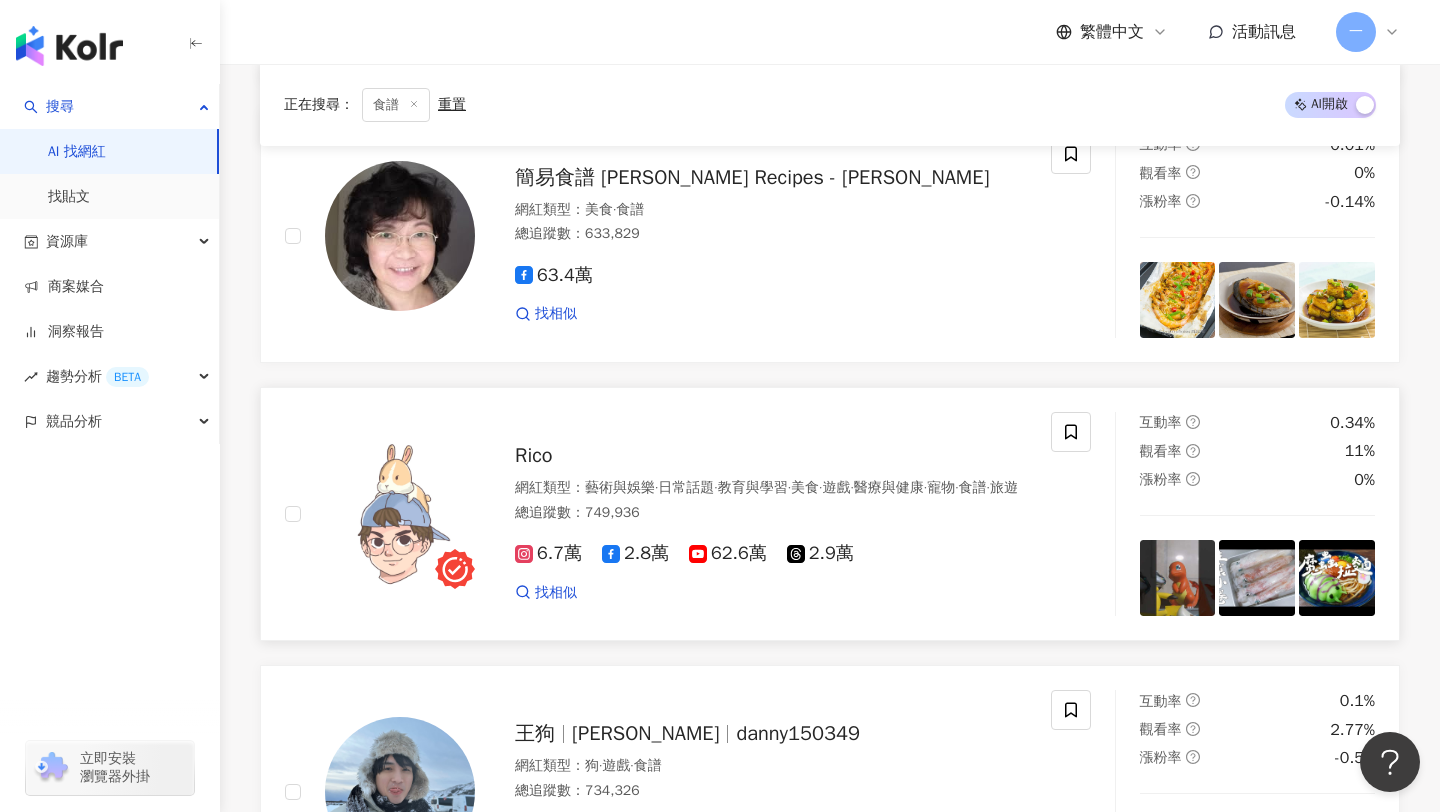 click on "Rico" at bounding box center [534, 455] 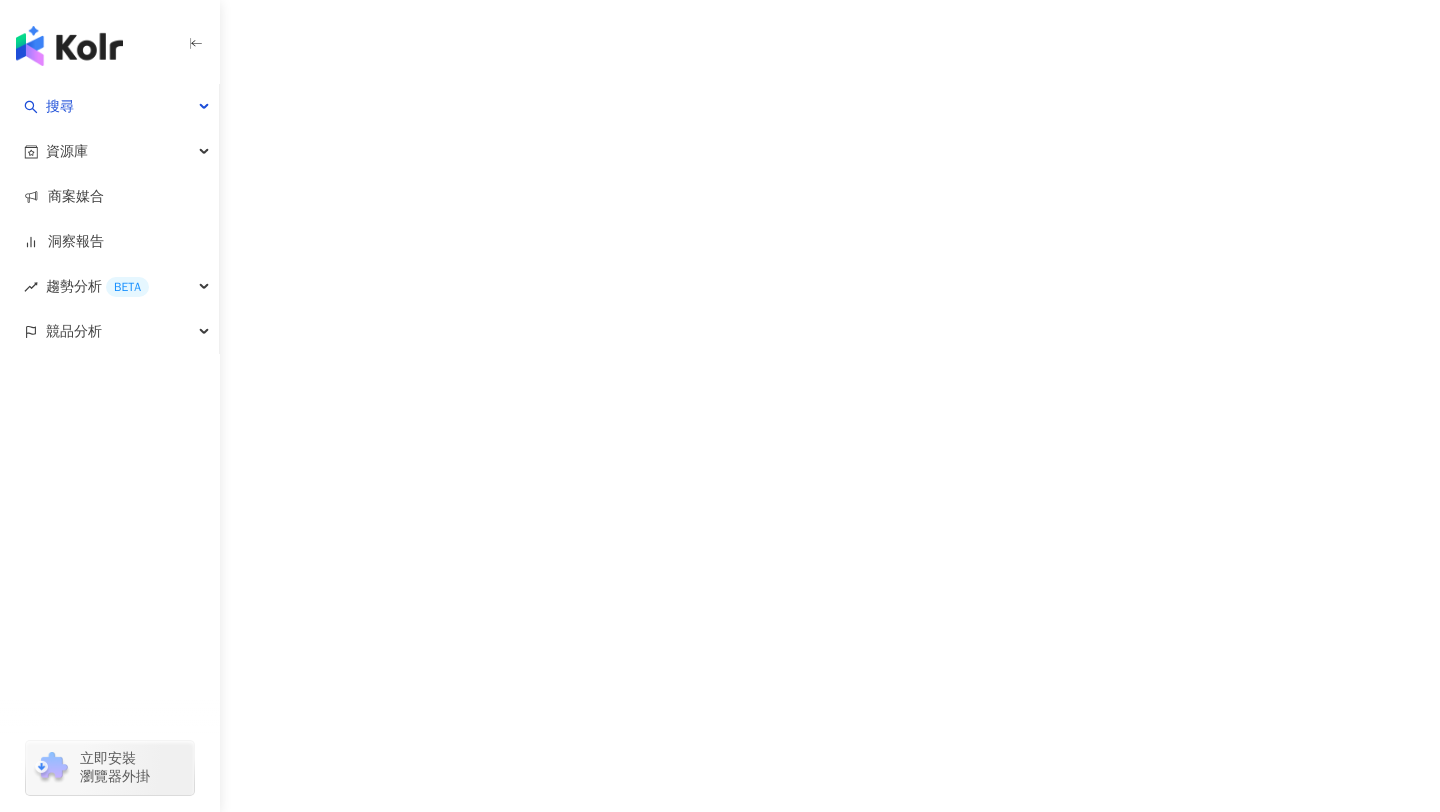 scroll, scrollTop: 0, scrollLeft: 0, axis: both 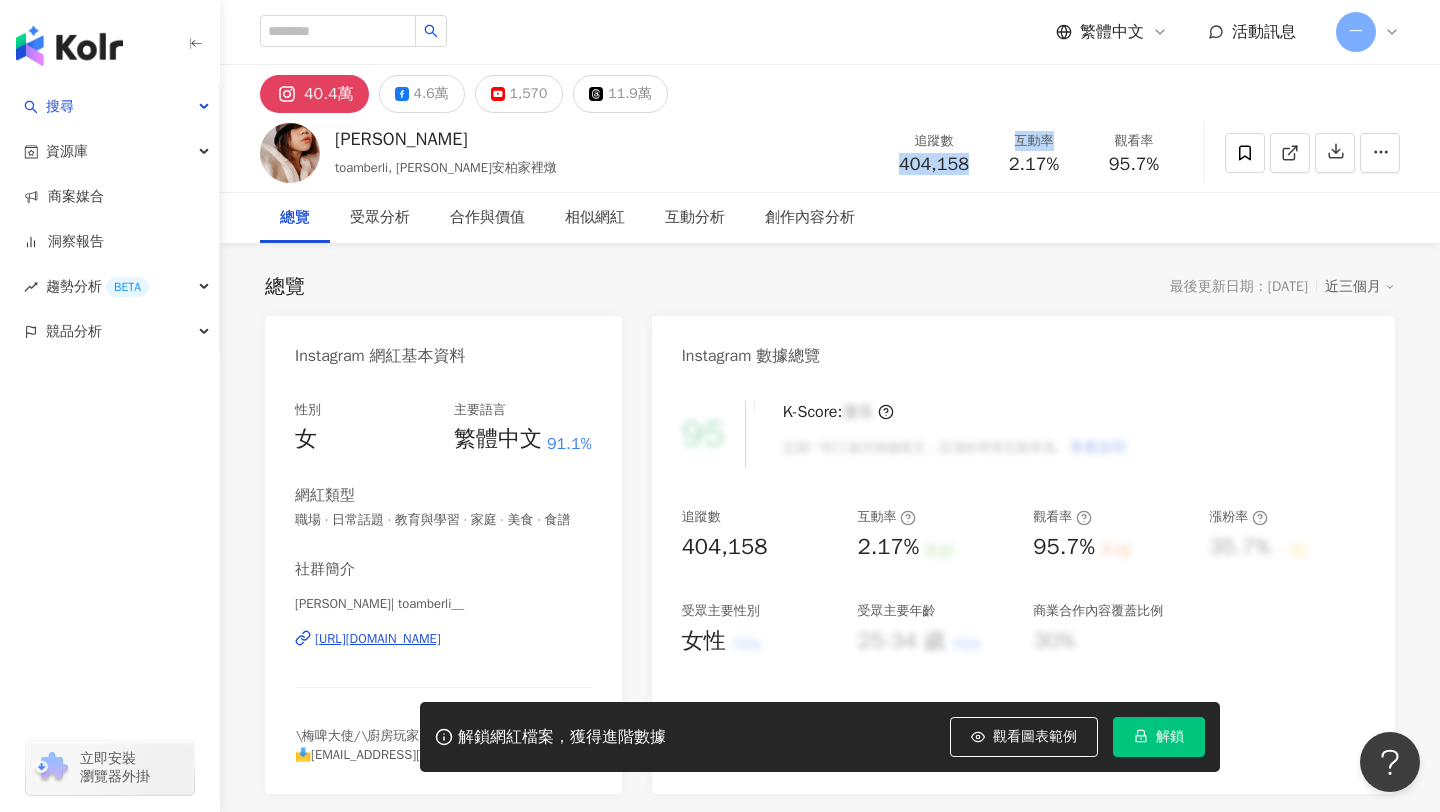 drag, startPoint x: 892, startPoint y: 154, endPoint x: 994, endPoint y: 157, distance: 102.044106 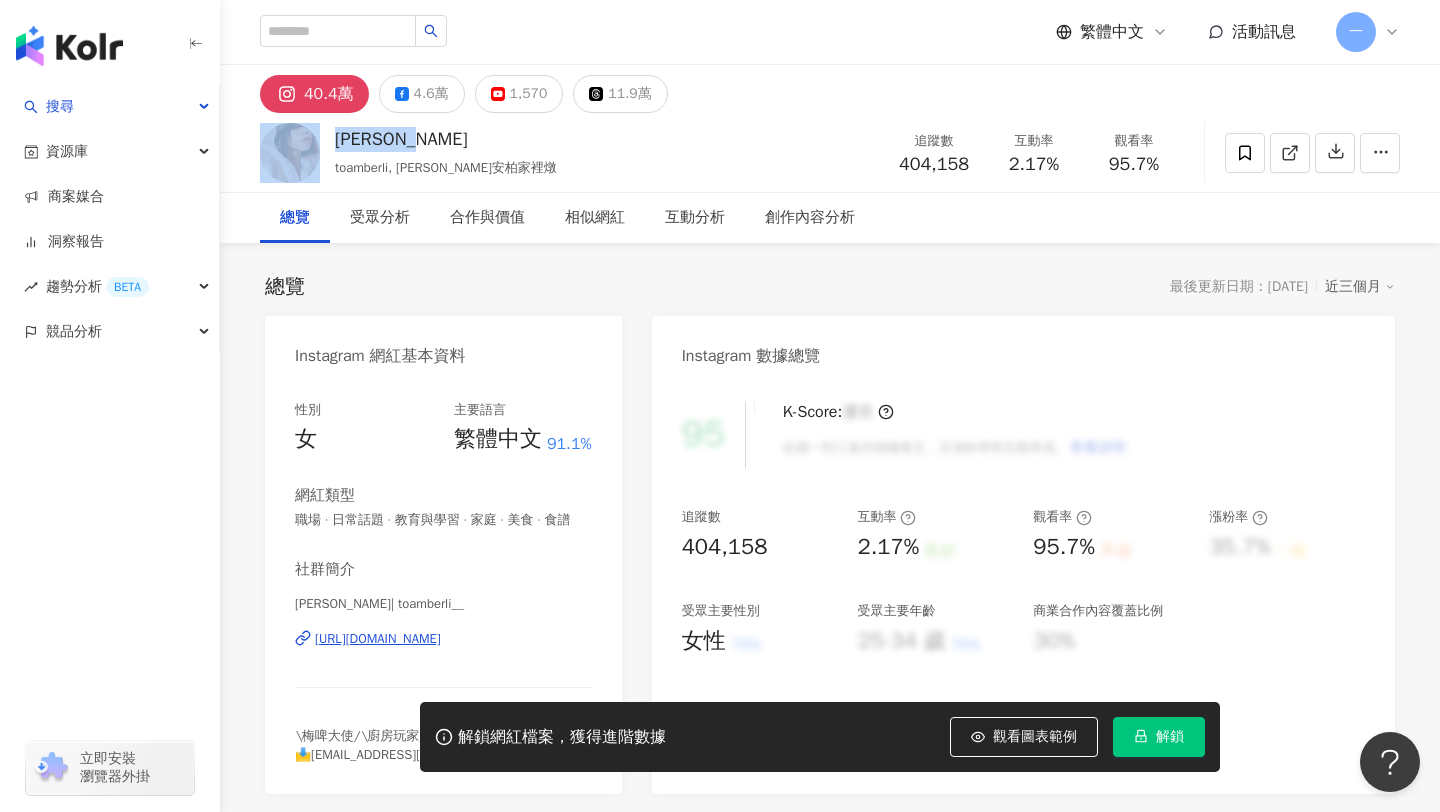 drag, startPoint x: 322, startPoint y: 141, endPoint x: 477, endPoint y: 151, distance: 155.32225 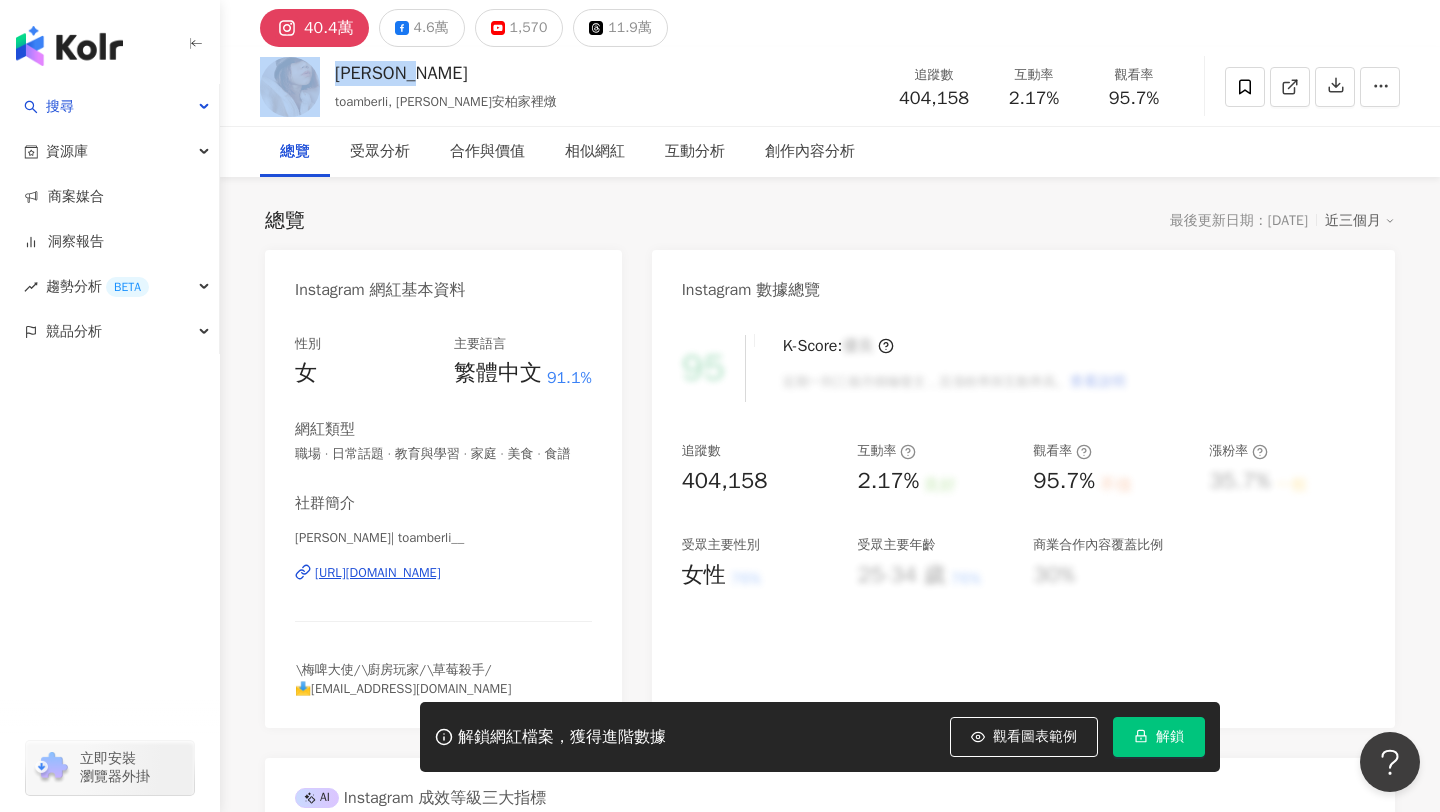 scroll, scrollTop: 73, scrollLeft: 0, axis: vertical 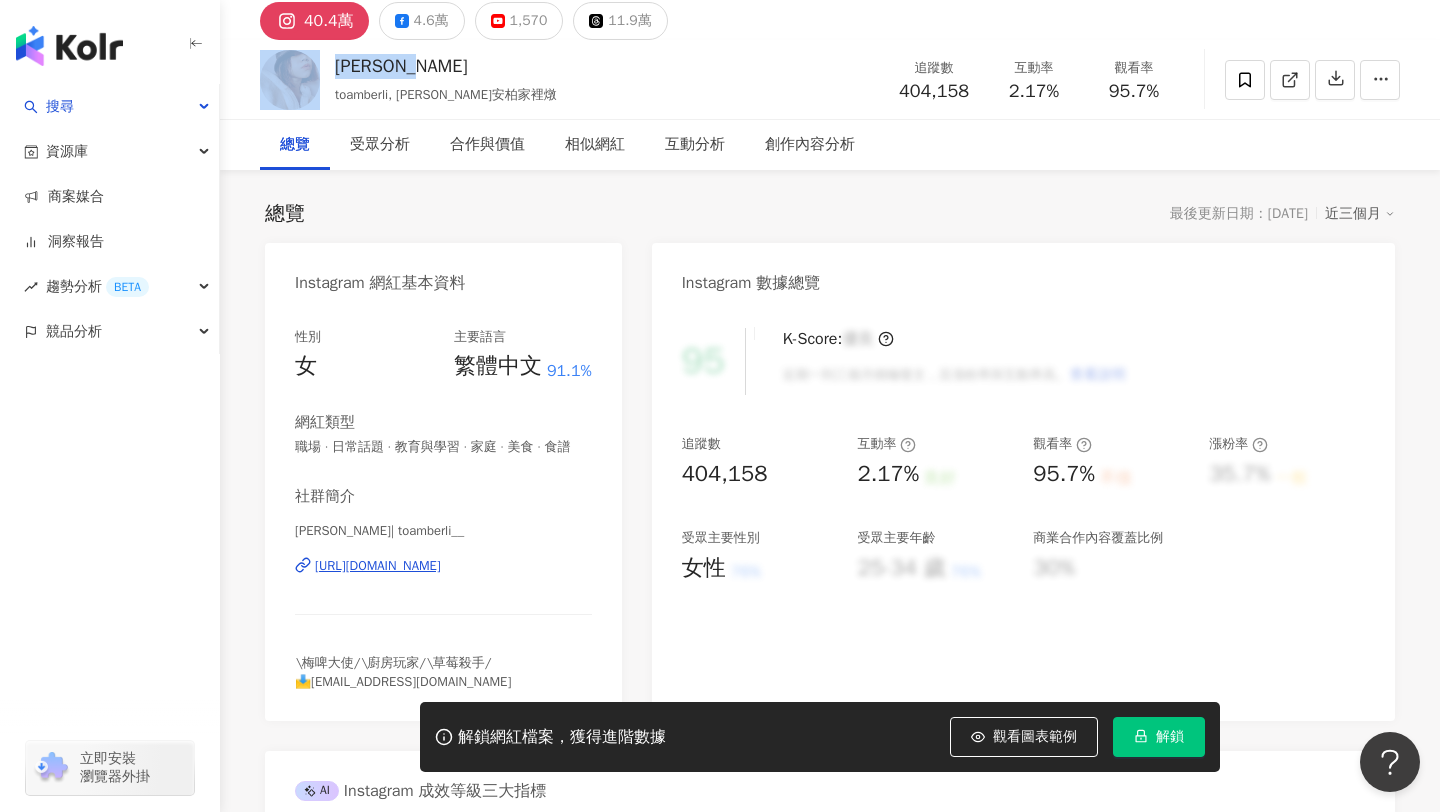 click on "https://www.instagram.com/toamberli__/" at bounding box center [378, 566] 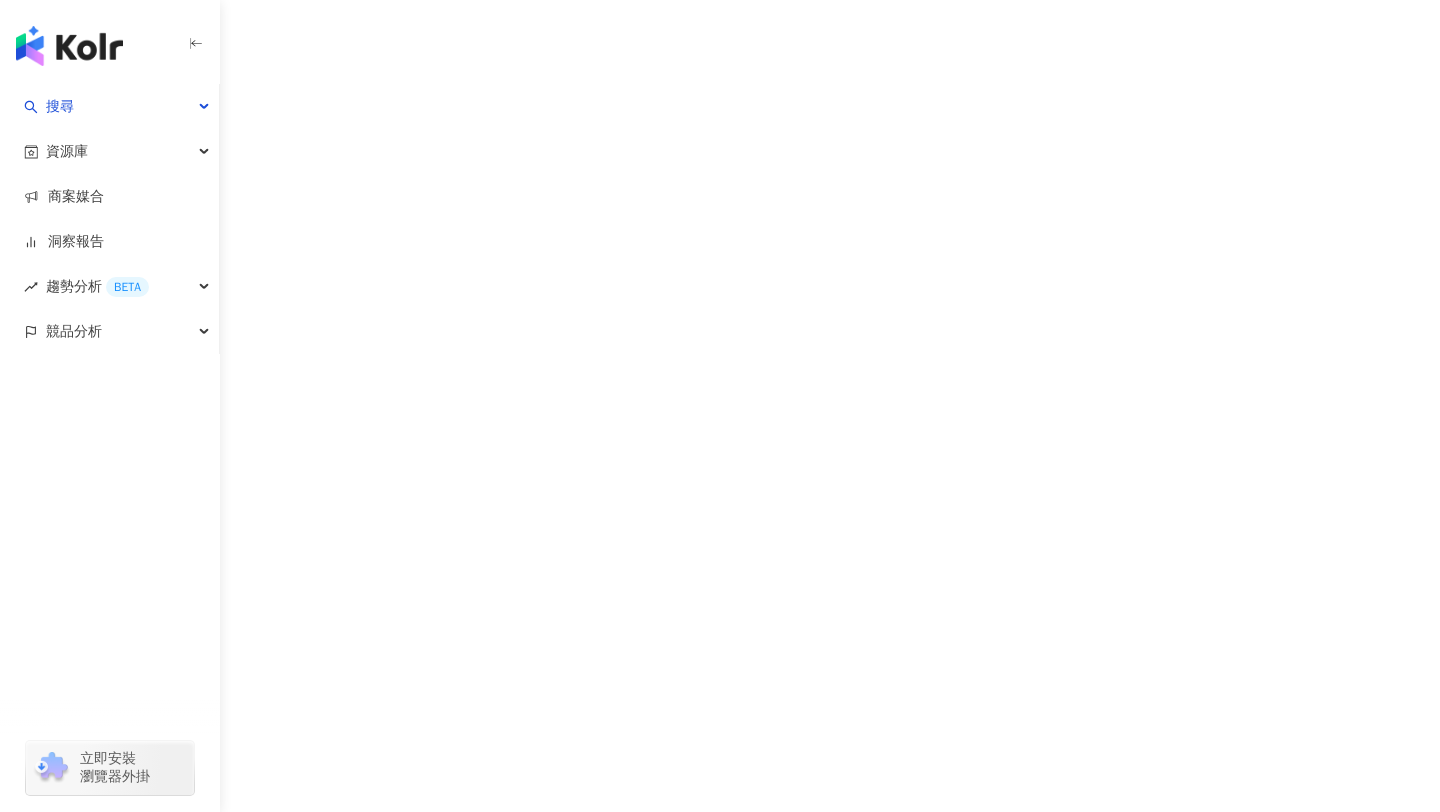 scroll, scrollTop: 0, scrollLeft: 0, axis: both 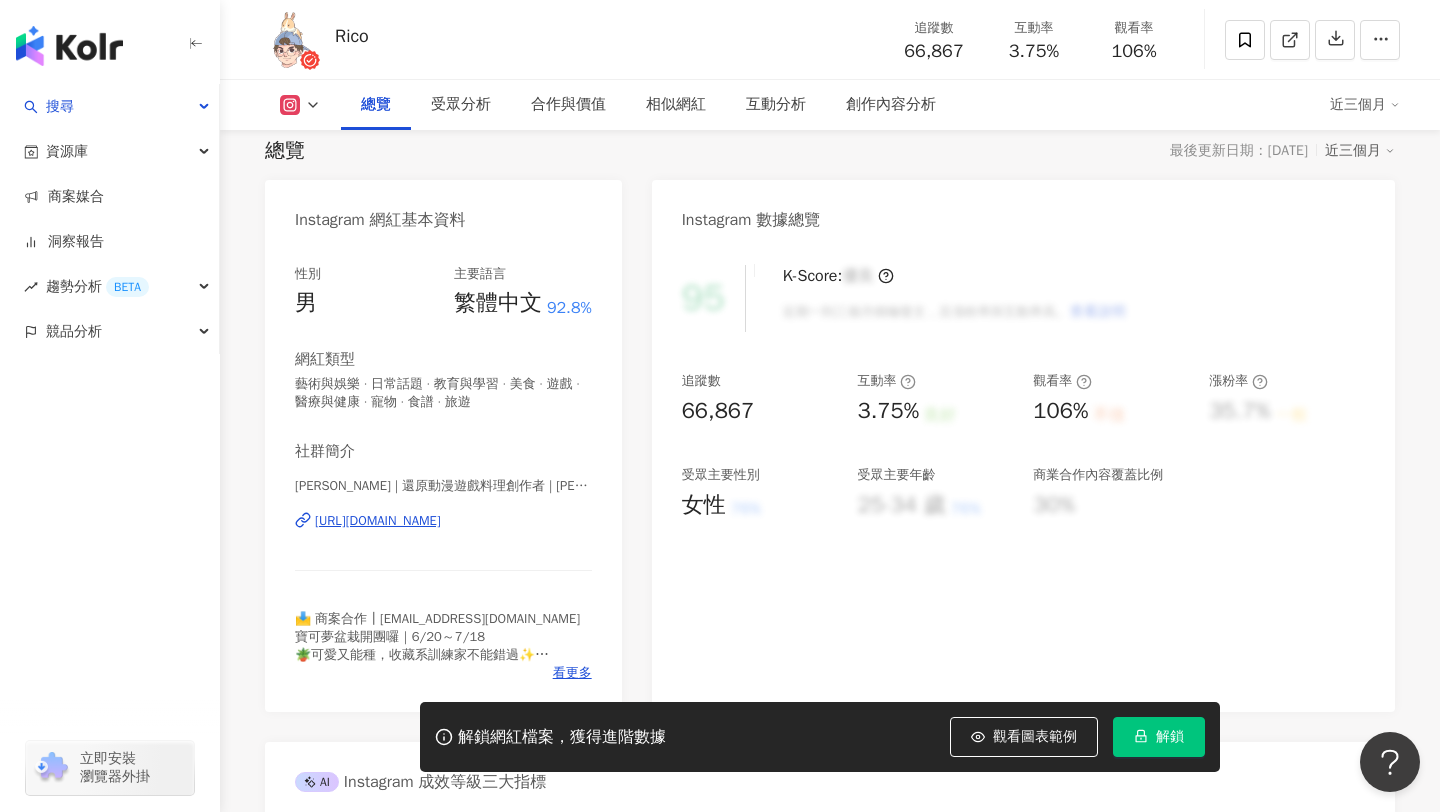 click on "[URL][DOMAIN_NAME]" at bounding box center (378, 521) 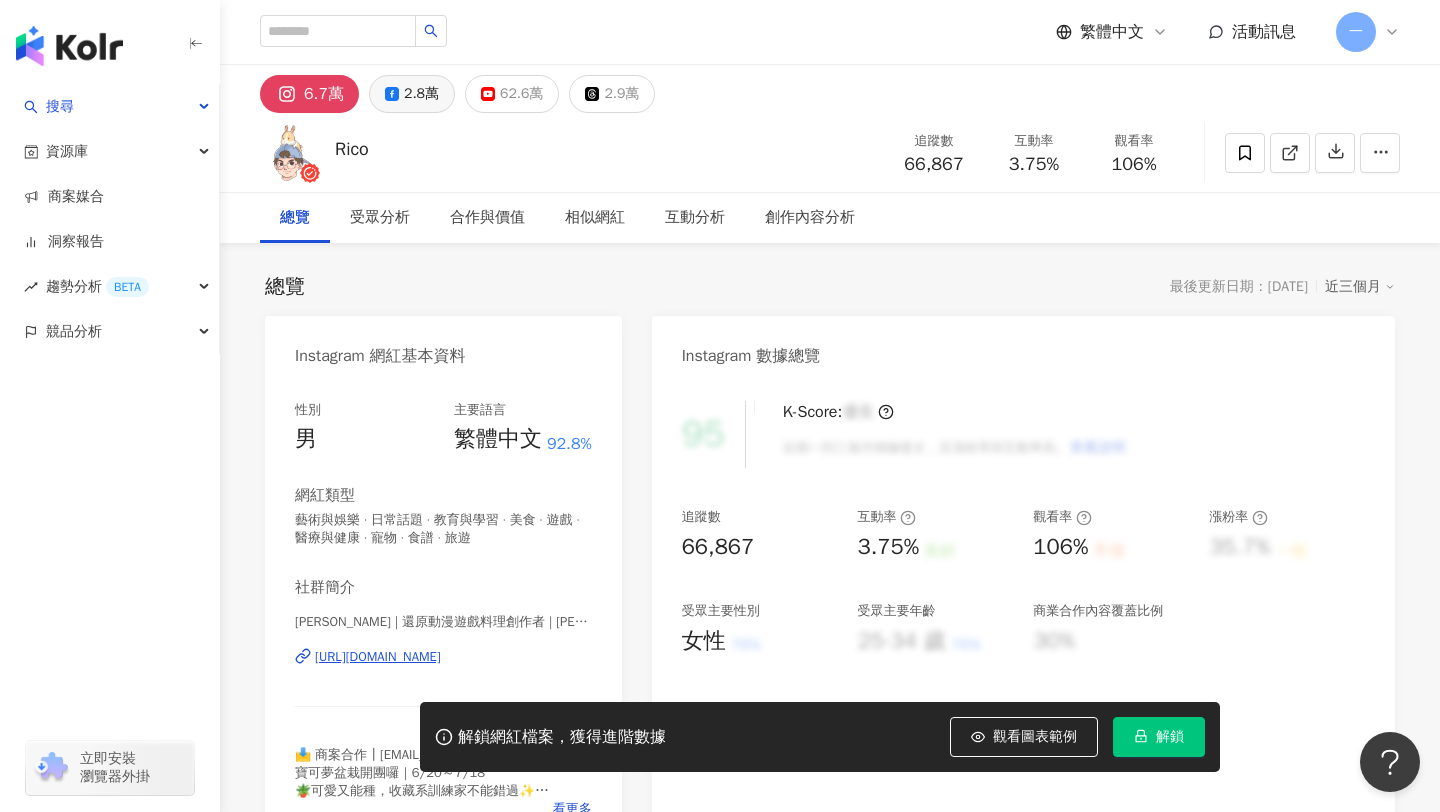 click on "2.8萬" at bounding box center [421, 94] 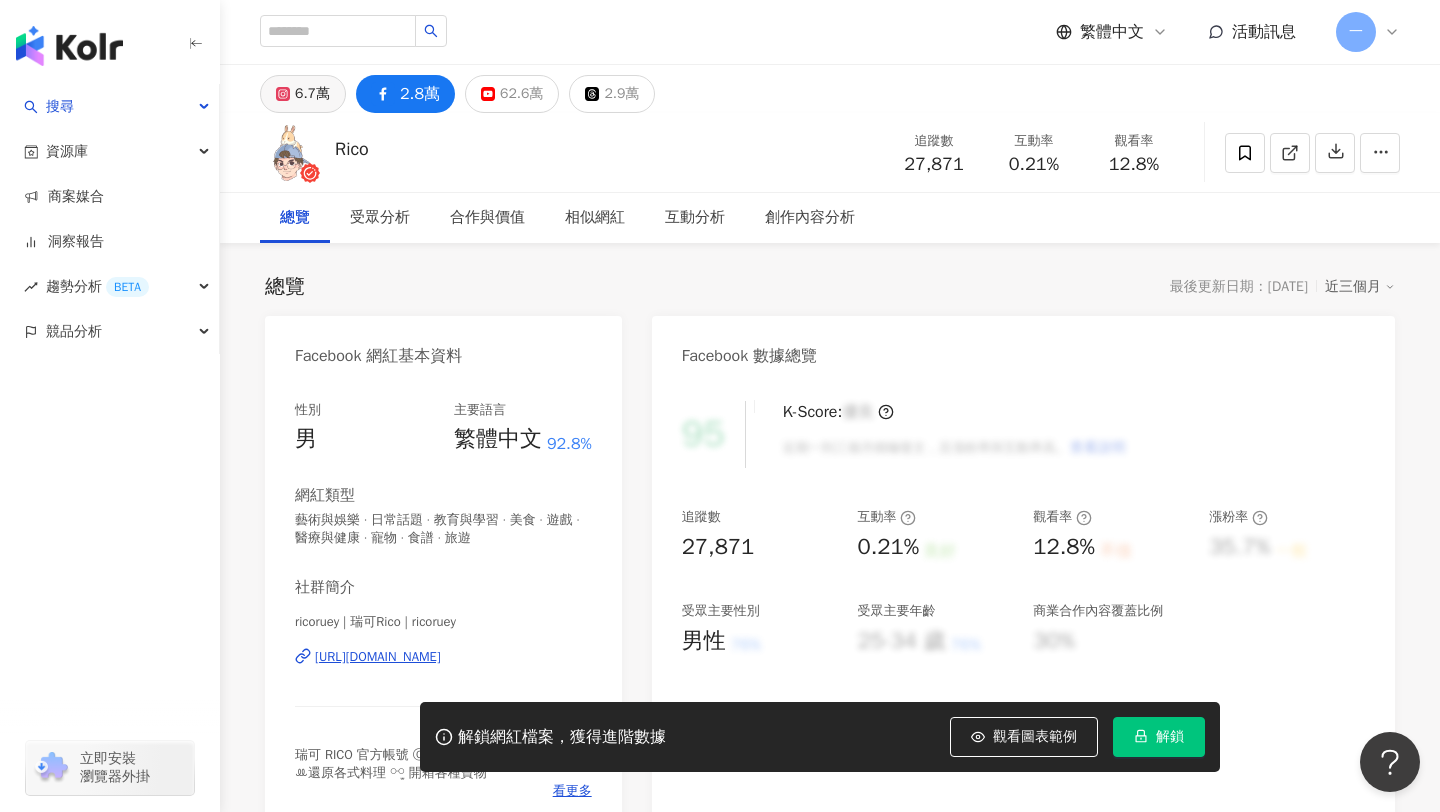click on "6.7萬" at bounding box center [312, 94] 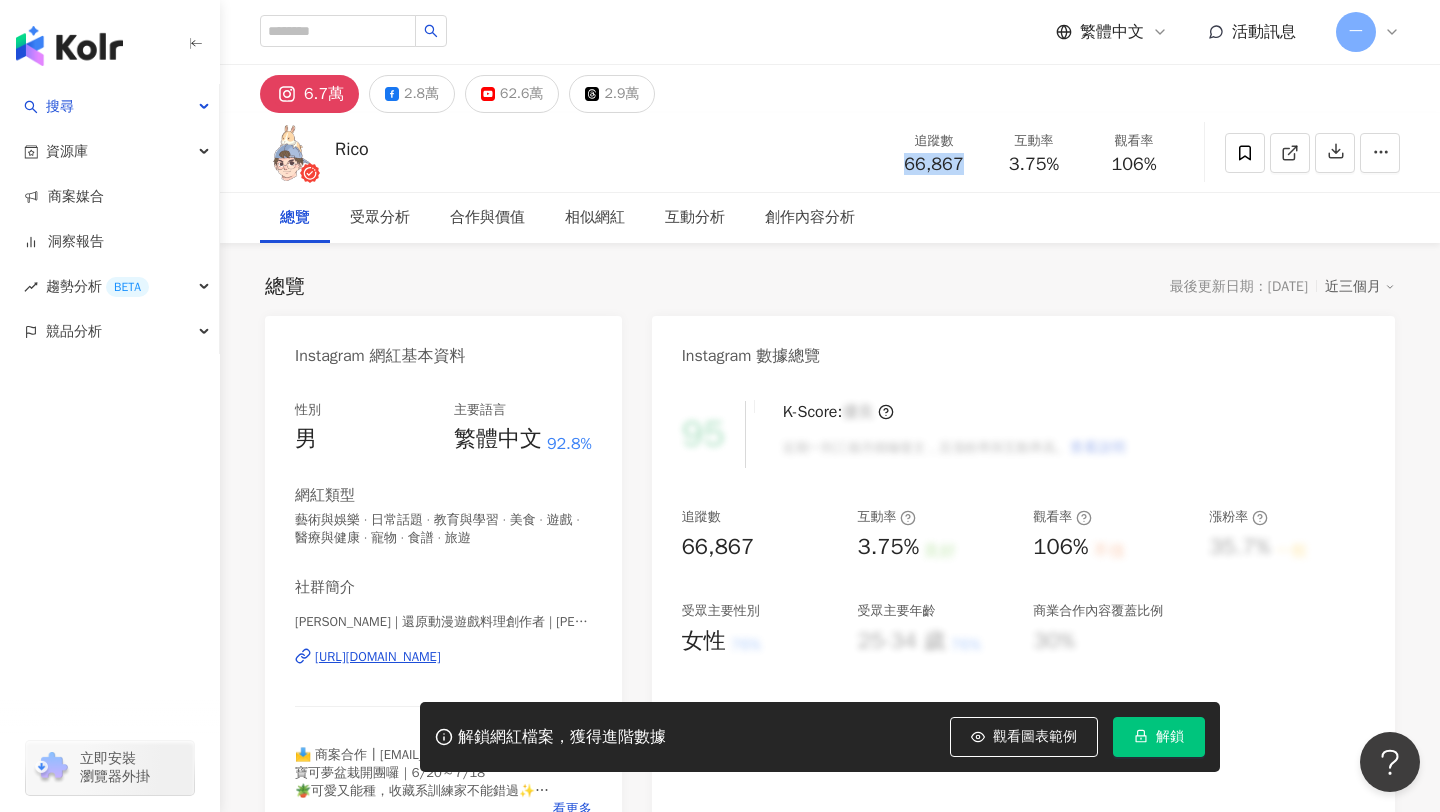 drag, startPoint x: 885, startPoint y: 174, endPoint x: 968, endPoint y: 175, distance: 83.00603 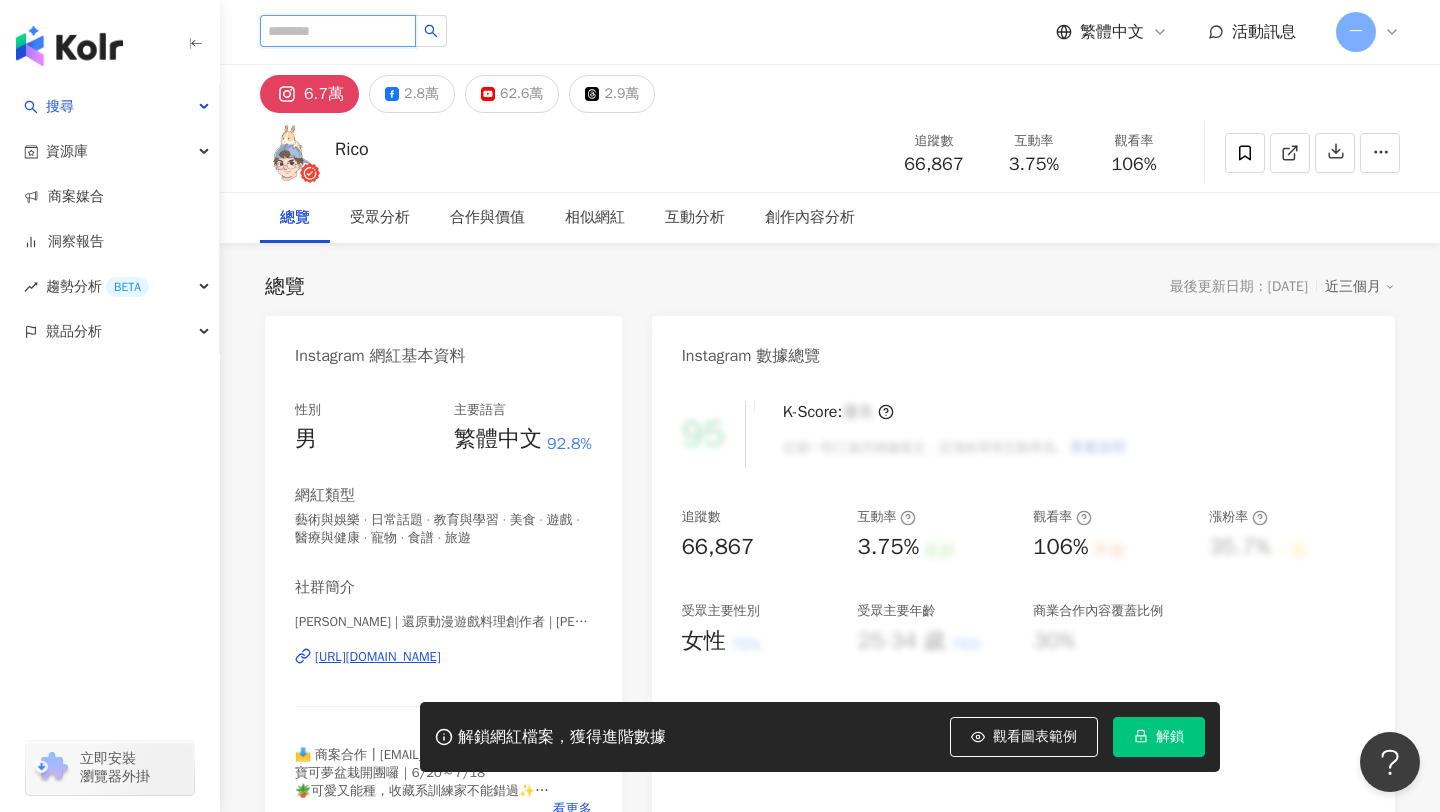 click at bounding box center (338, 31) 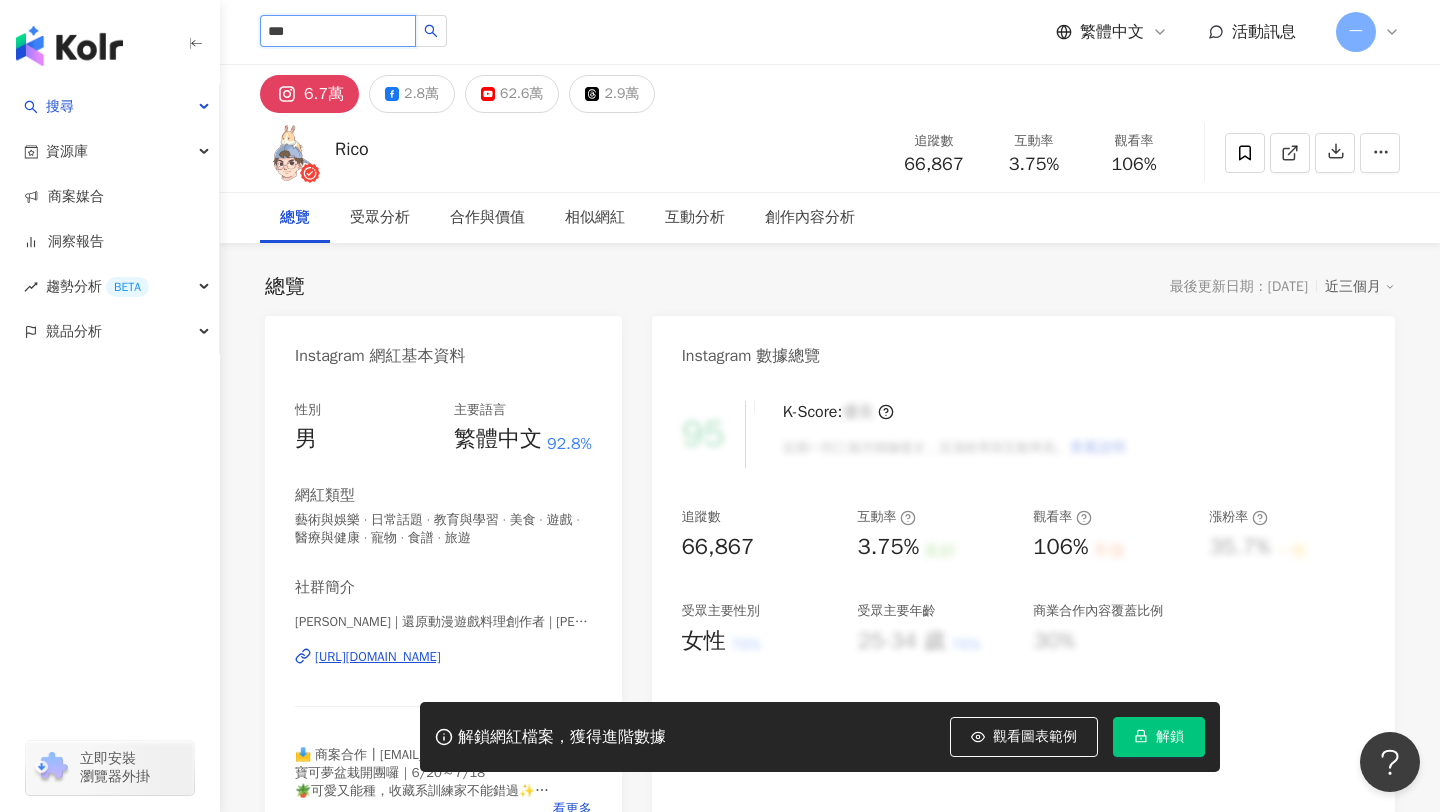 type on "***" 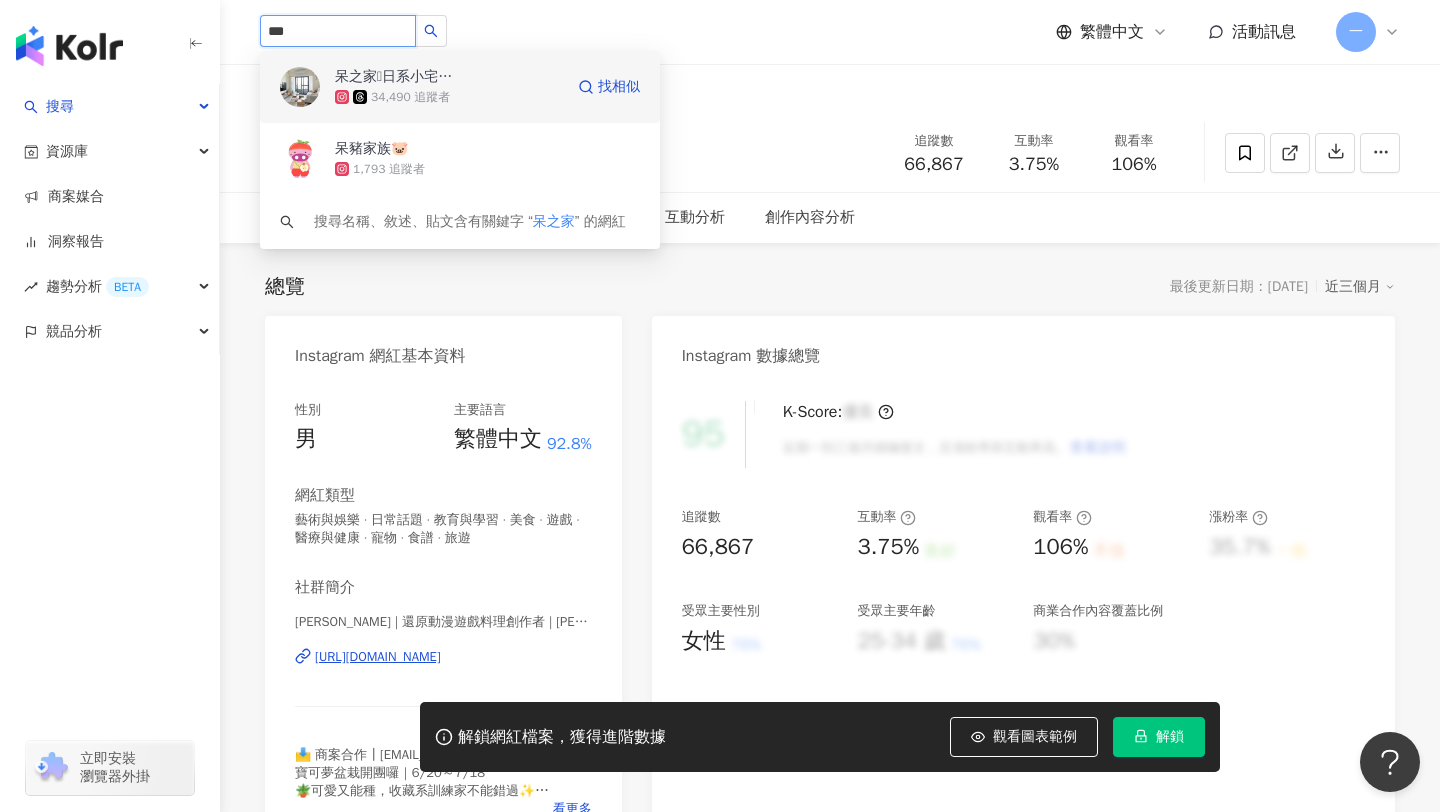 click on "34,490   追蹤者" at bounding box center [410, 97] 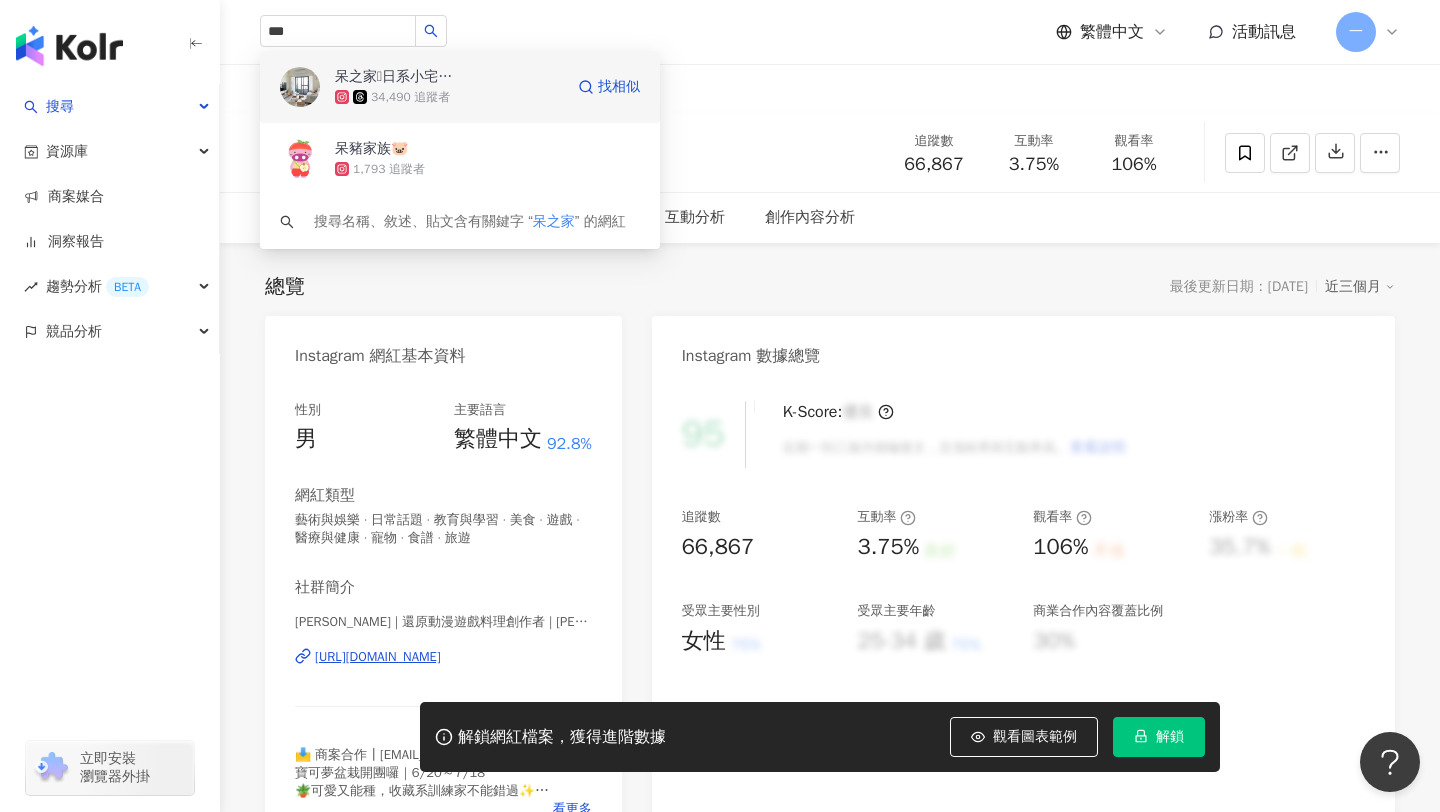 type 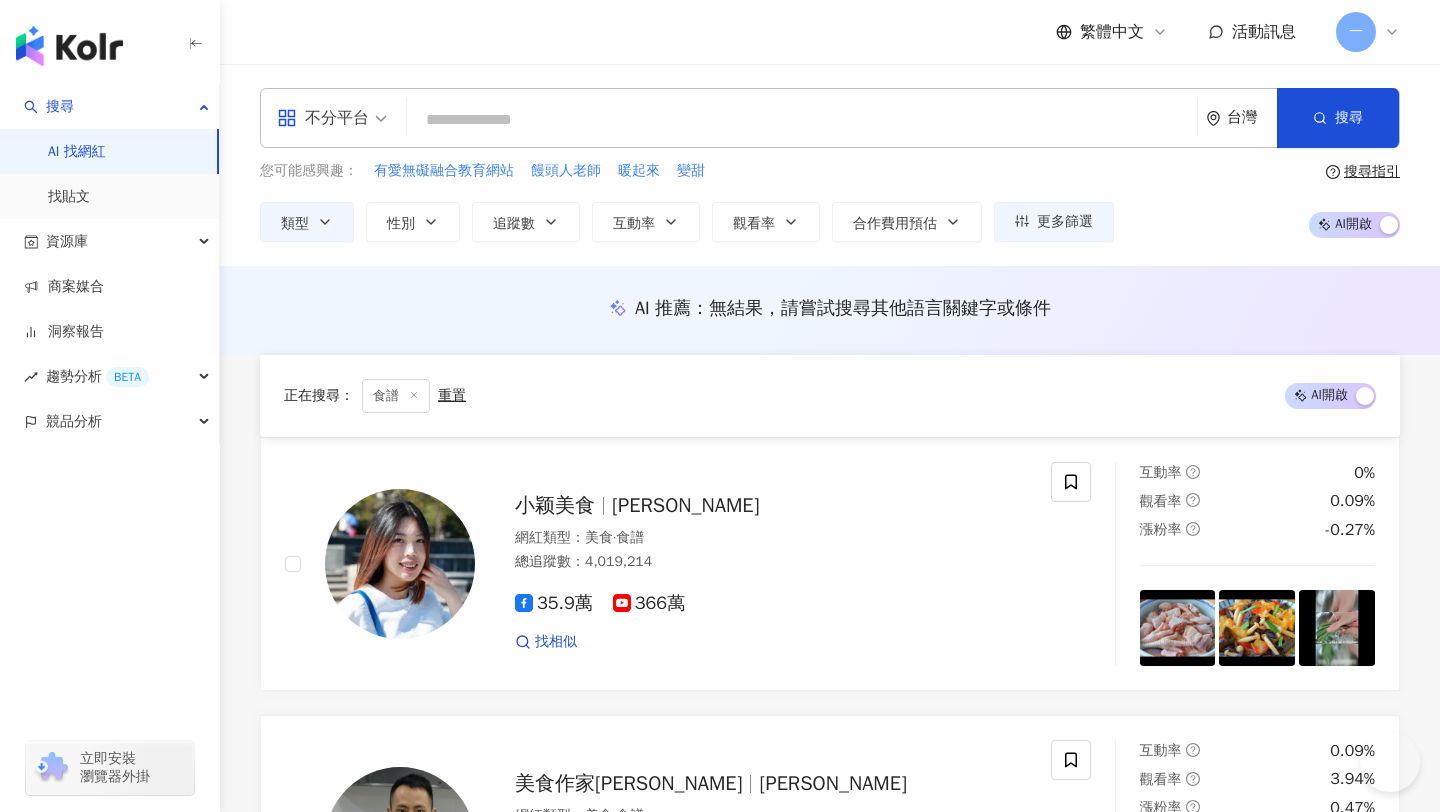 scroll, scrollTop: 5057, scrollLeft: 0, axis: vertical 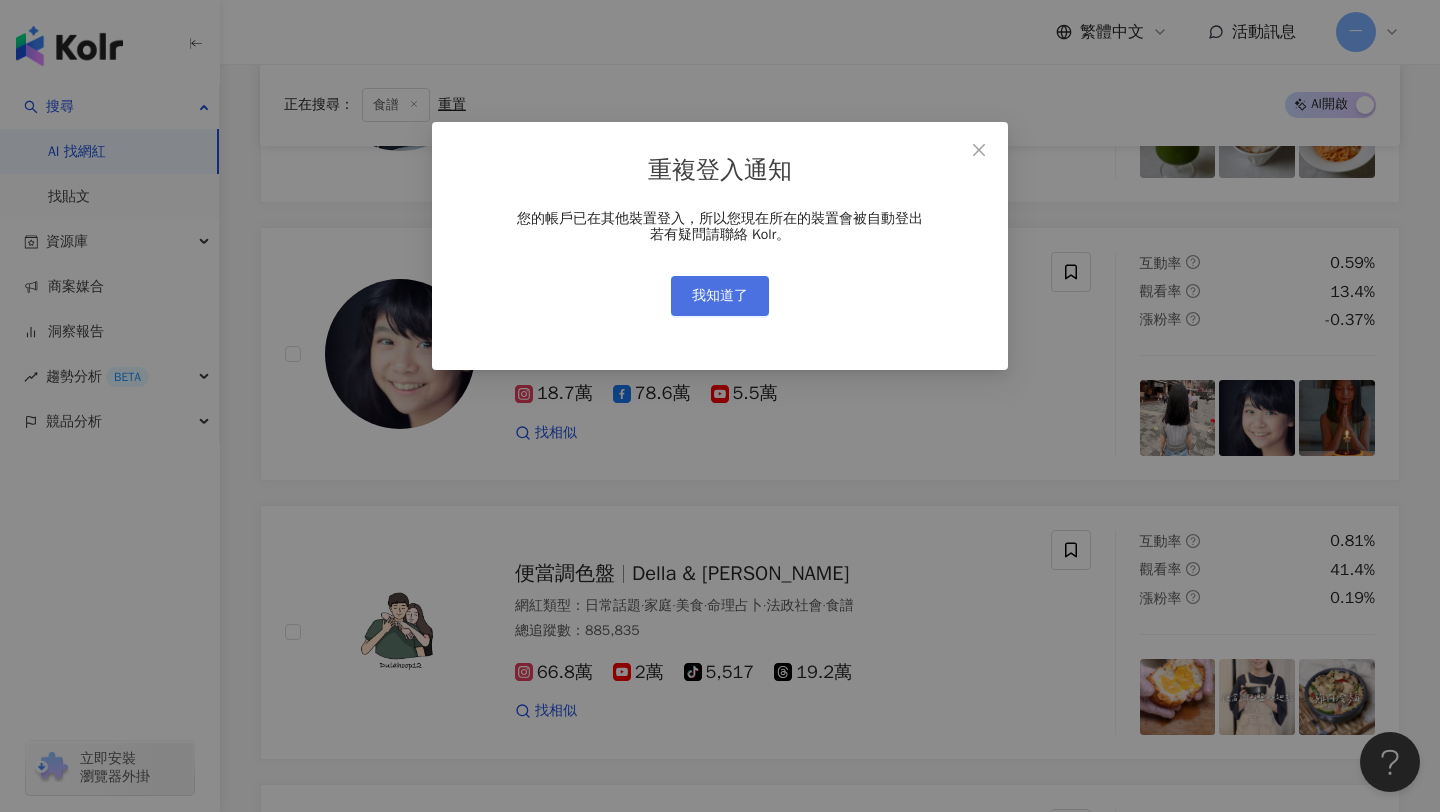 click on "我知道了" at bounding box center [720, 296] 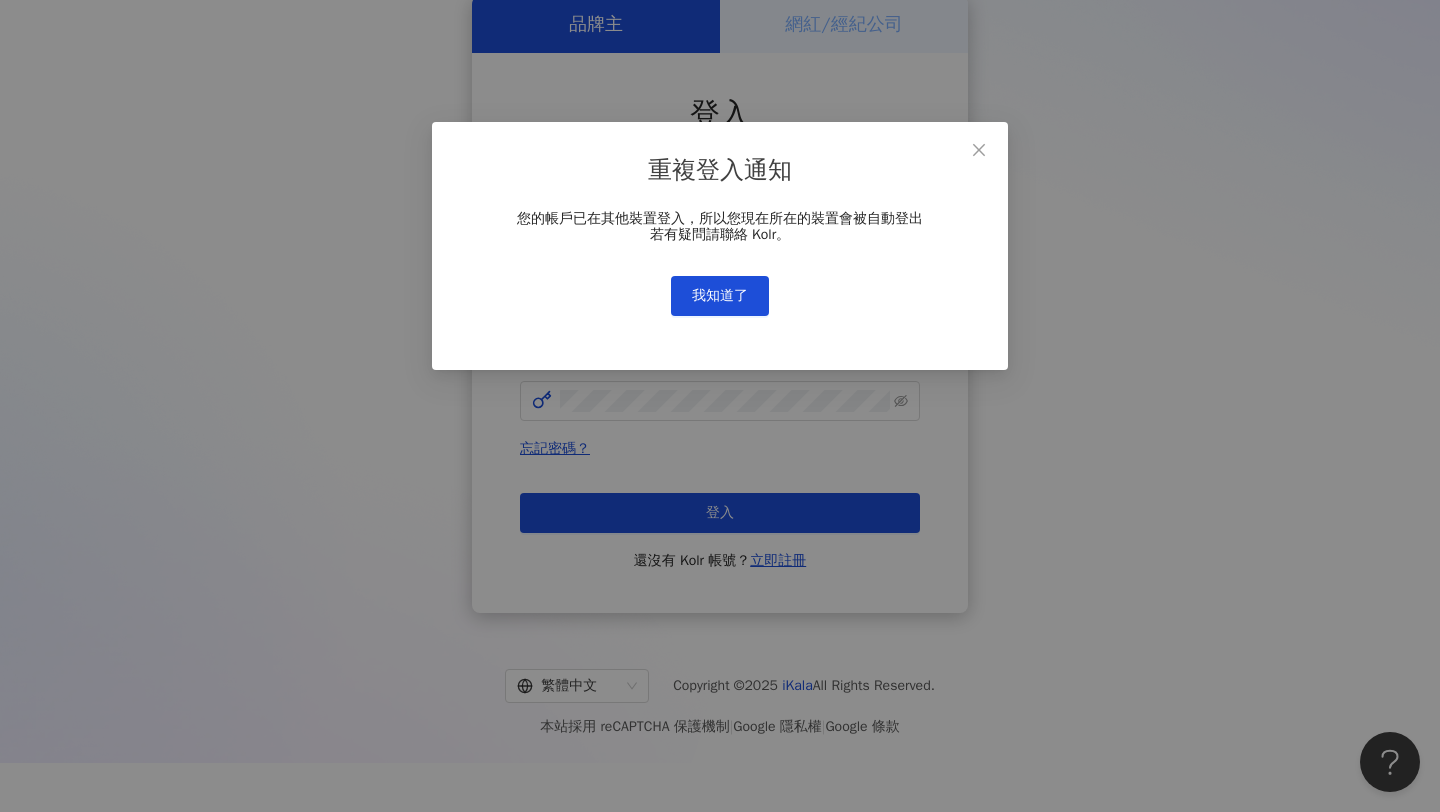 scroll, scrollTop: 0, scrollLeft: 0, axis: both 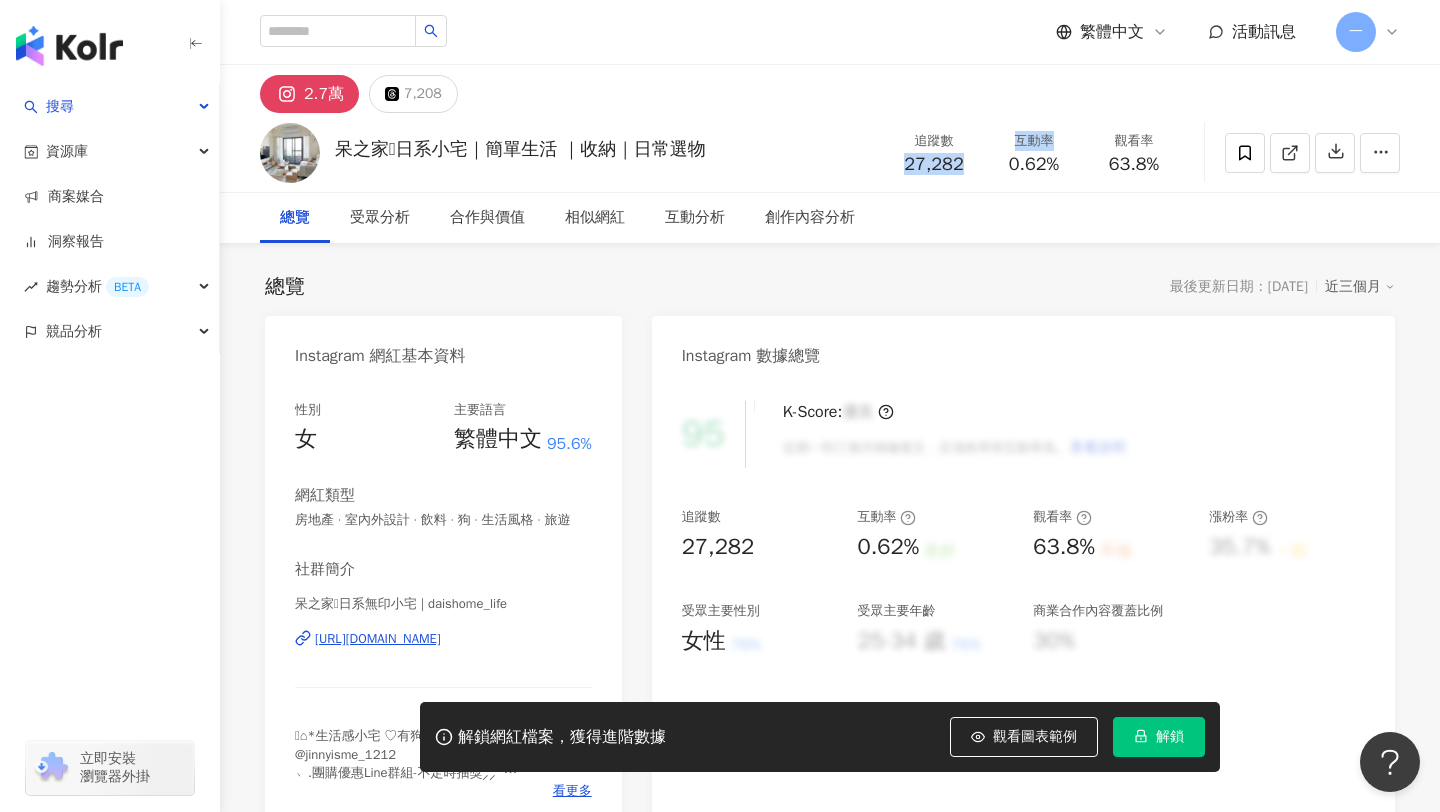 drag, startPoint x: 877, startPoint y: 163, endPoint x: 989, endPoint y: 162, distance: 112.00446 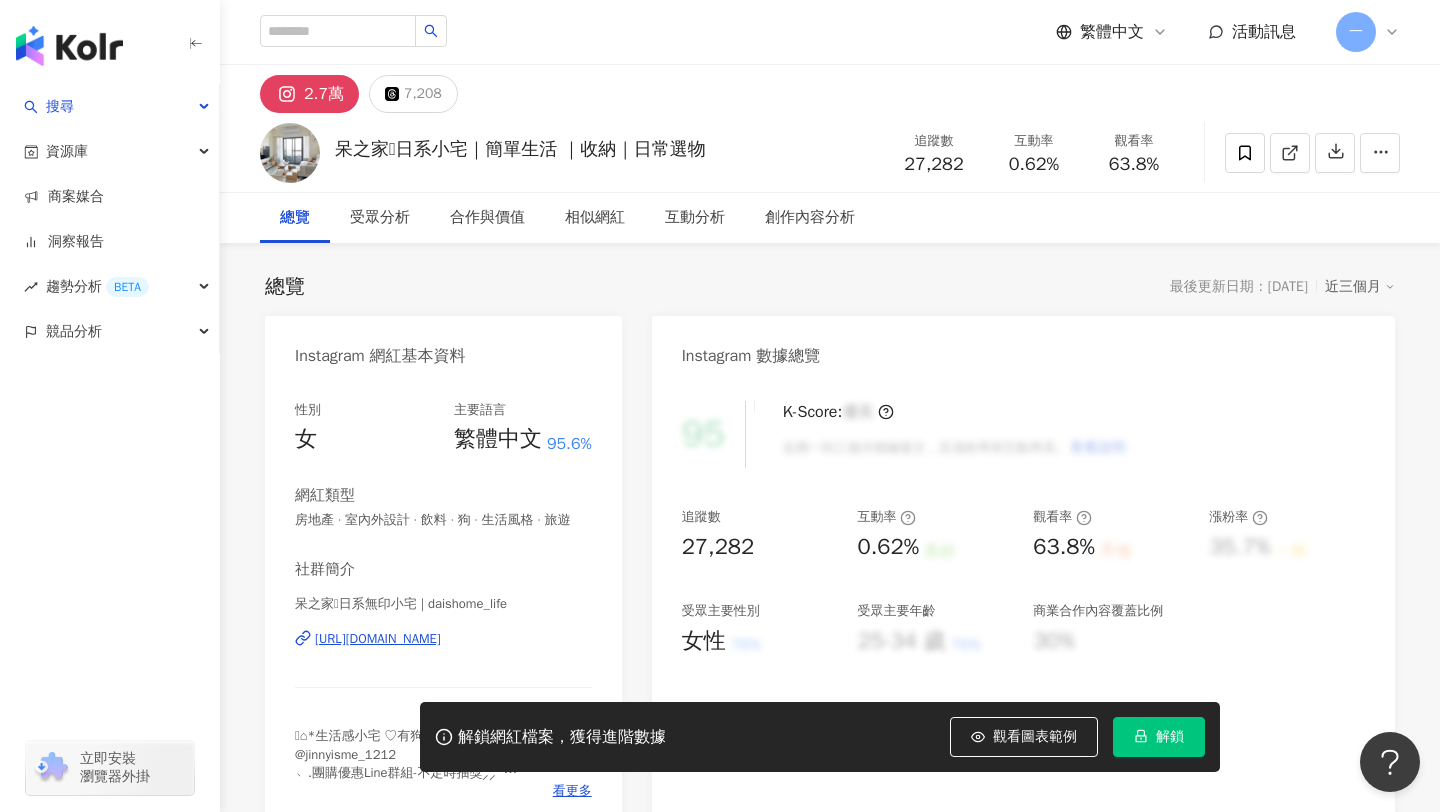 click on "27,282" at bounding box center (933, 164) 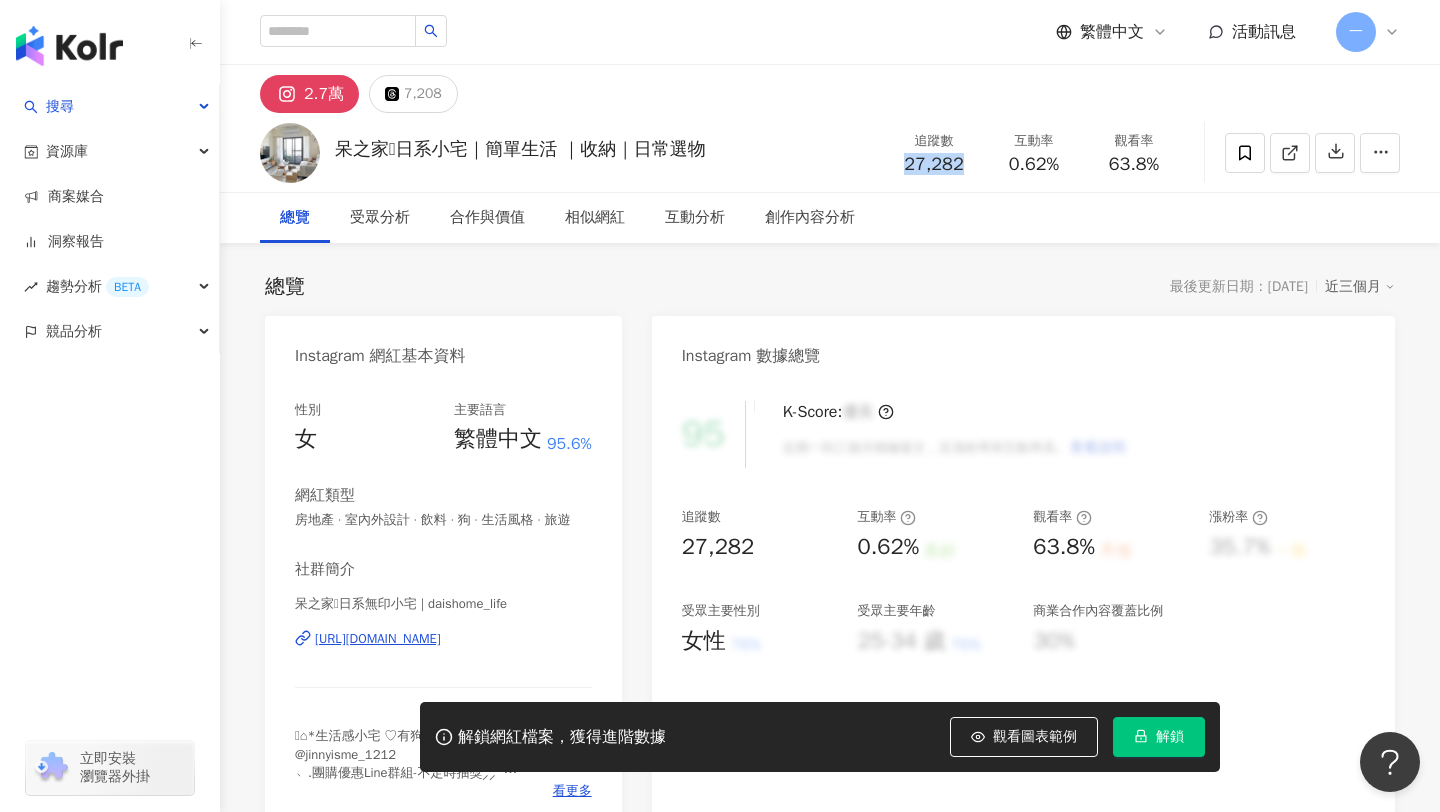drag, startPoint x: 908, startPoint y: 164, endPoint x: 966, endPoint y: 165, distance: 58.00862 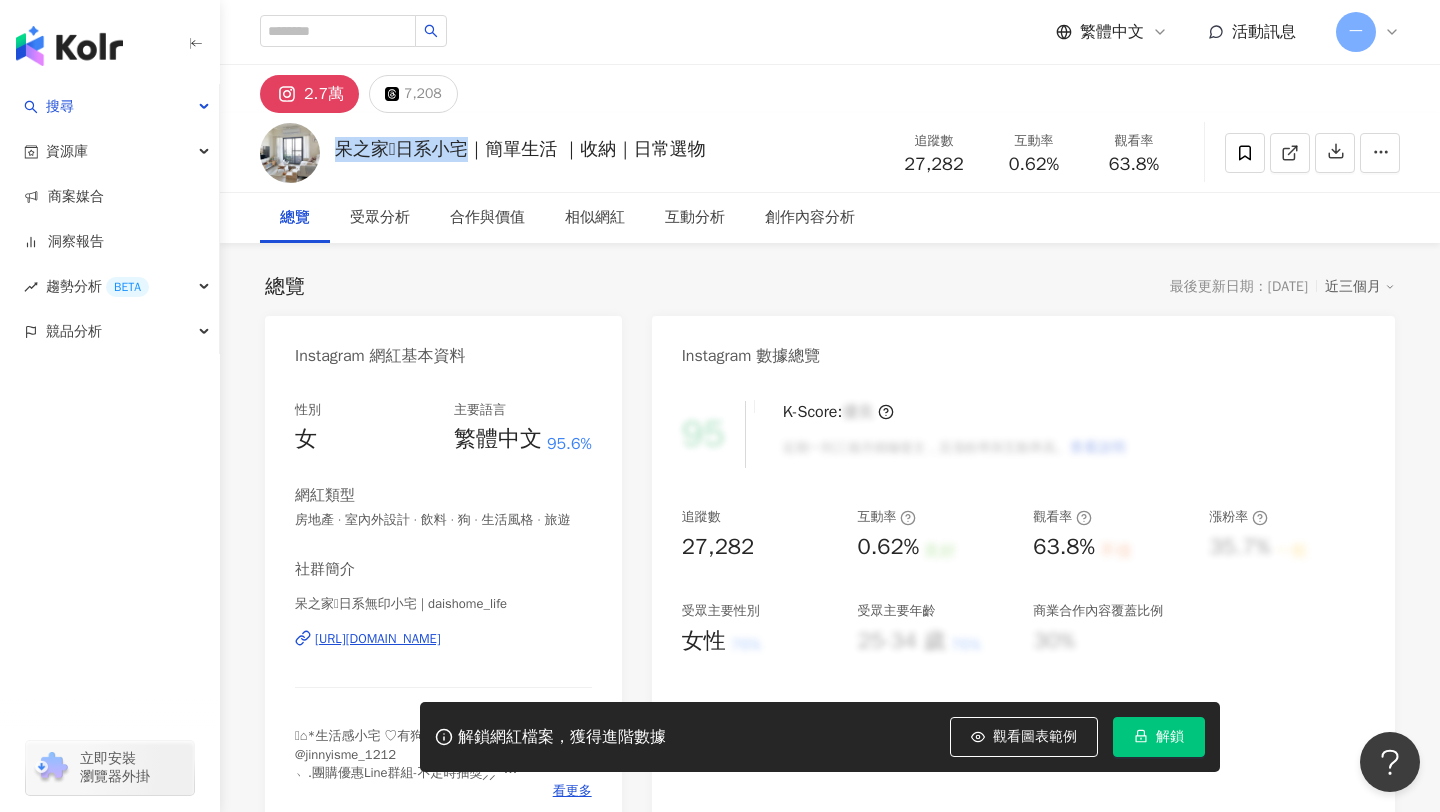 drag, startPoint x: 334, startPoint y: 144, endPoint x: 477, endPoint y: 147, distance: 143.03146 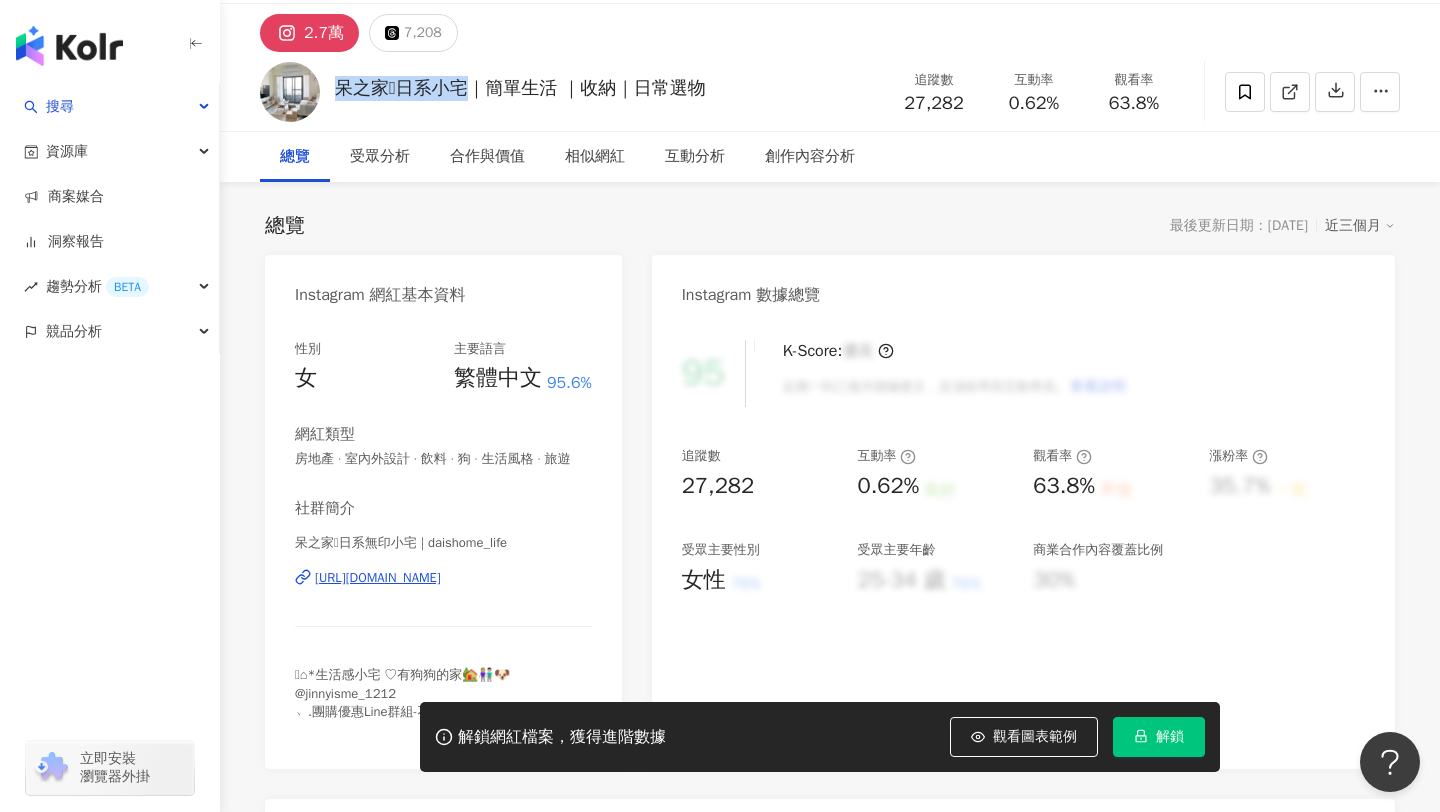 scroll, scrollTop: 75, scrollLeft: 0, axis: vertical 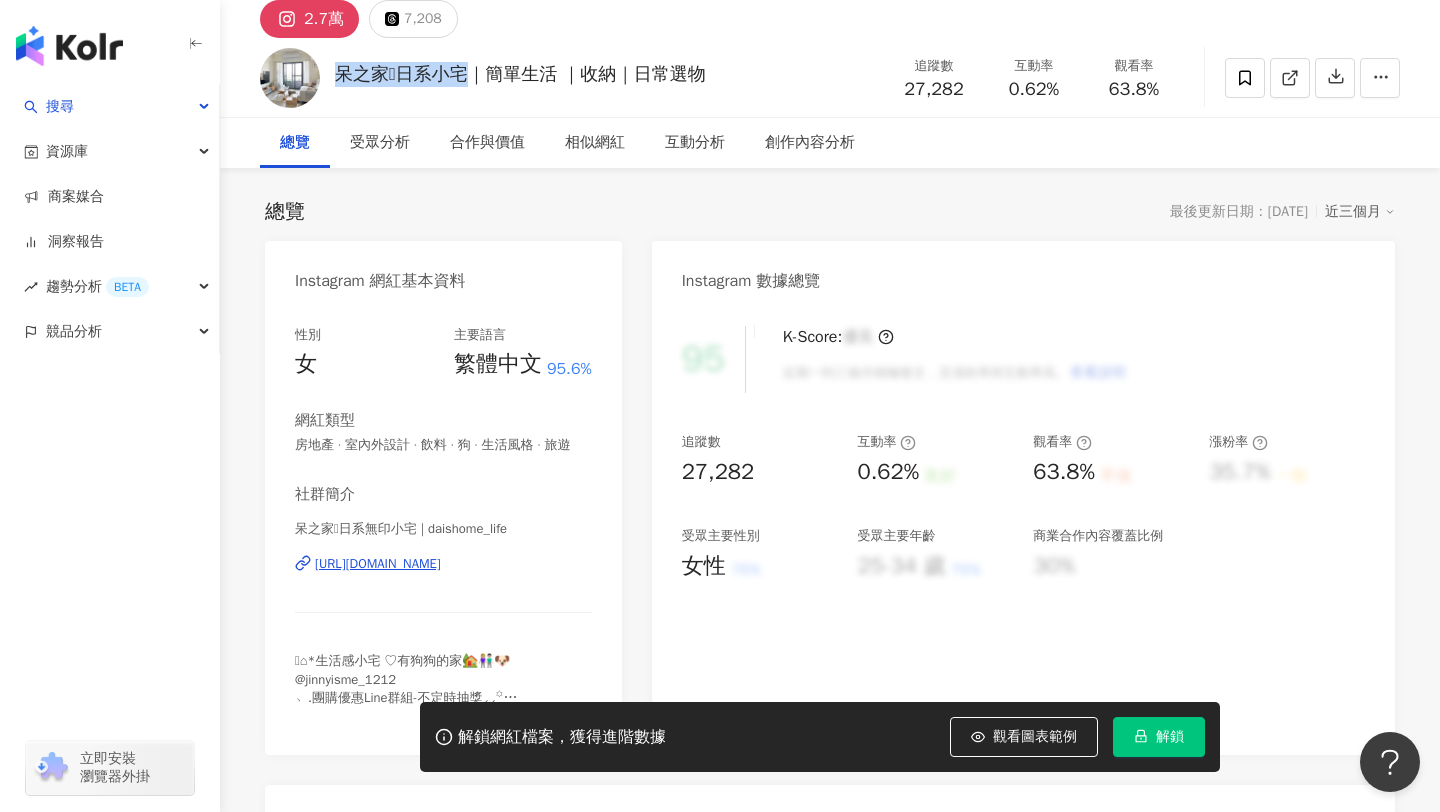 click on "https://www.instagram.com/daishome_life/" at bounding box center [378, 564] 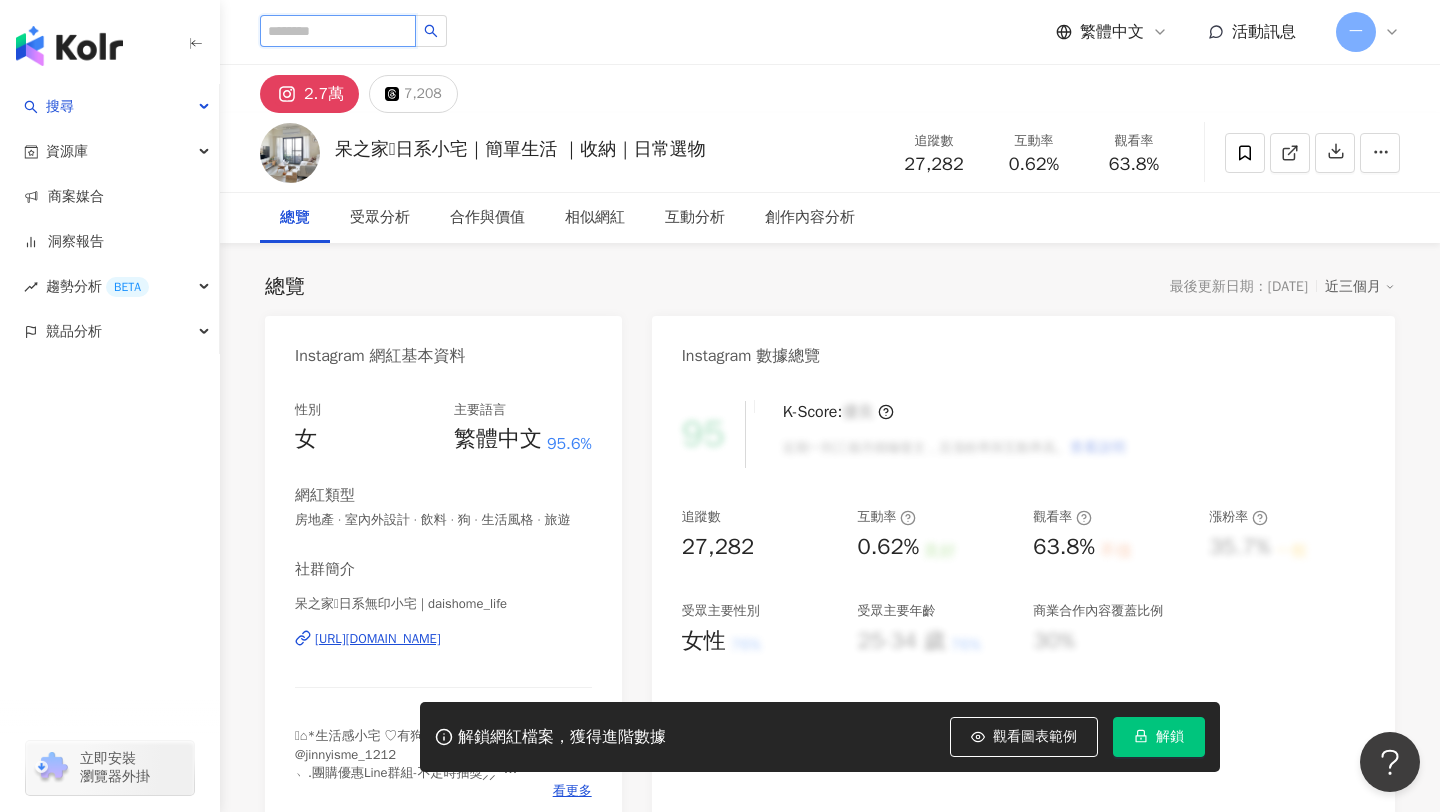 click at bounding box center [338, 31] 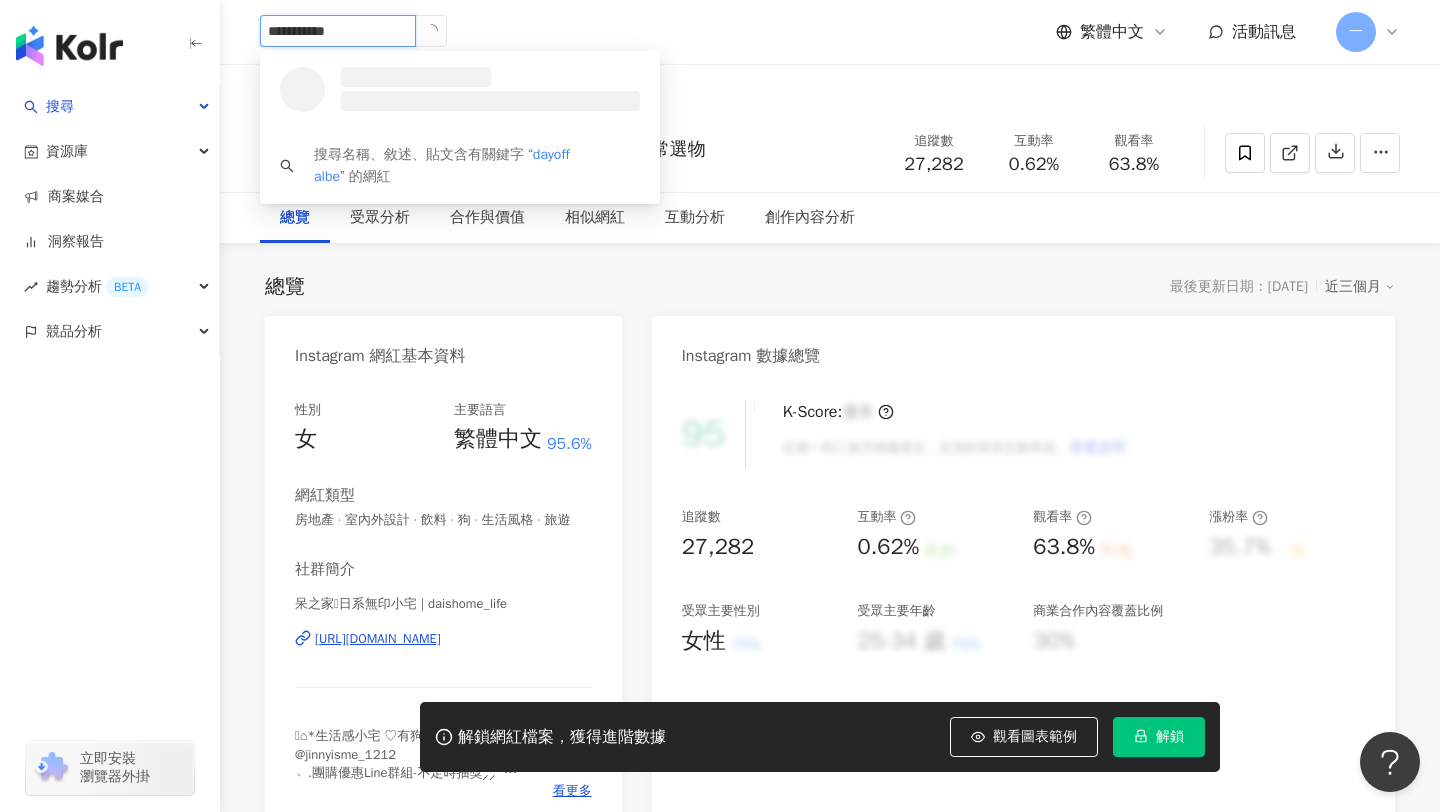 type on "**********" 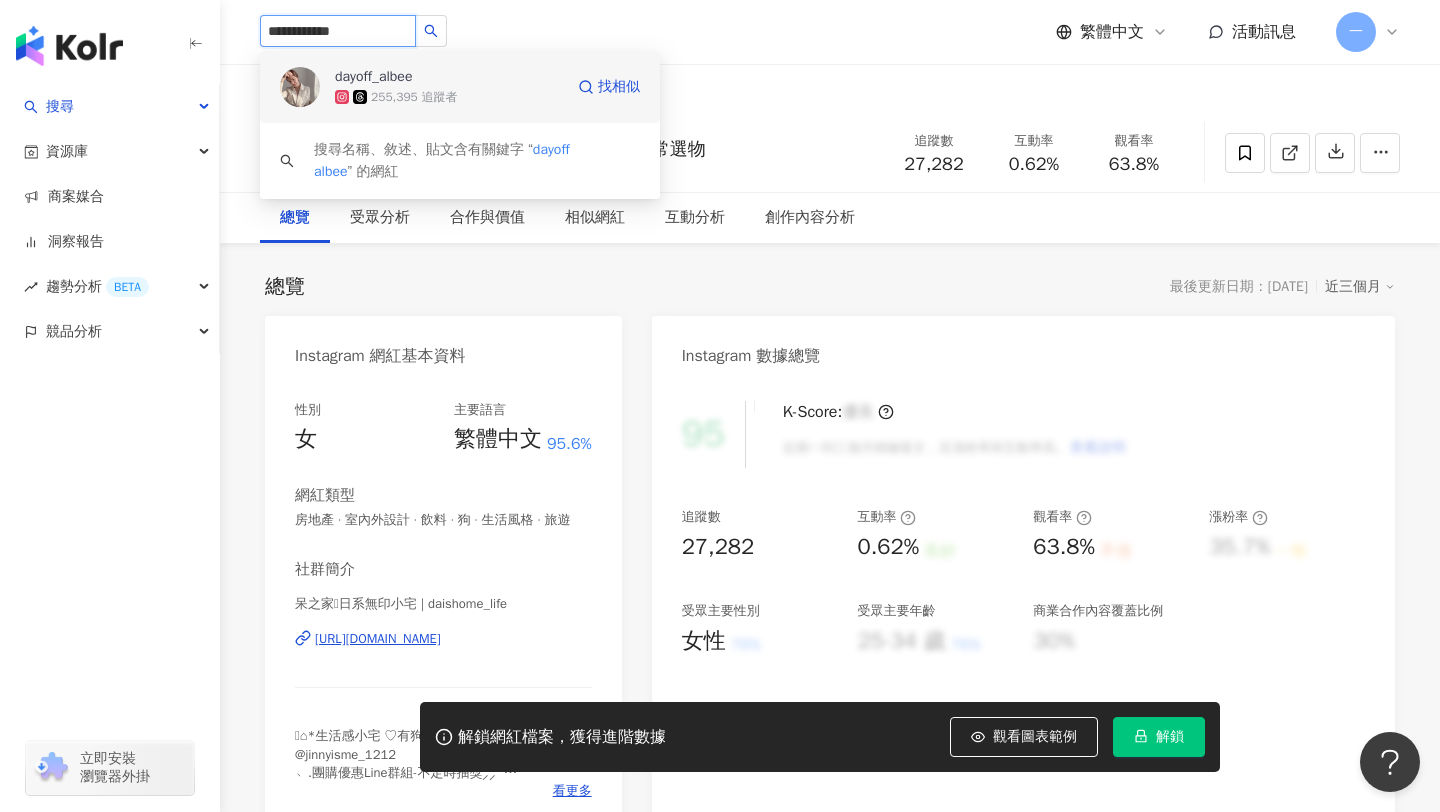 click on "dayoff_albee" at bounding box center (373, 77) 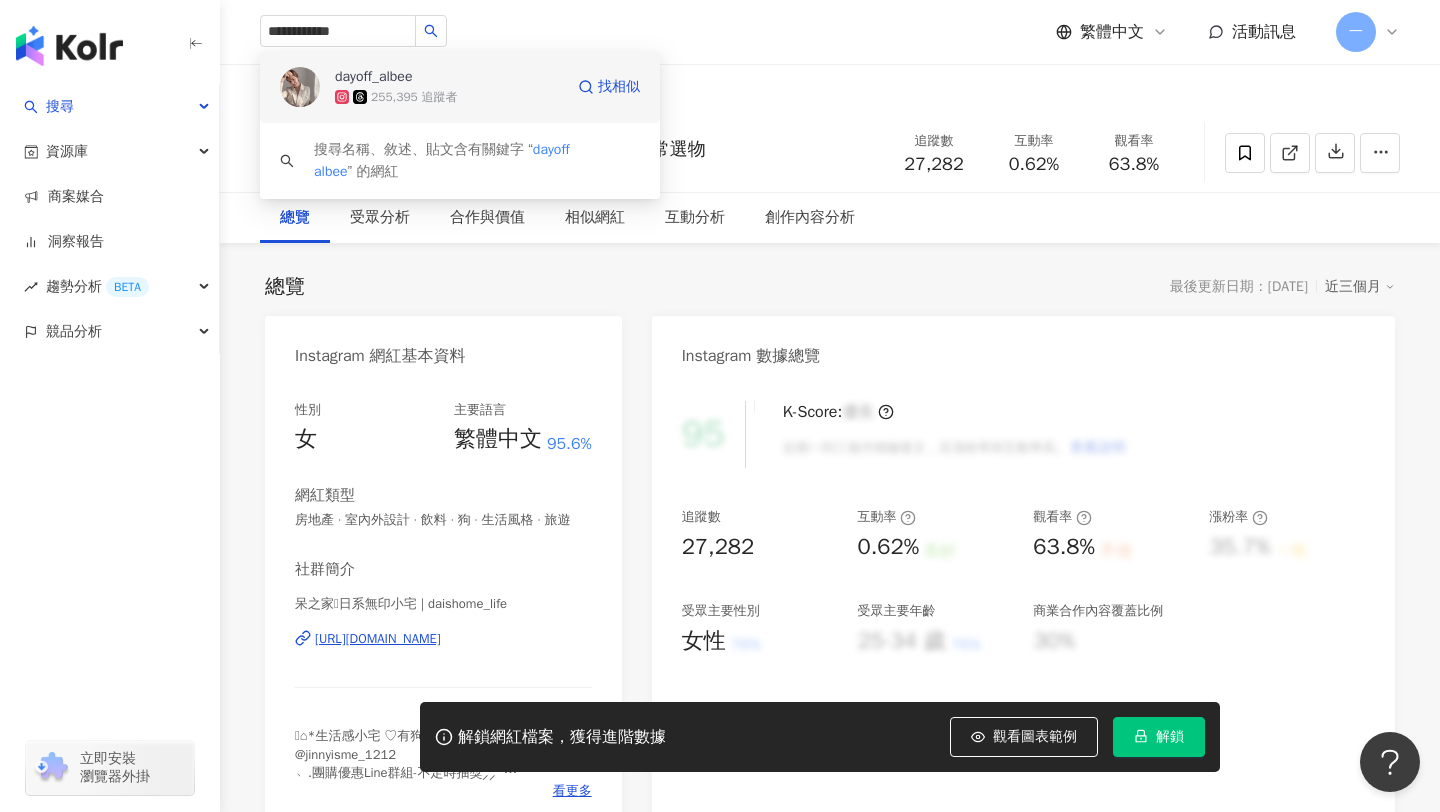 type 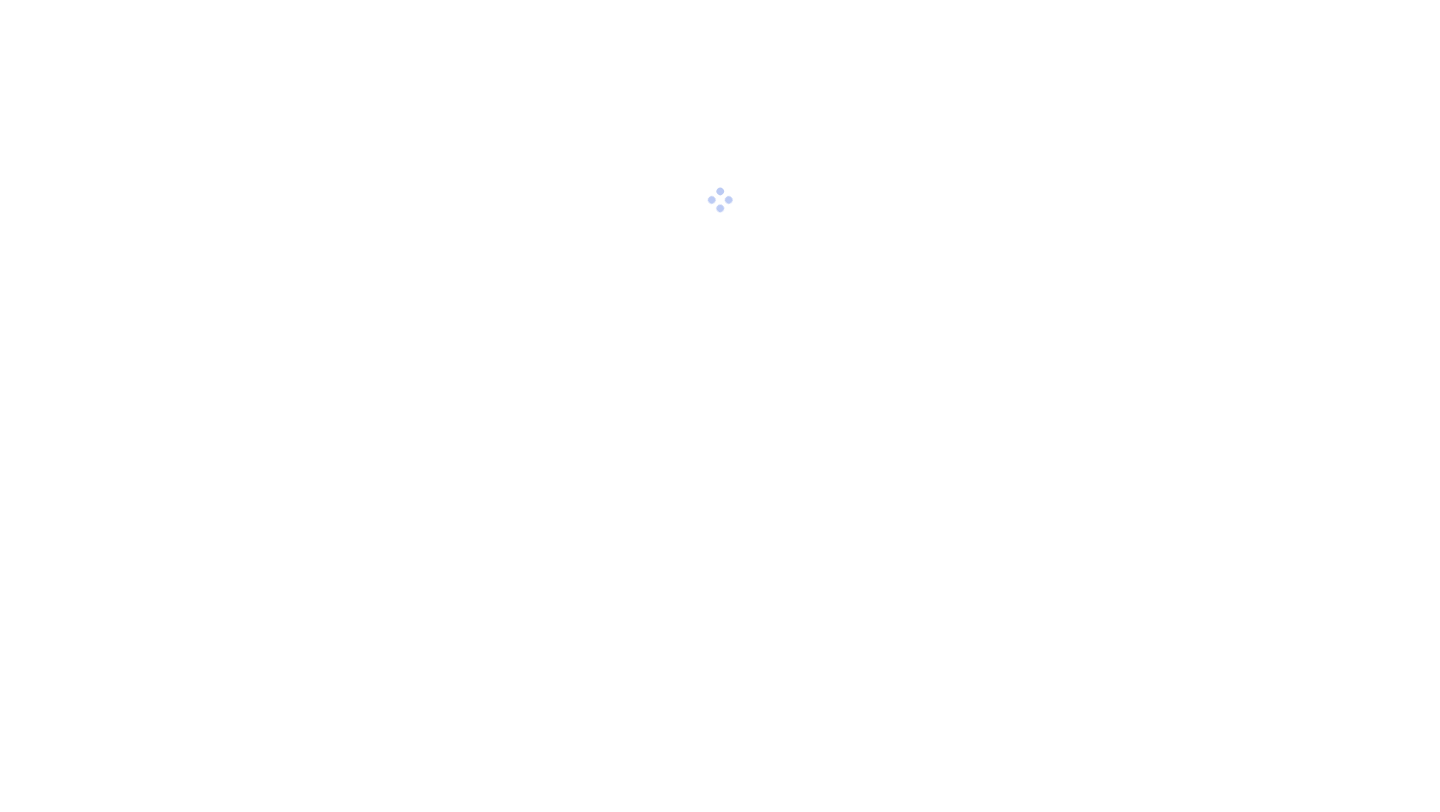 scroll, scrollTop: 0, scrollLeft: 0, axis: both 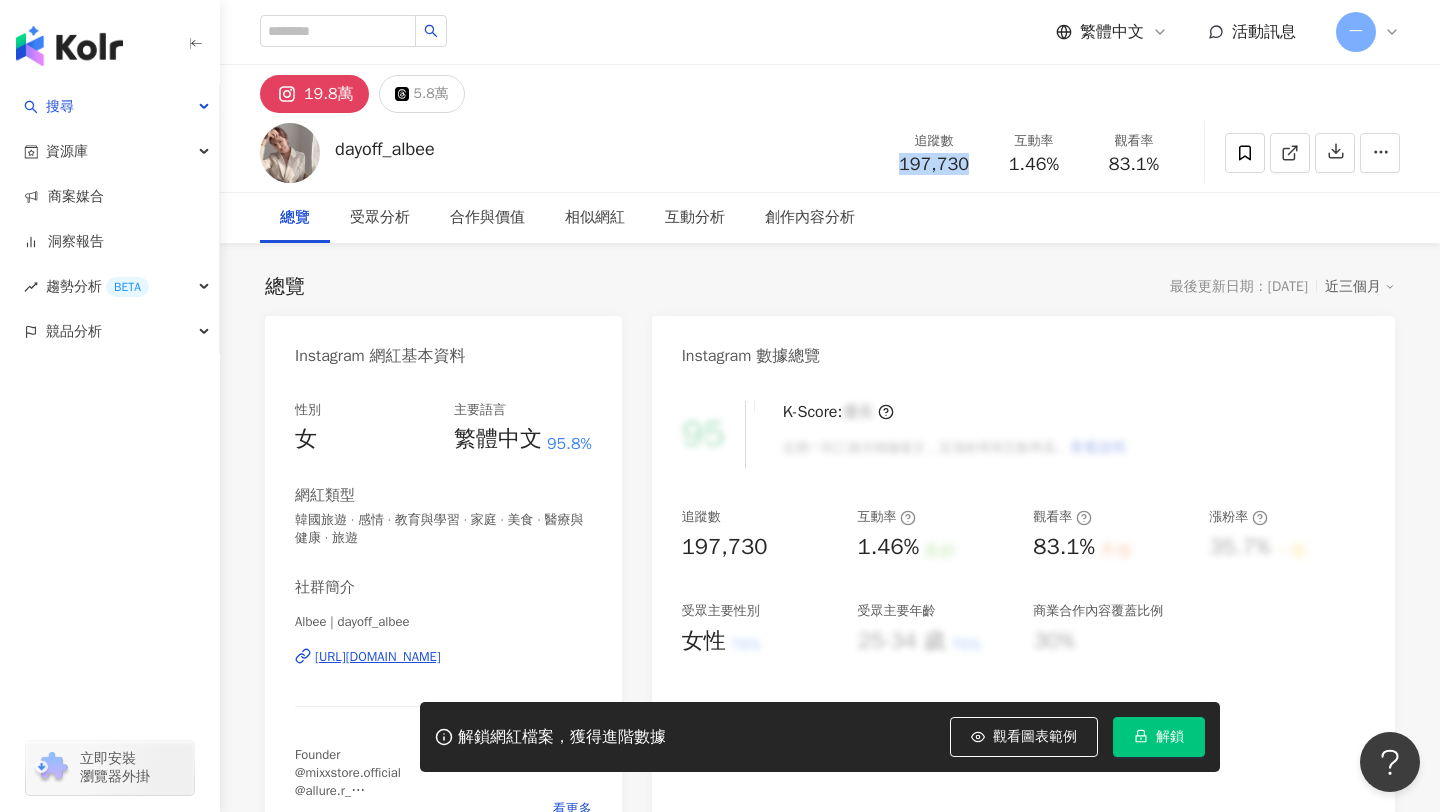 drag, startPoint x: 979, startPoint y: 156, endPoint x: 967, endPoint y: 148, distance: 14.422205 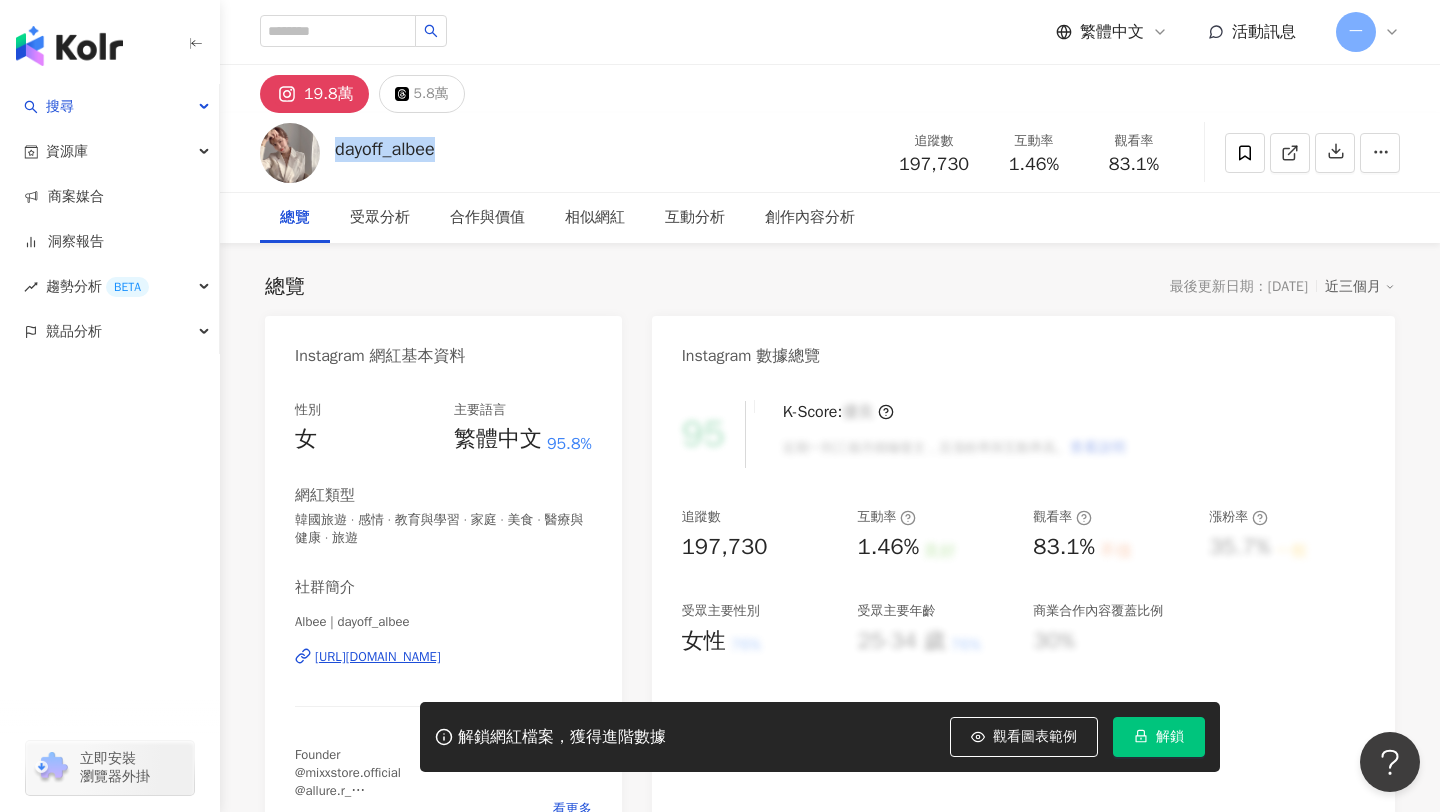 drag, startPoint x: 335, startPoint y: 151, endPoint x: 497, endPoint y: 147, distance: 162.04938 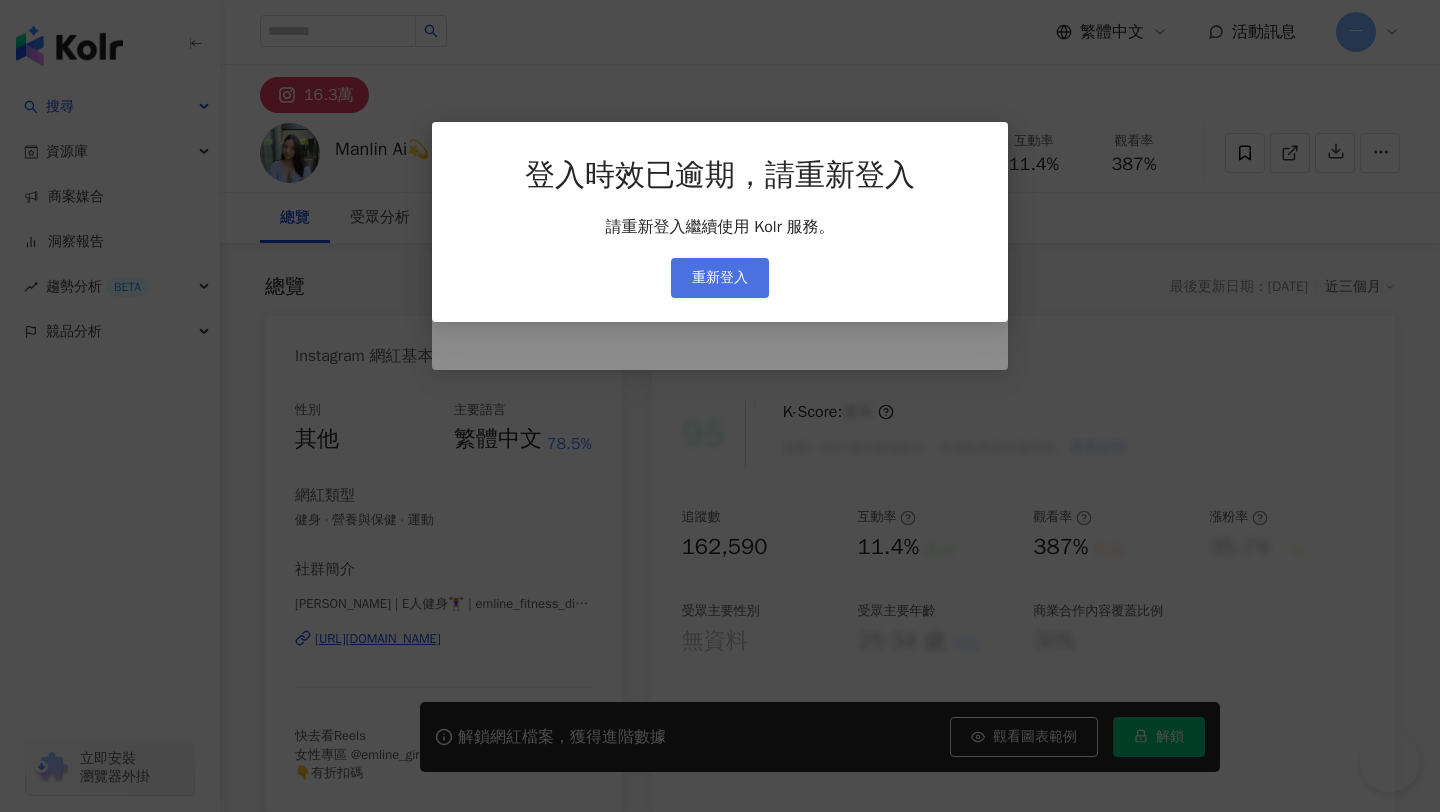 scroll, scrollTop: 0, scrollLeft: 0, axis: both 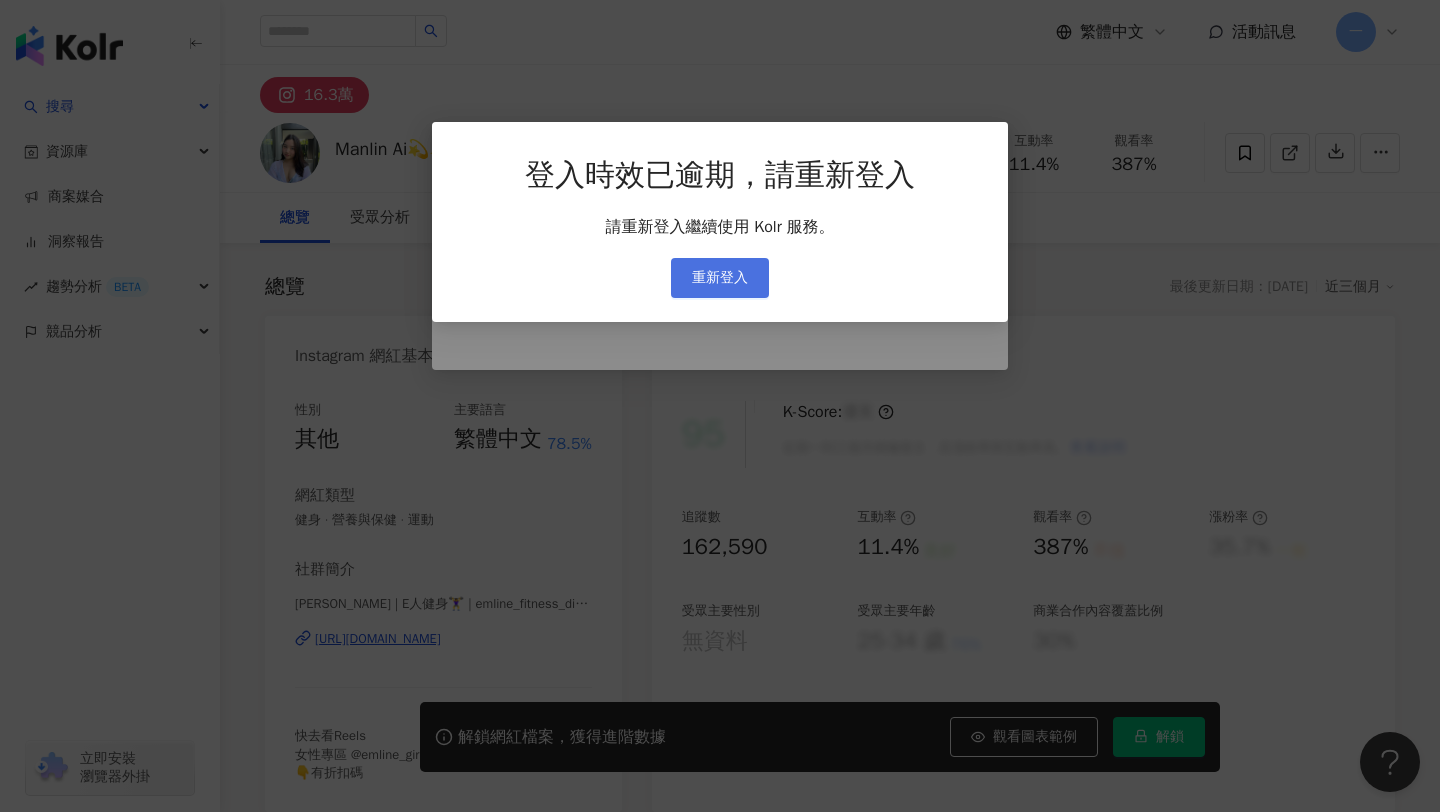 click on "重新登入" at bounding box center [720, 278] 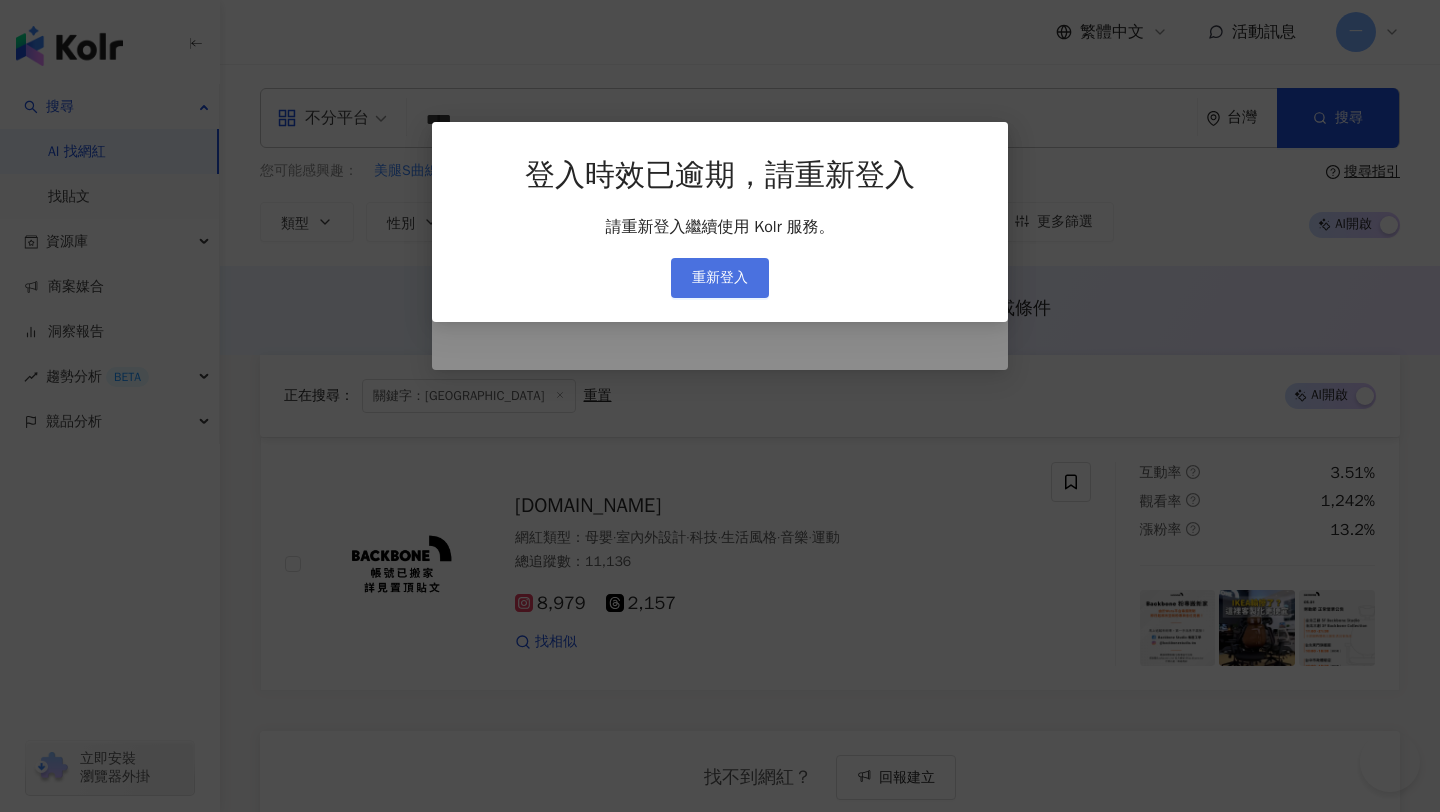 scroll, scrollTop: 593, scrollLeft: 0, axis: vertical 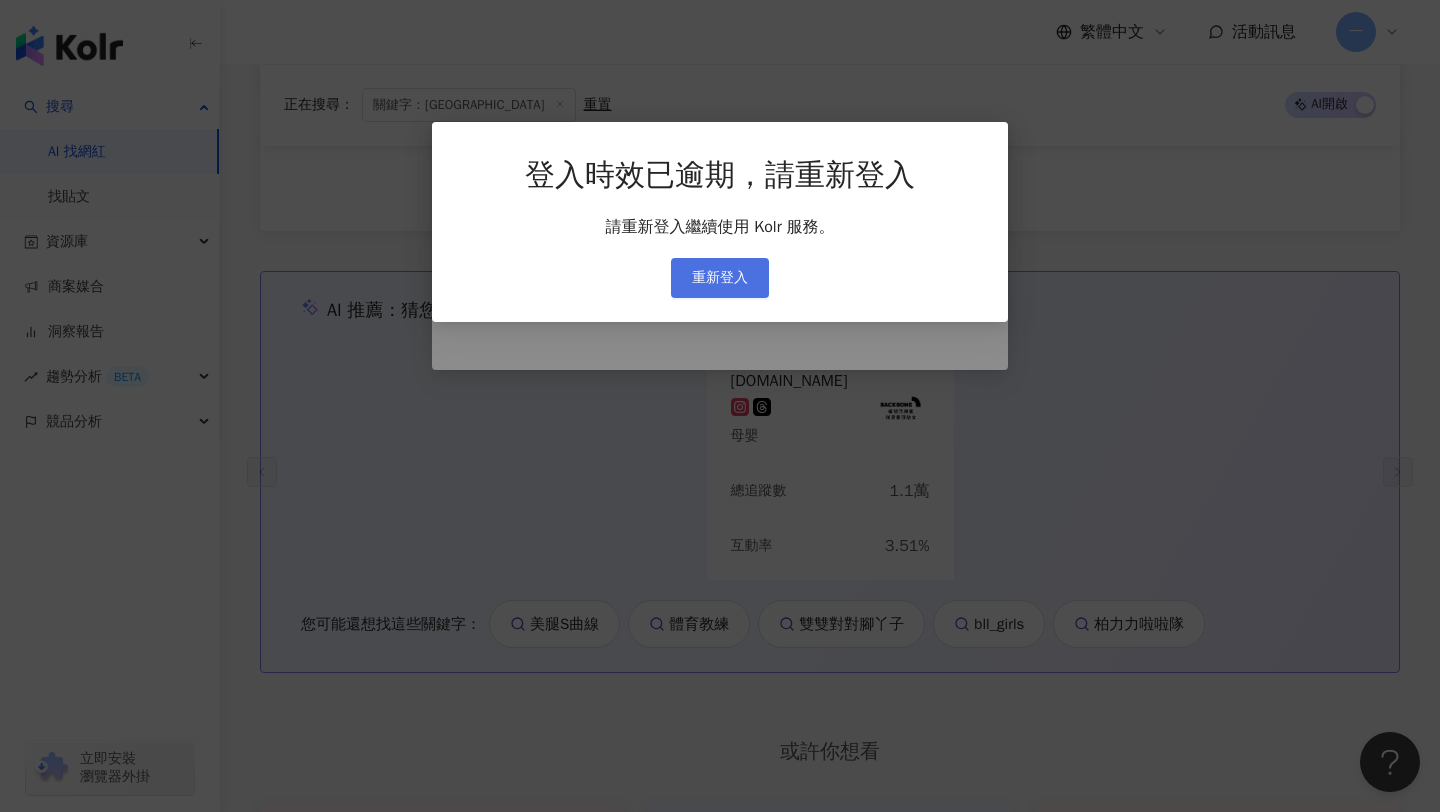 click on "重新登入" at bounding box center (720, 278) 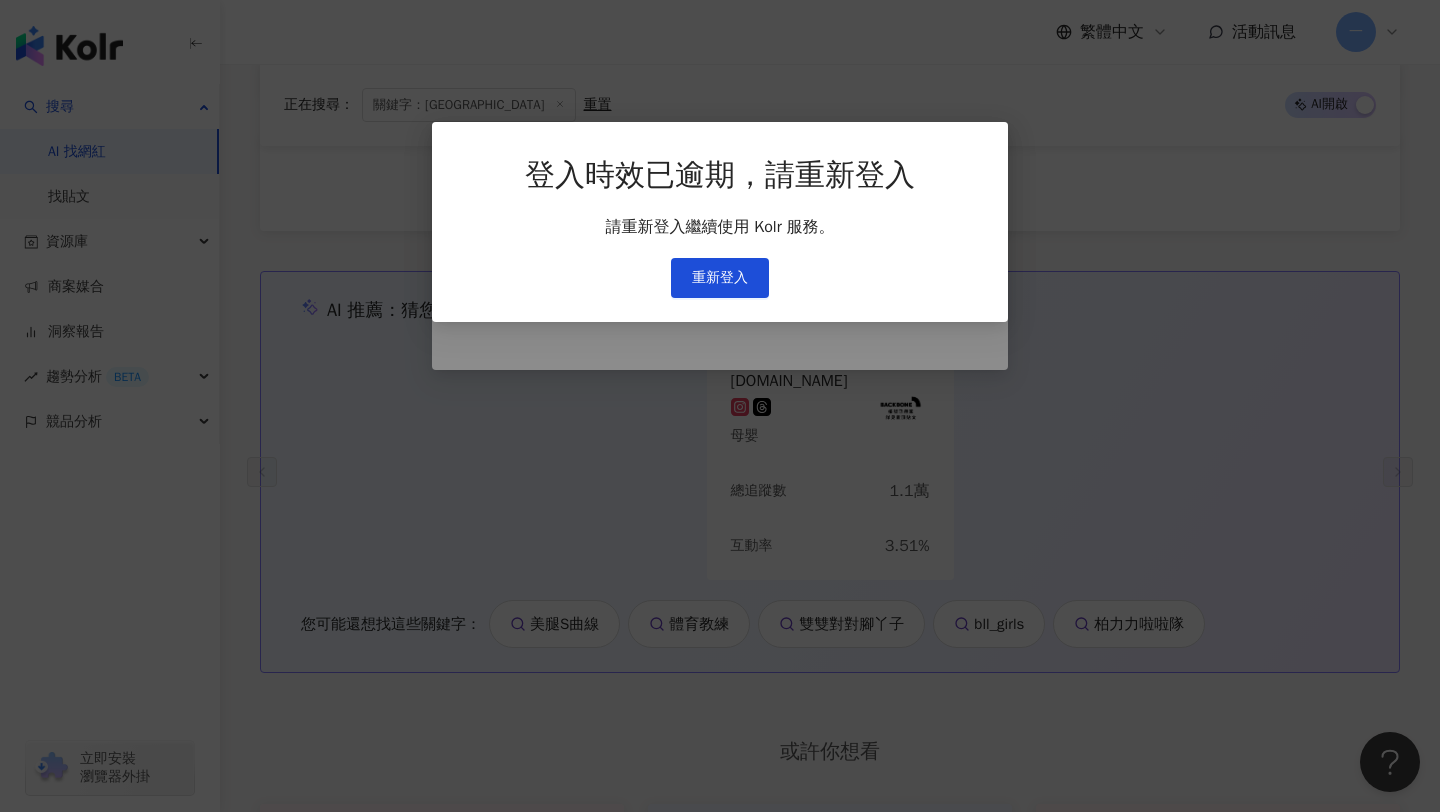 scroll, scrollTop: 0, scrollLeft: 0, axis: both 